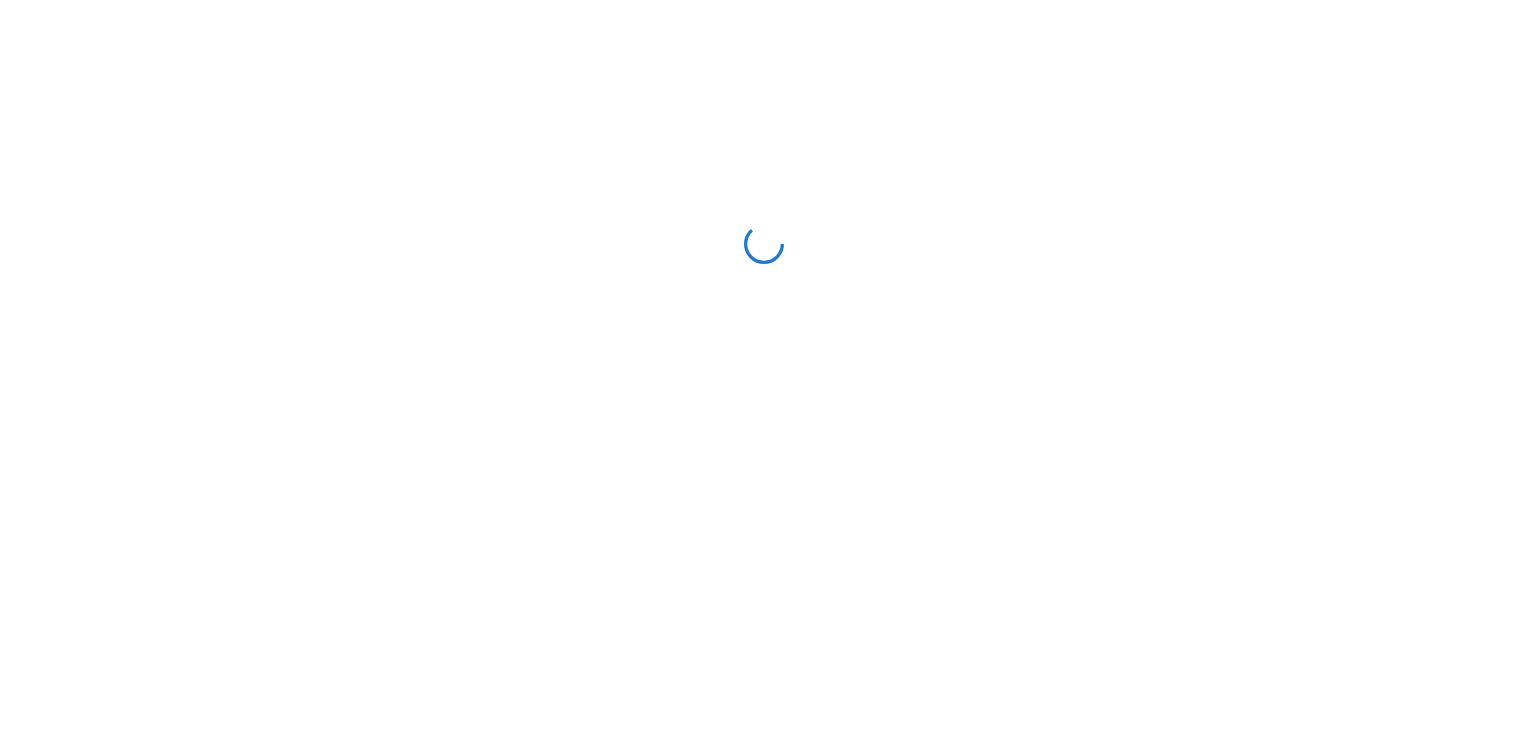 scroll, scrollTop: 0, scrollLeft: 0, axis: both 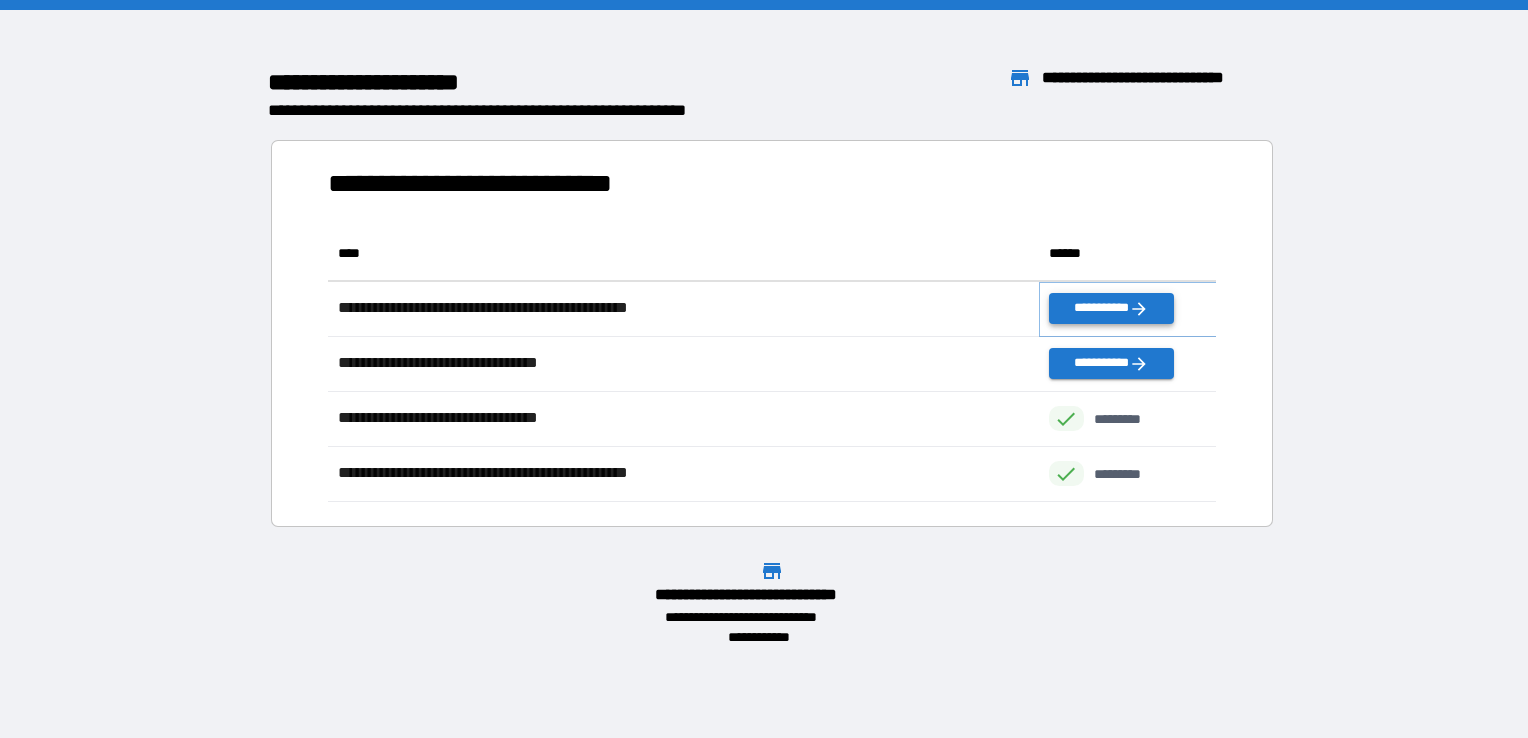 click on "**********" at bounding box center [1111, 308] 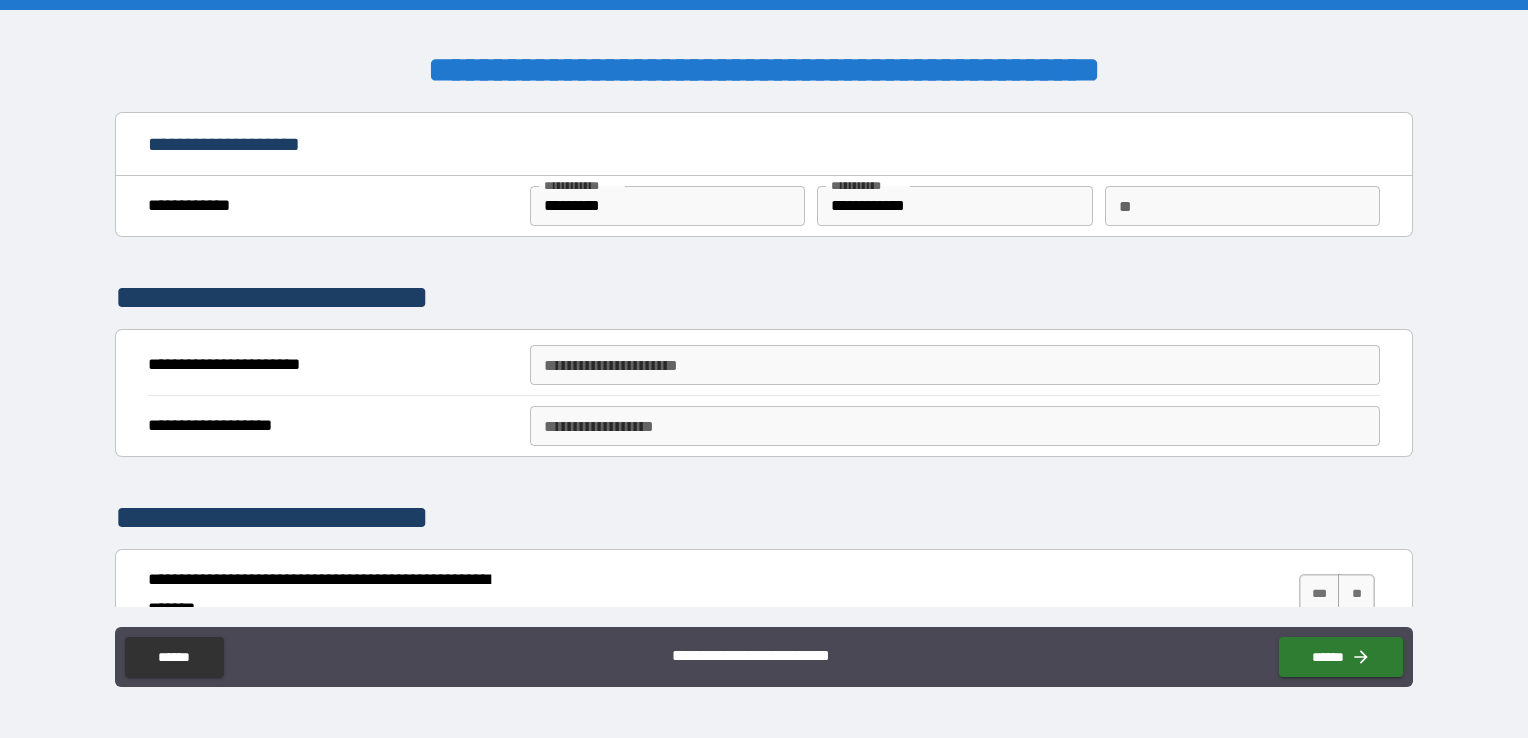 scroll, scrollTop: 207, scrollLeft: 0, axis: vertical 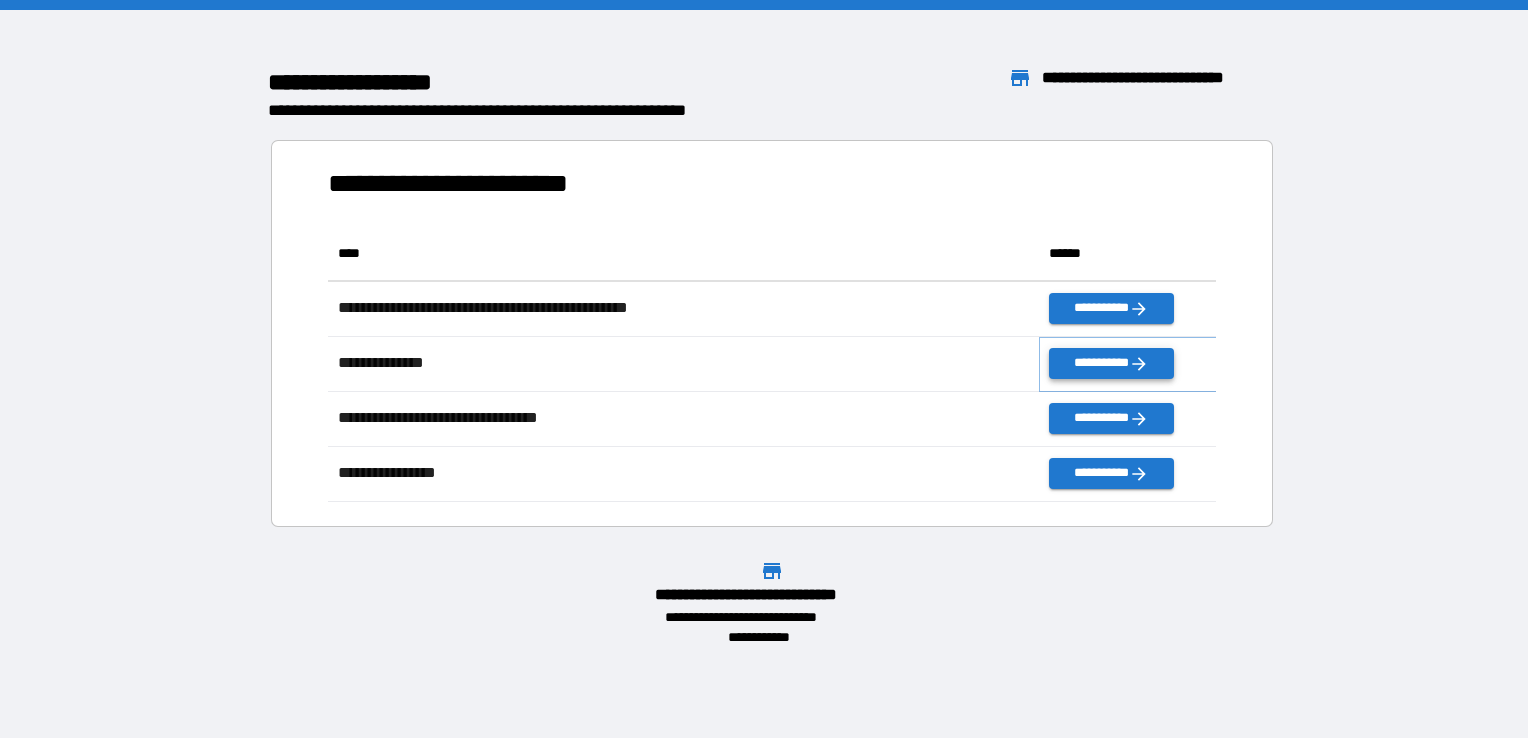 click on "**********" at bounding box center (1111, 363) 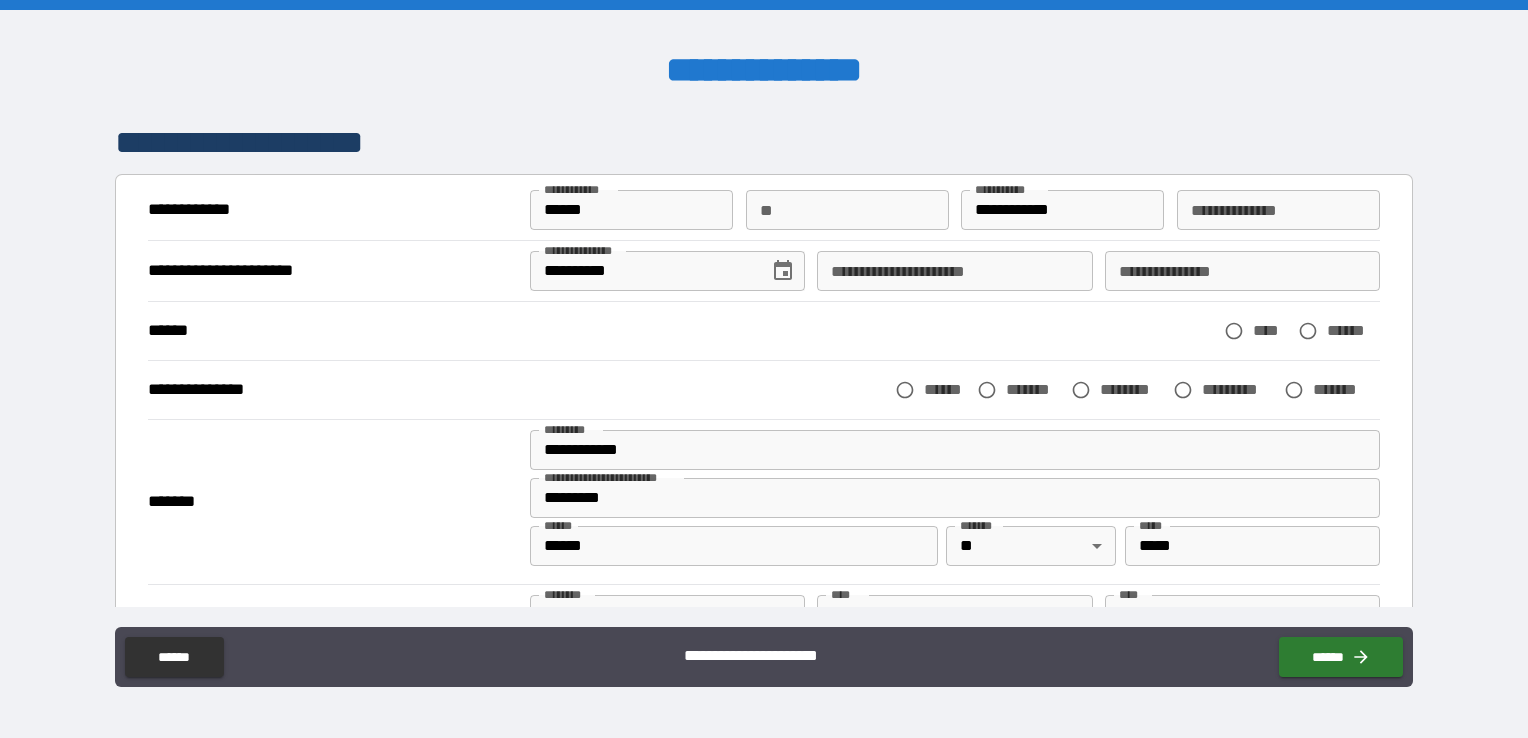 click on "**" at bounding box center (847, 210) 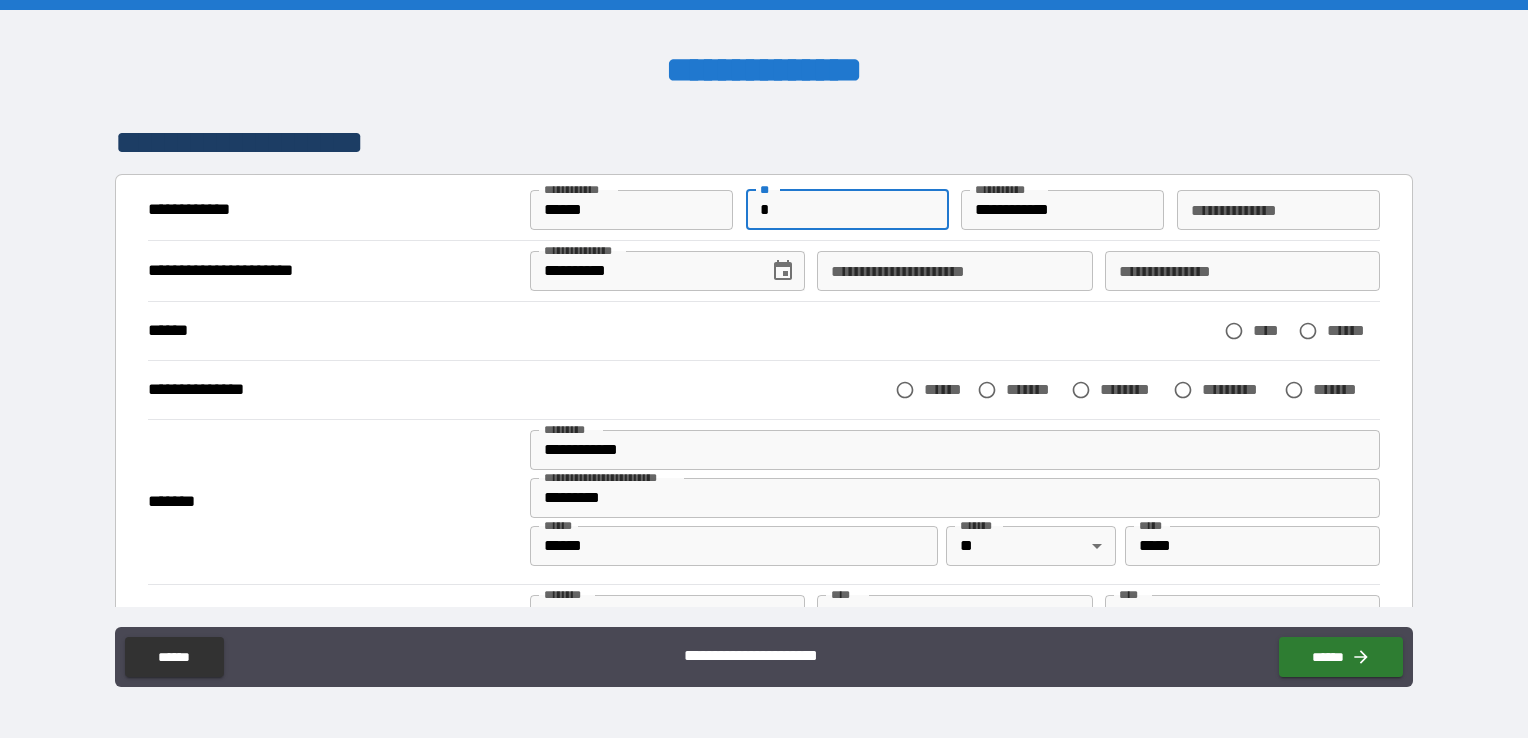 click on "*" at bounding box center [847, 210] 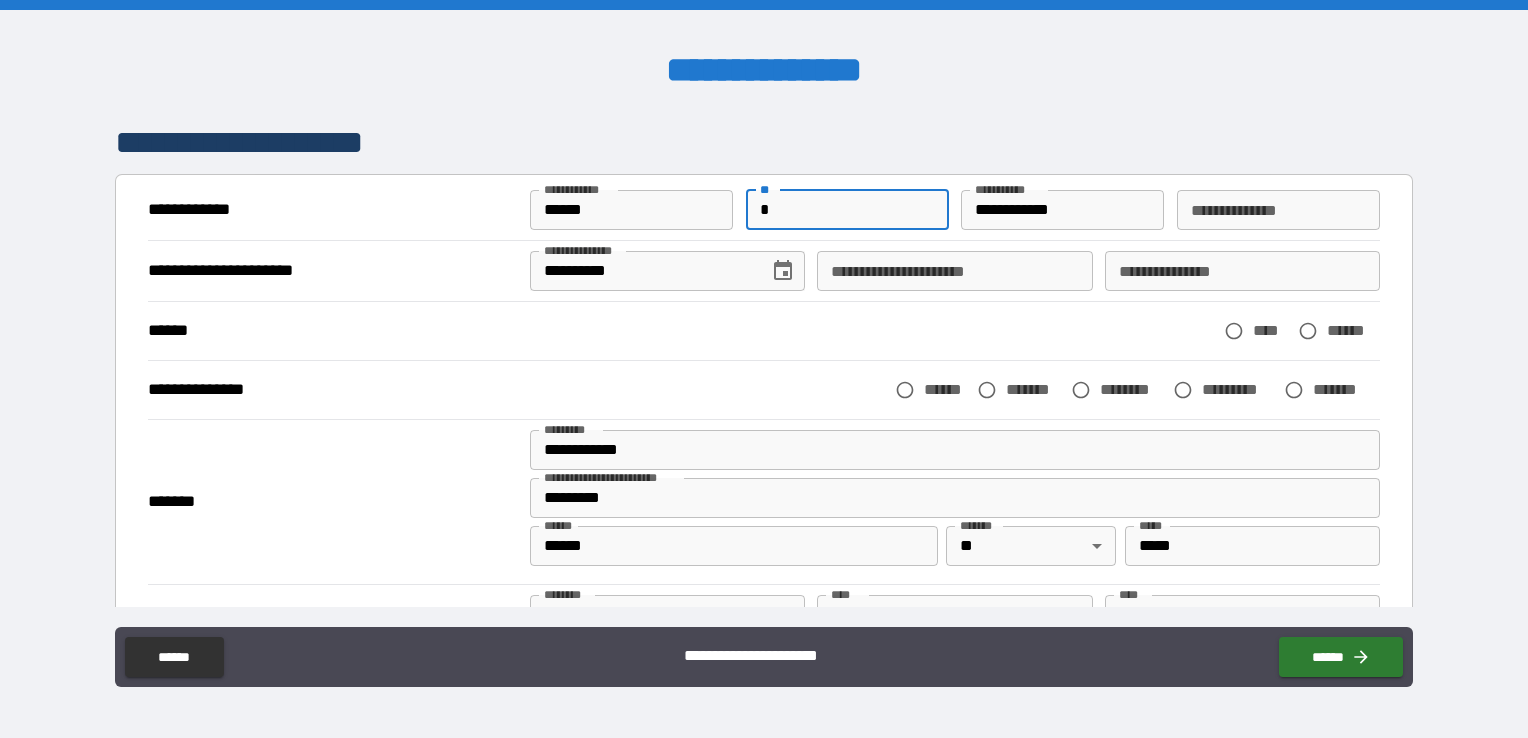 type on "*" 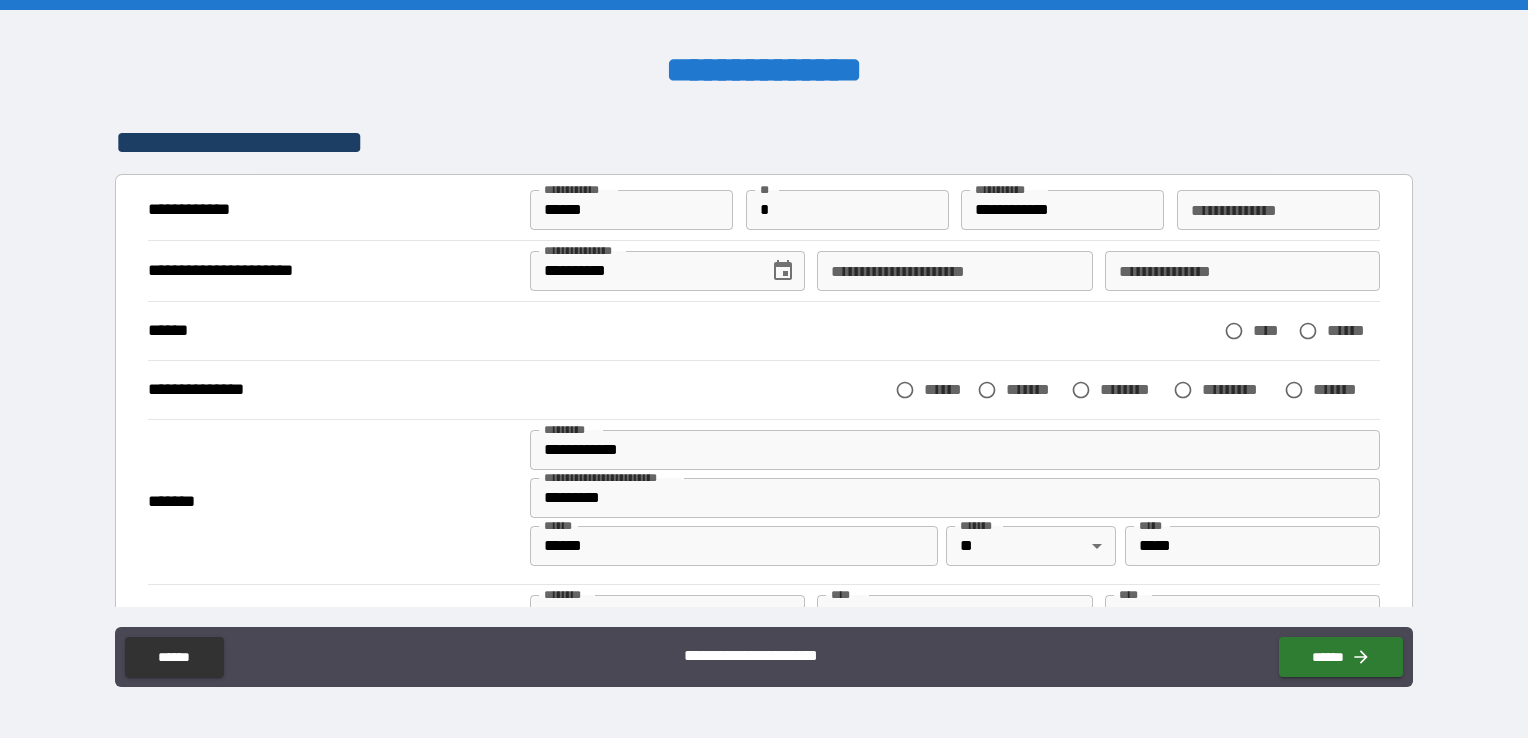 click on "****** **** ******" at bounding box center (764, 331) 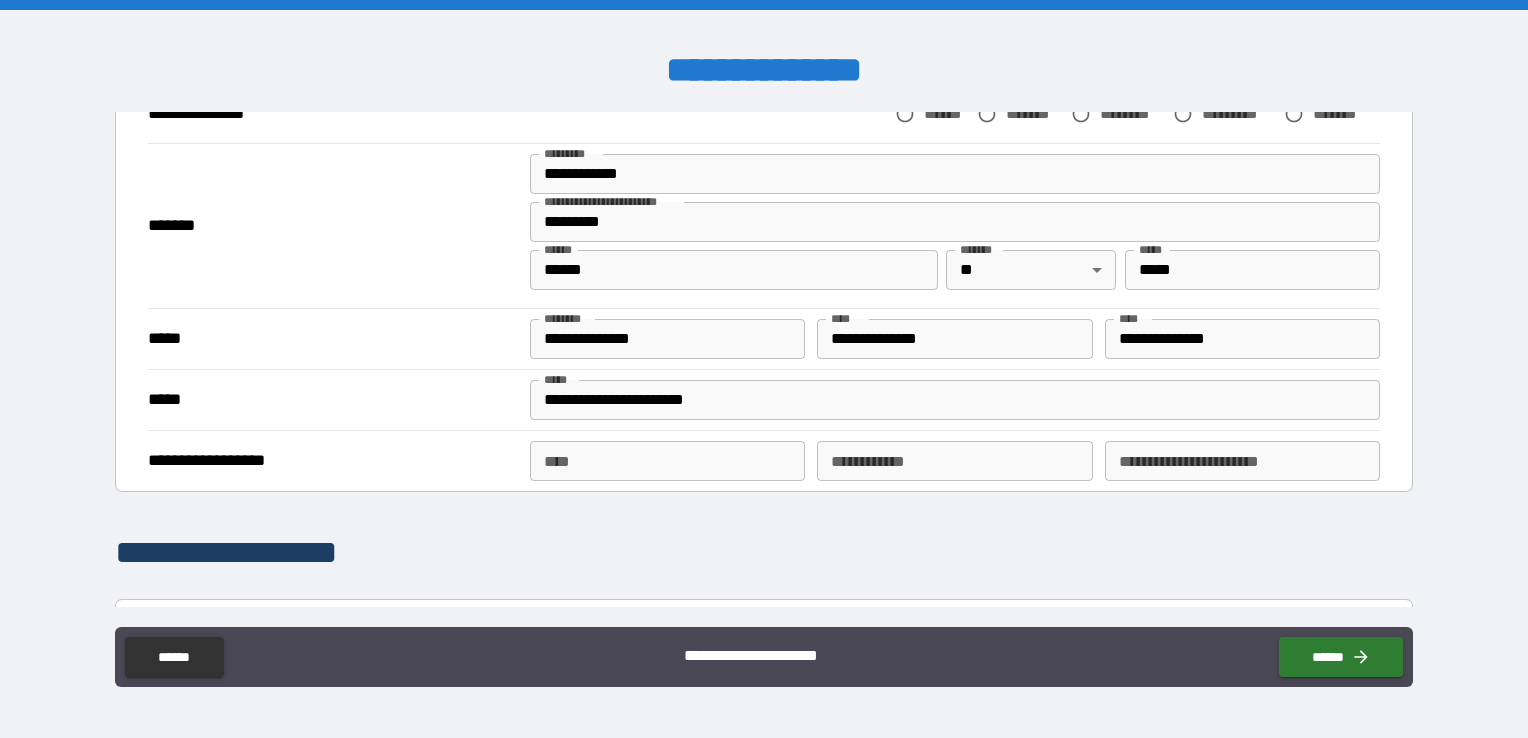 scroll, scrollTop: 280, scrollLeft: 0, axis: vertical 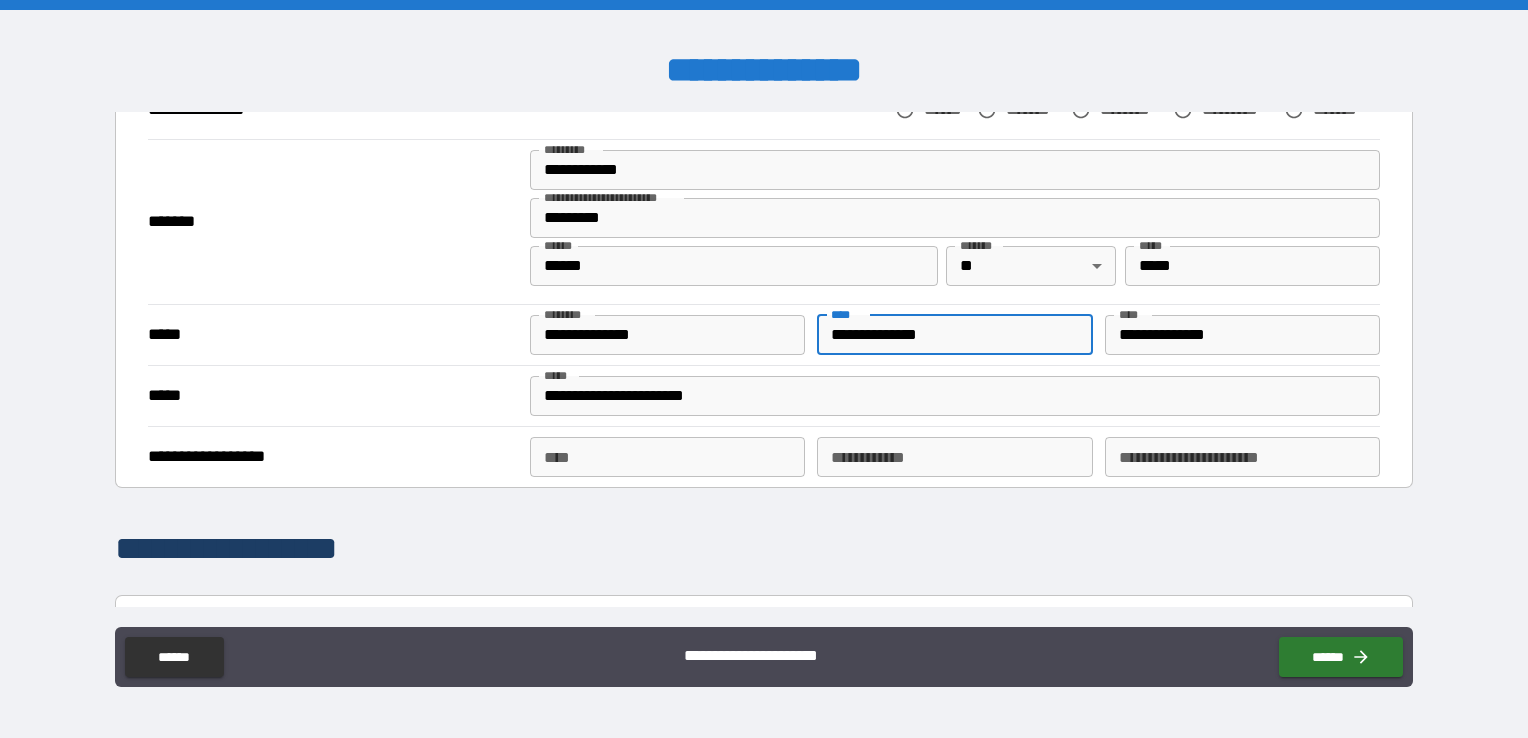 drag, startPoint x: 995, startPoint y: 338, endPoint x: 871, endPoint y: 334, distance: 124.0645 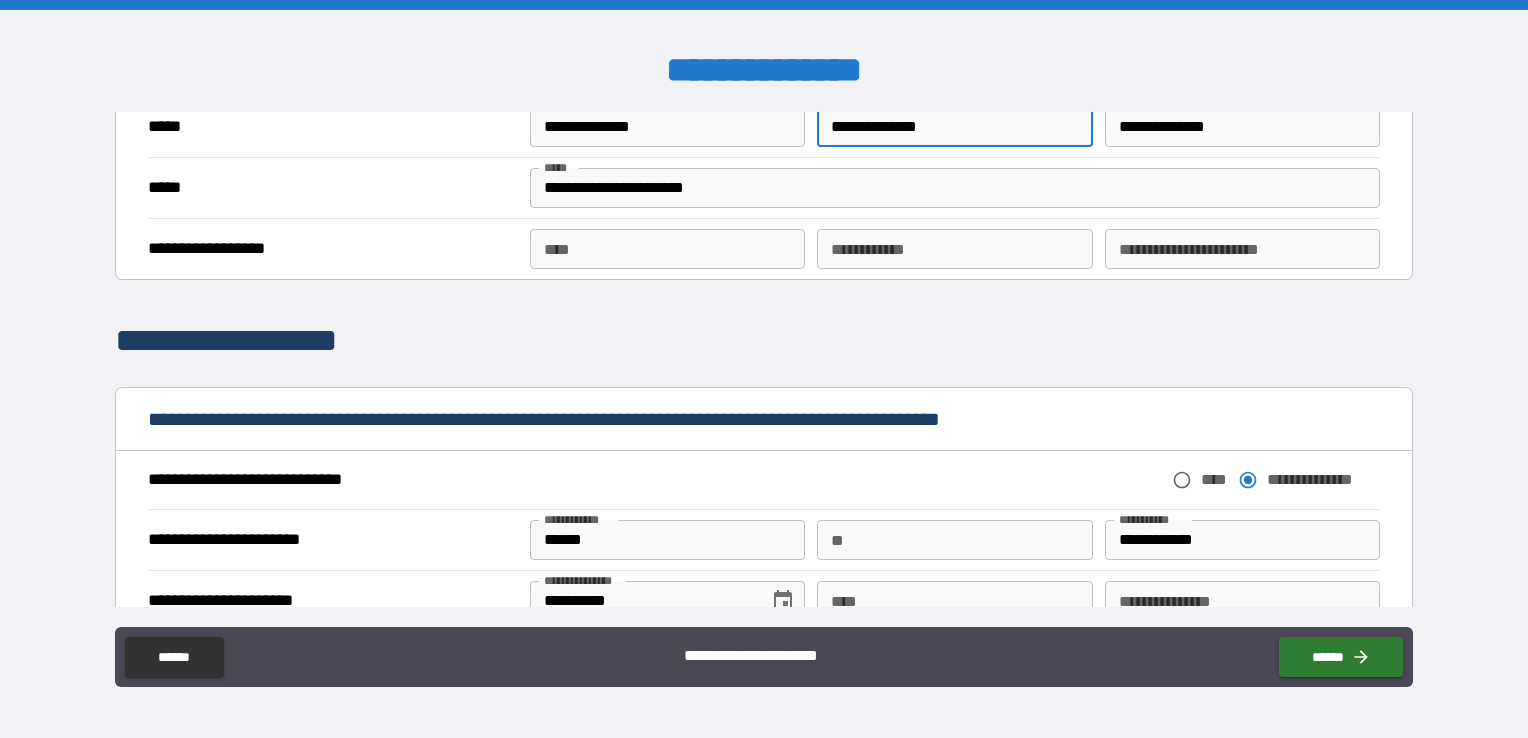 scroll, scrollTop: 488, scrollLeft: 0, axis: vertical 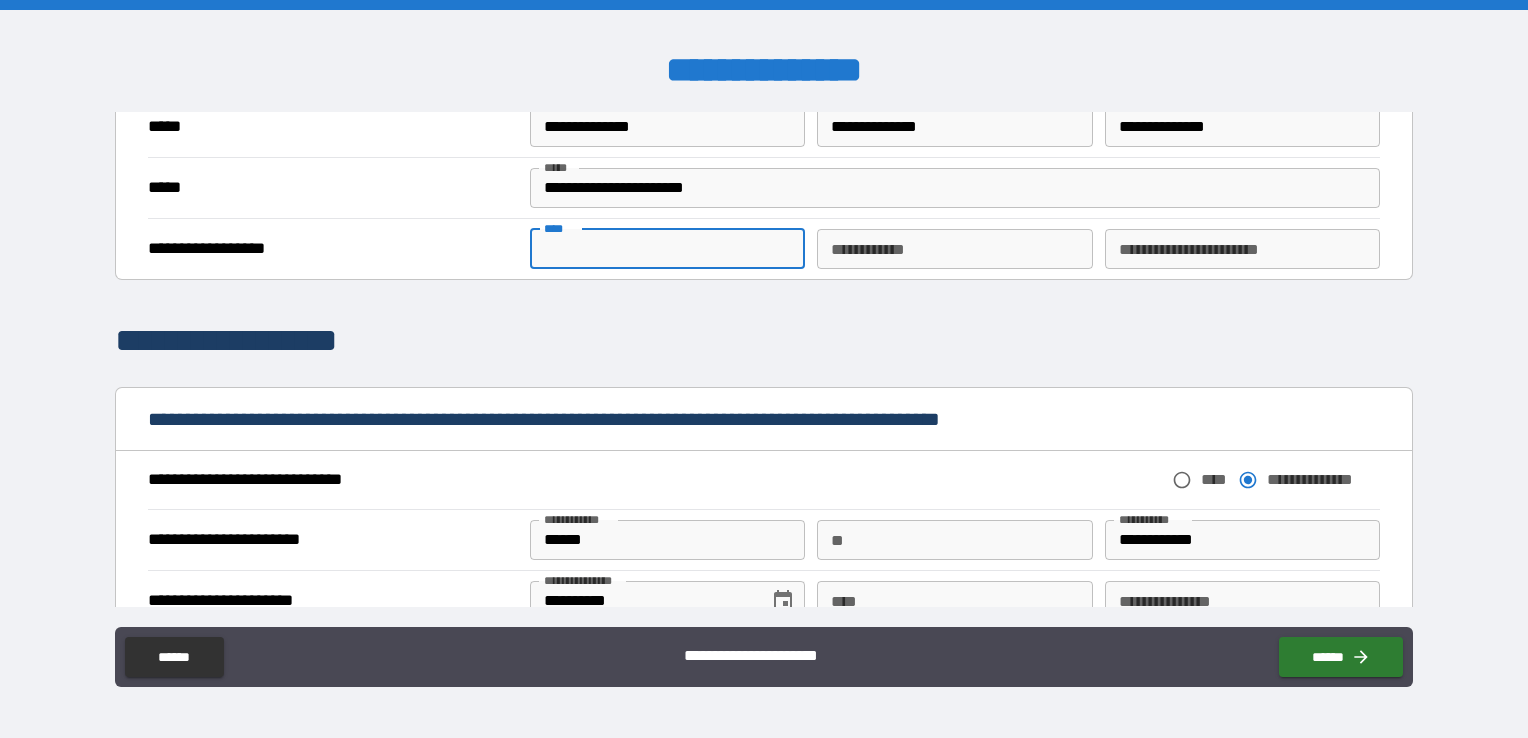 click on "****" at bounding box center [667, 249] 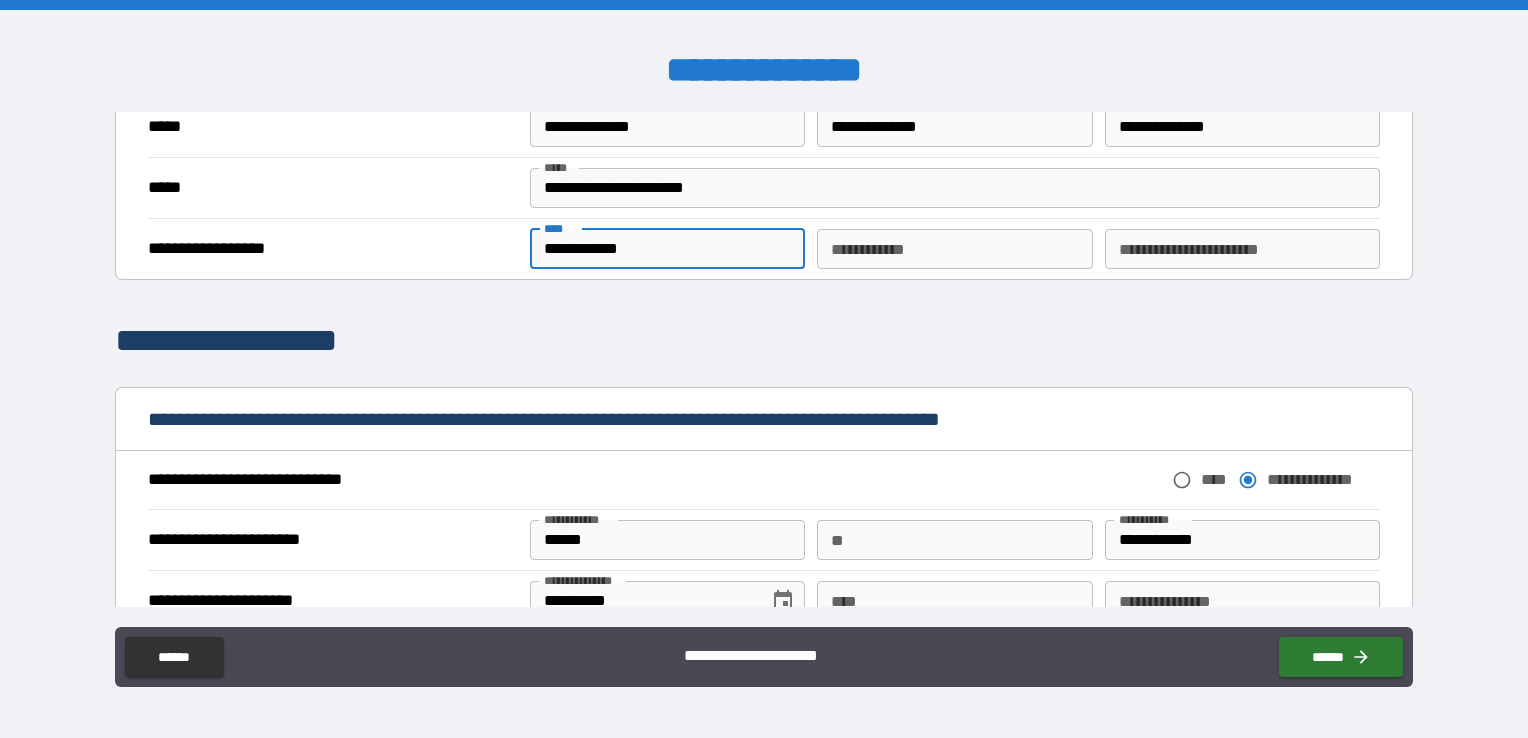 type on "**********" 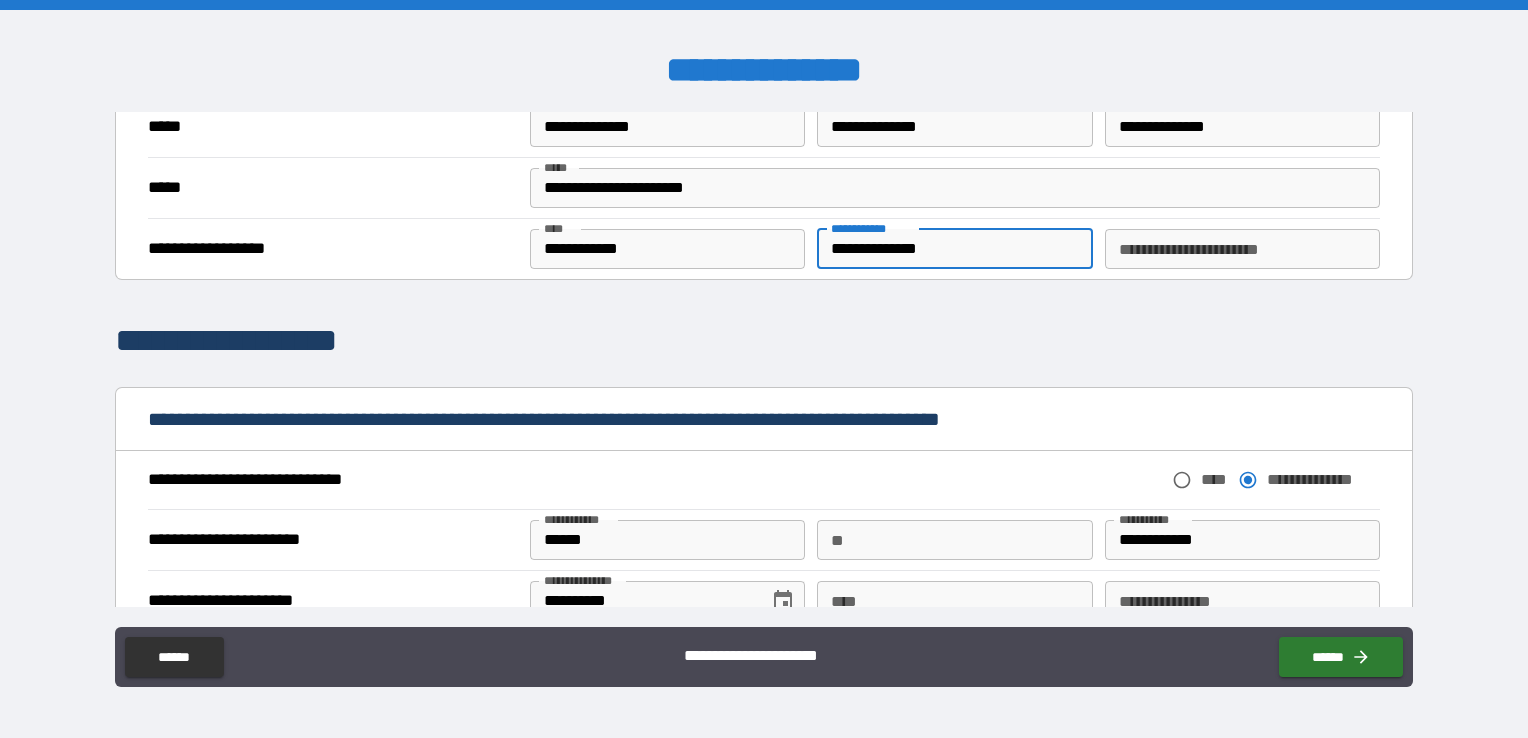 type on "**********" 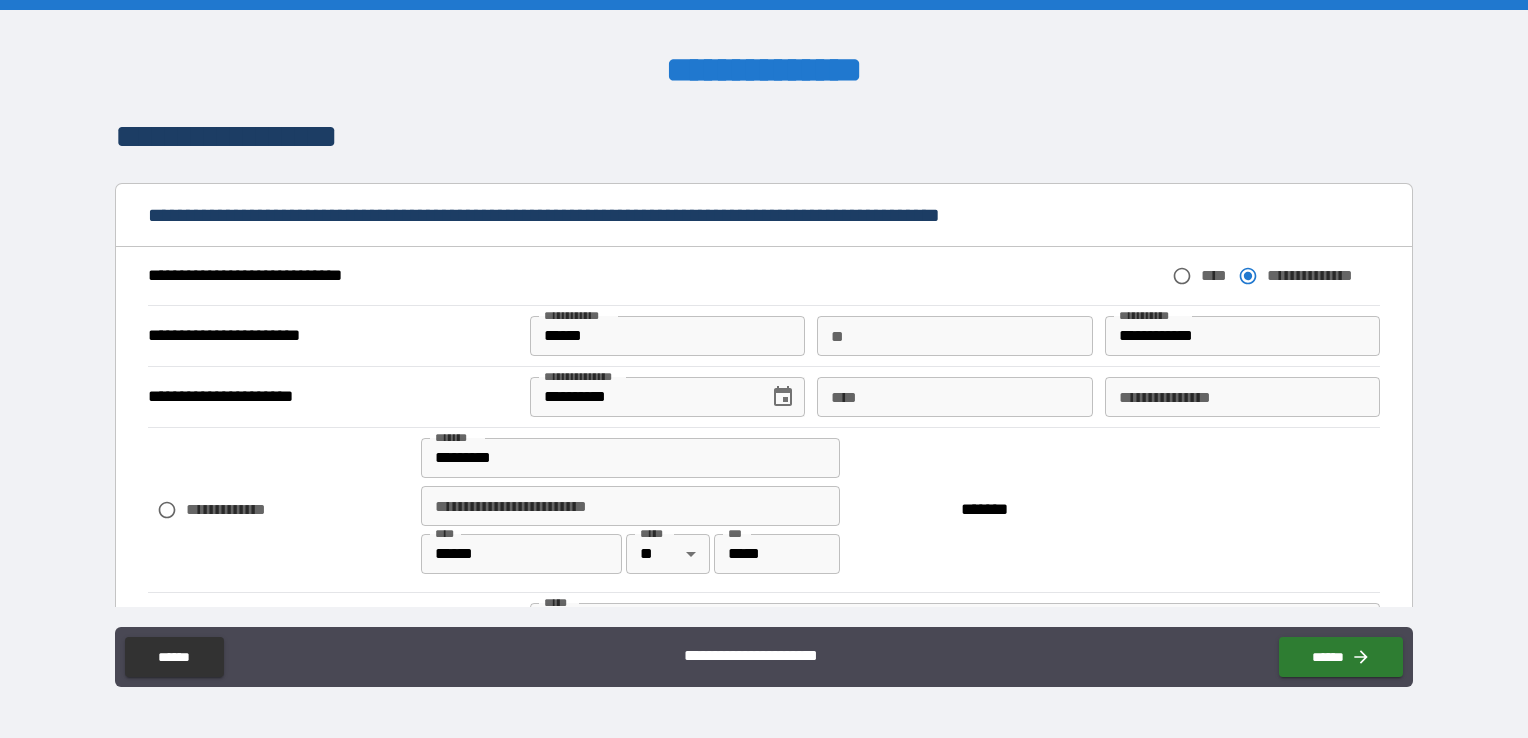scroll, scrollTop: 784, scrollLeft: 0, axis: vertical 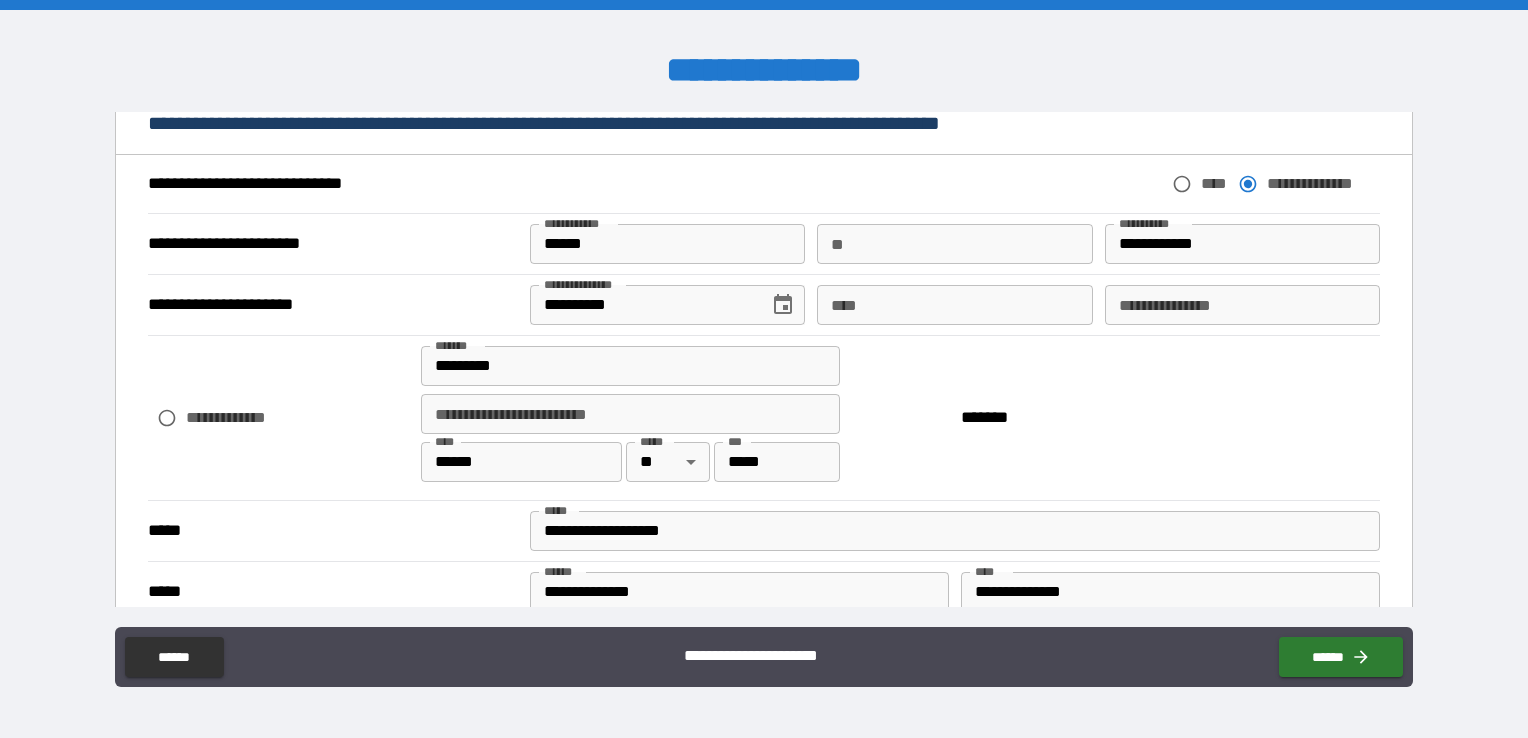 type on "*******" 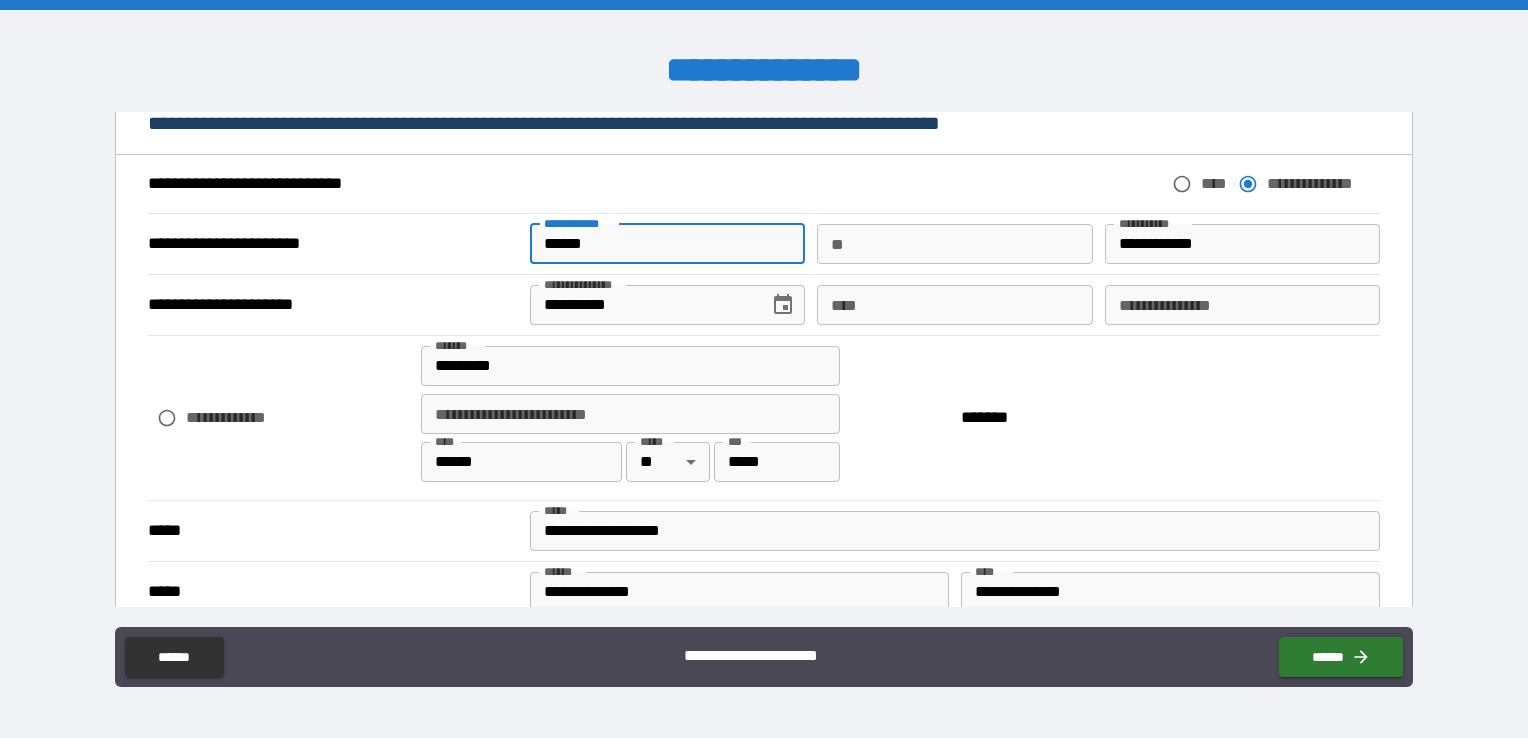 drag, startPoint x: 613, startPoint y: 234, endPoint x: 500, endPoint y: 242, distance: 113.28283 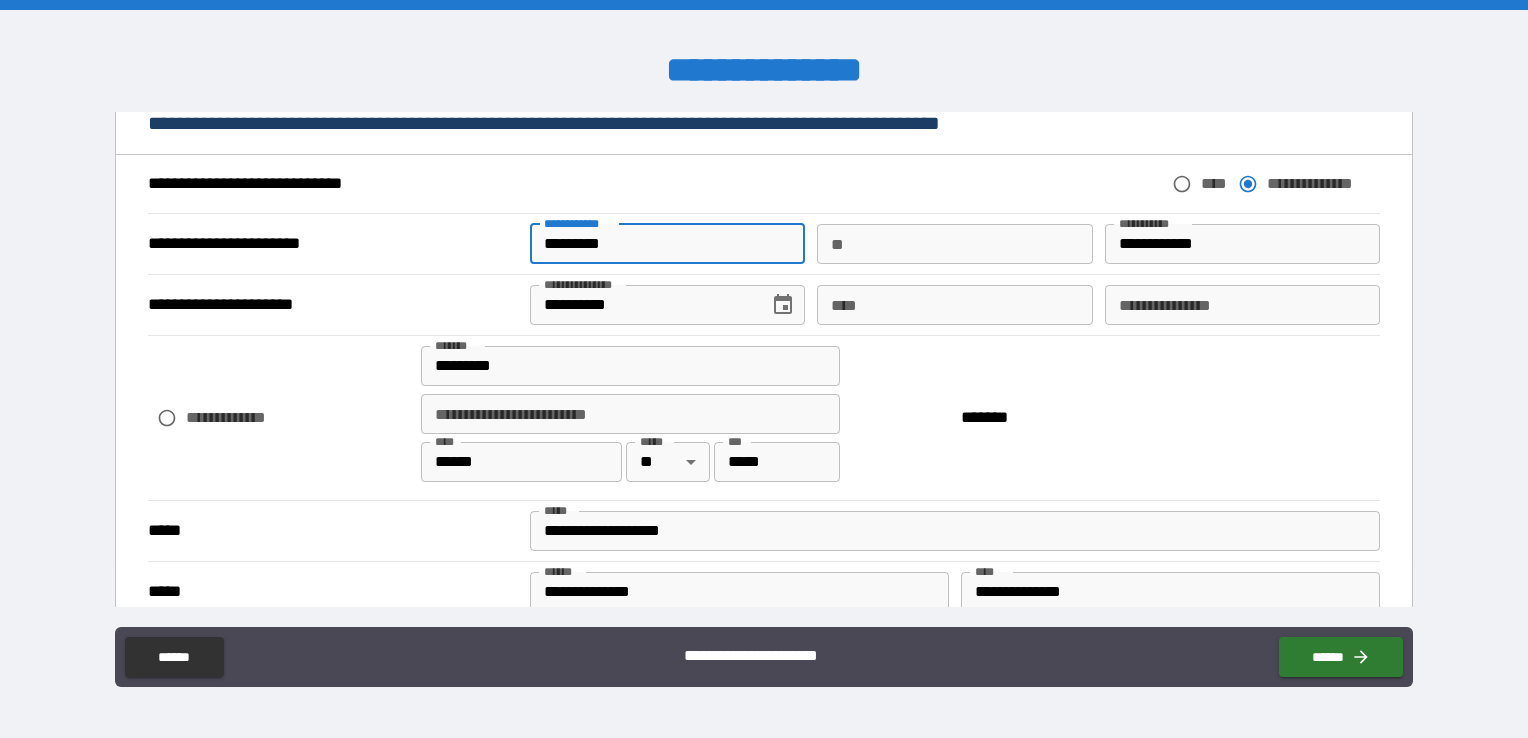 type on "********" 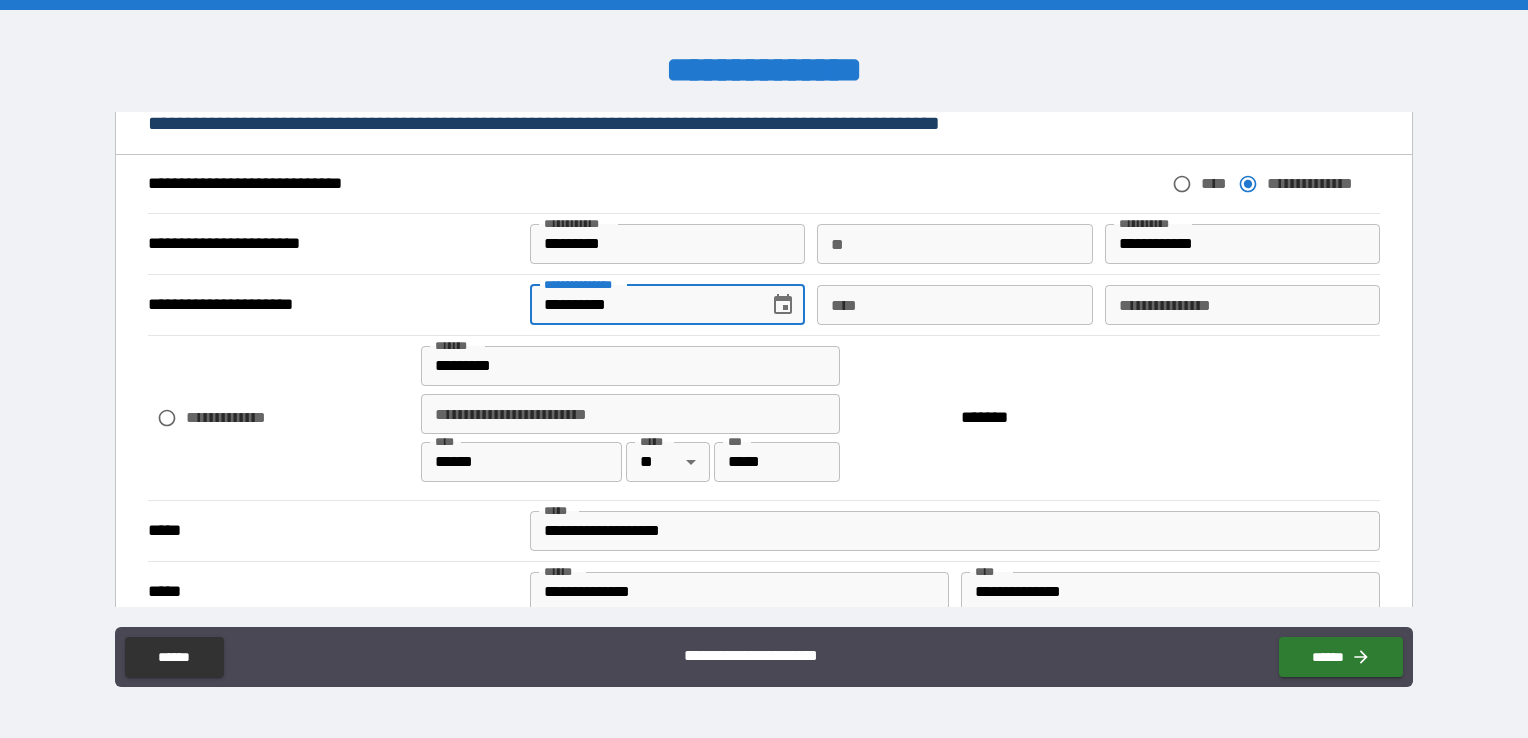type on "**********" 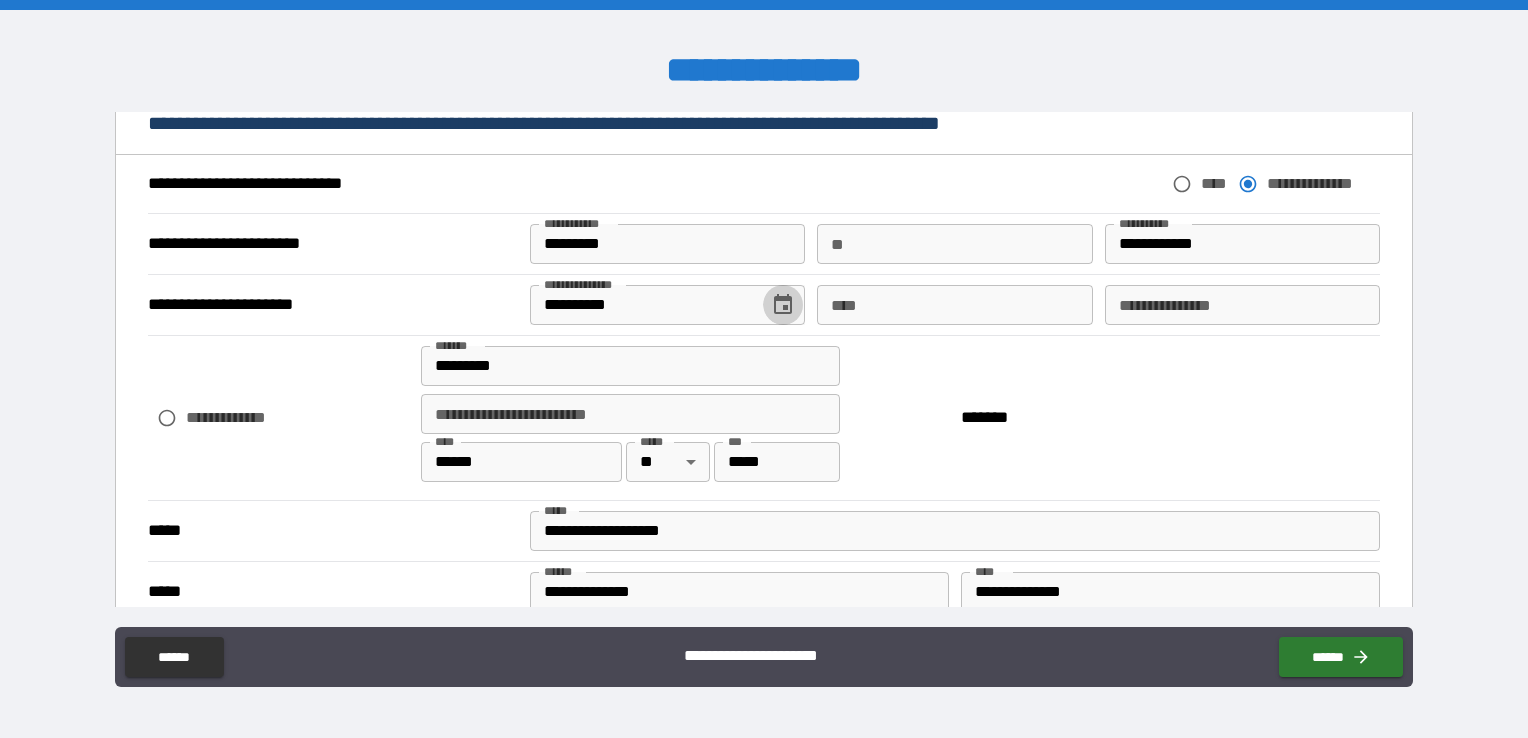 type 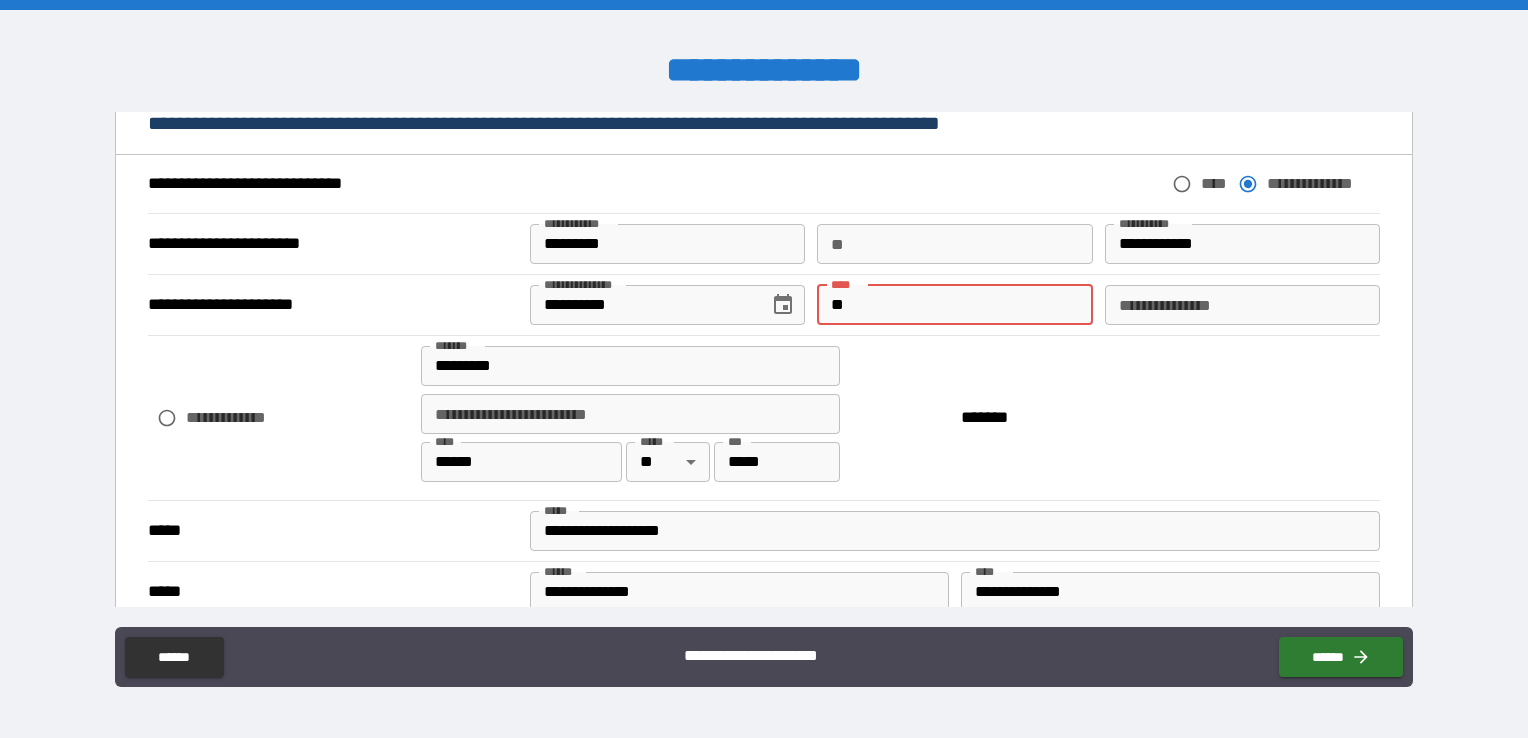 type on "*" 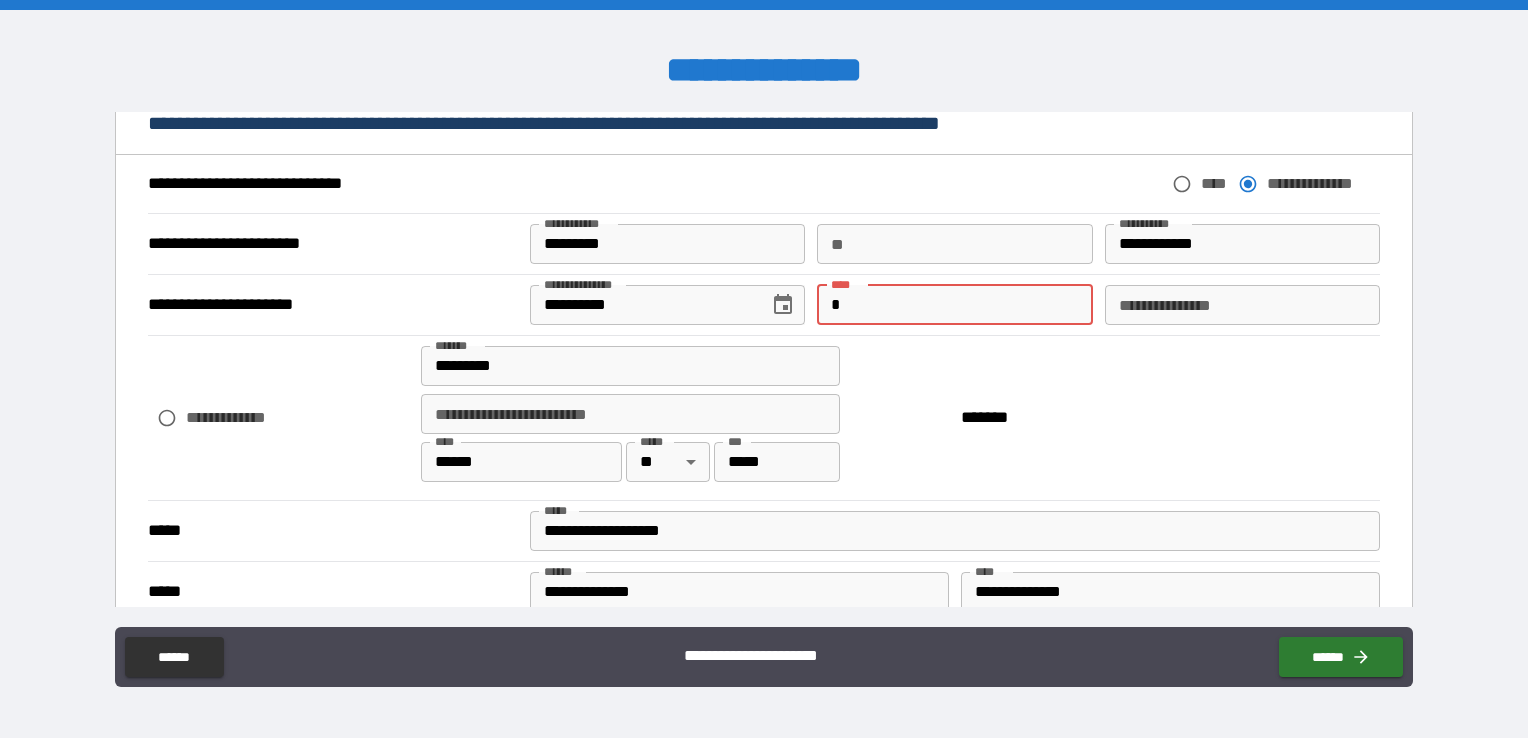type 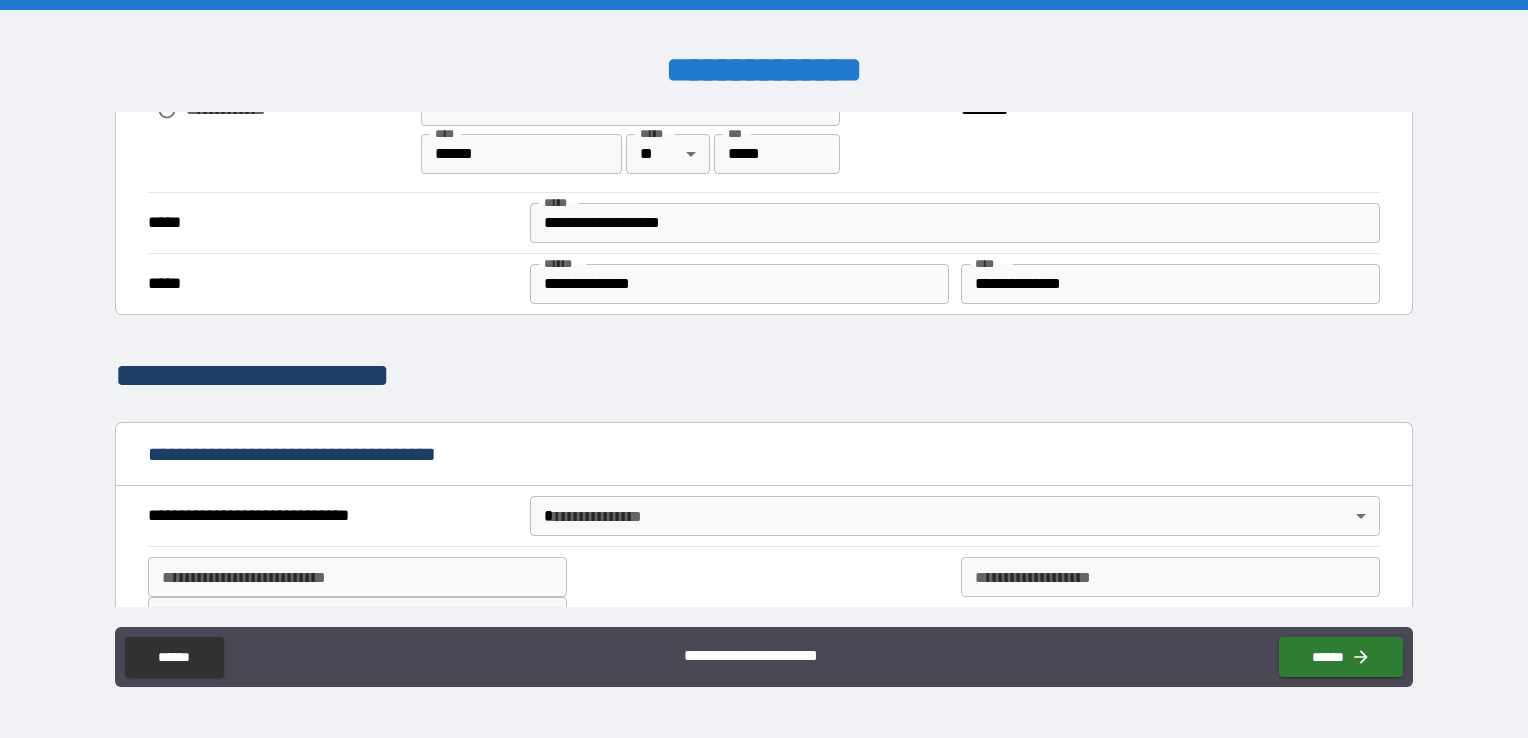 scroll, scrollTop: 1094, scrollLeft: 0, axis: vertical 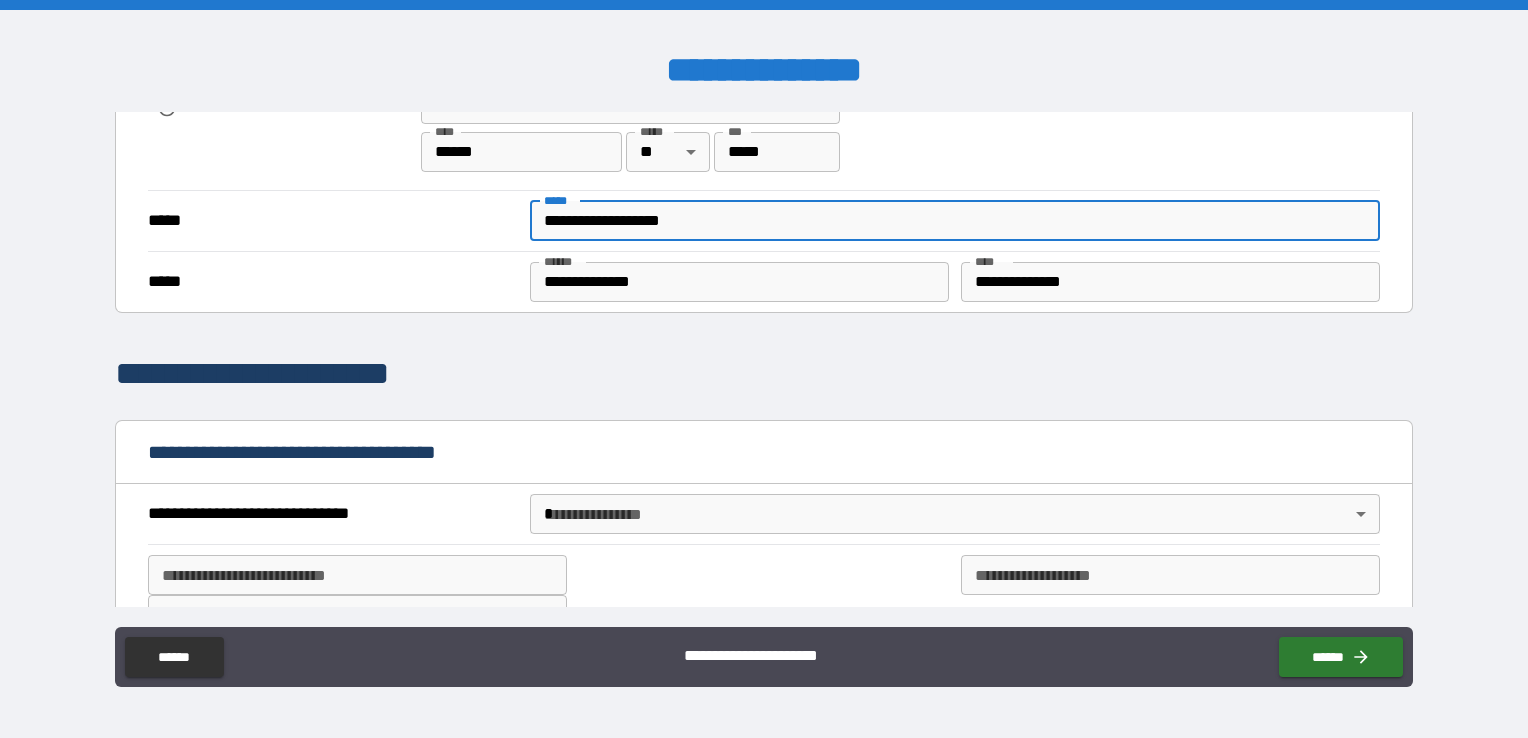 drag, startPoint x: 704, startPoint y: 223, endPoint x: 496, endPoint y: 202, distance: 209.0574 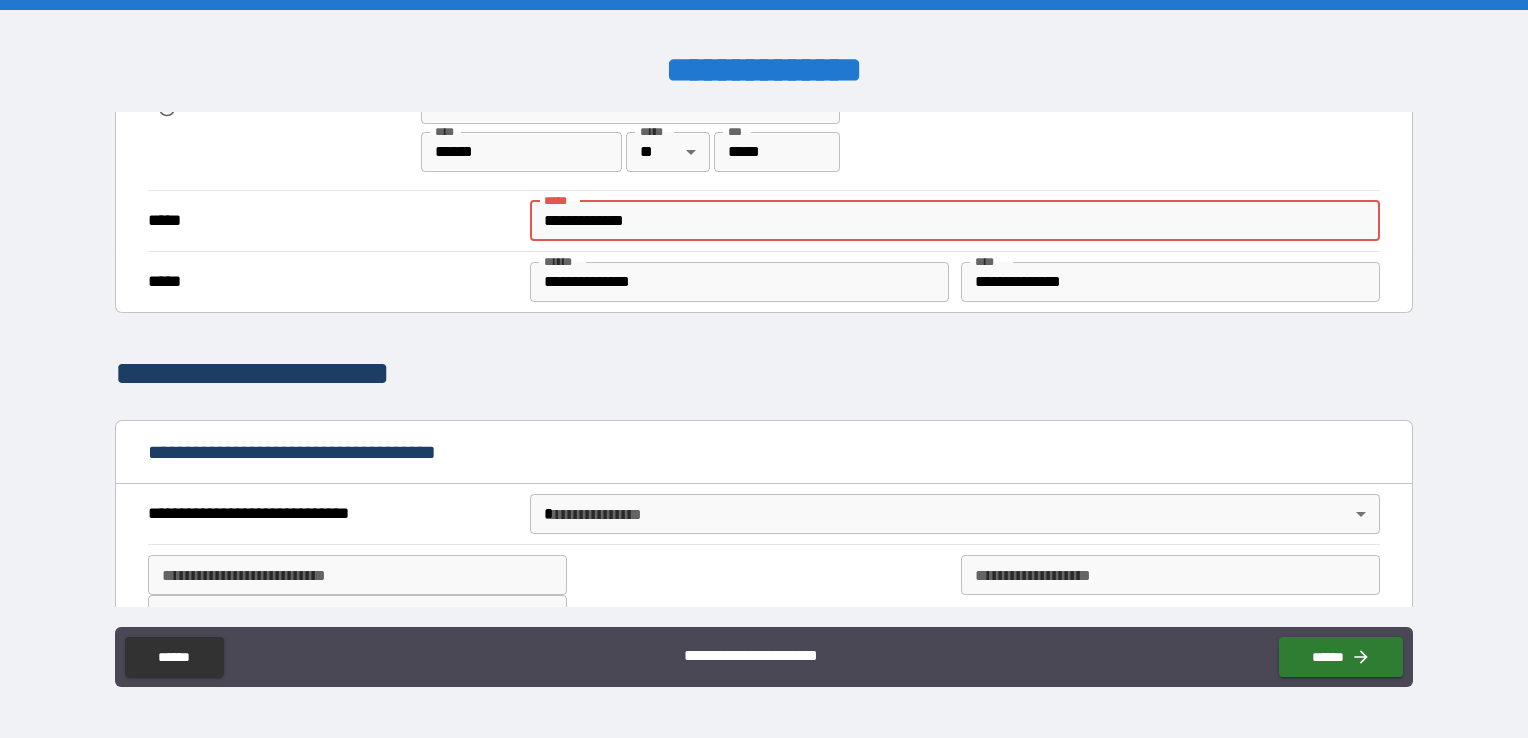type on "**********" 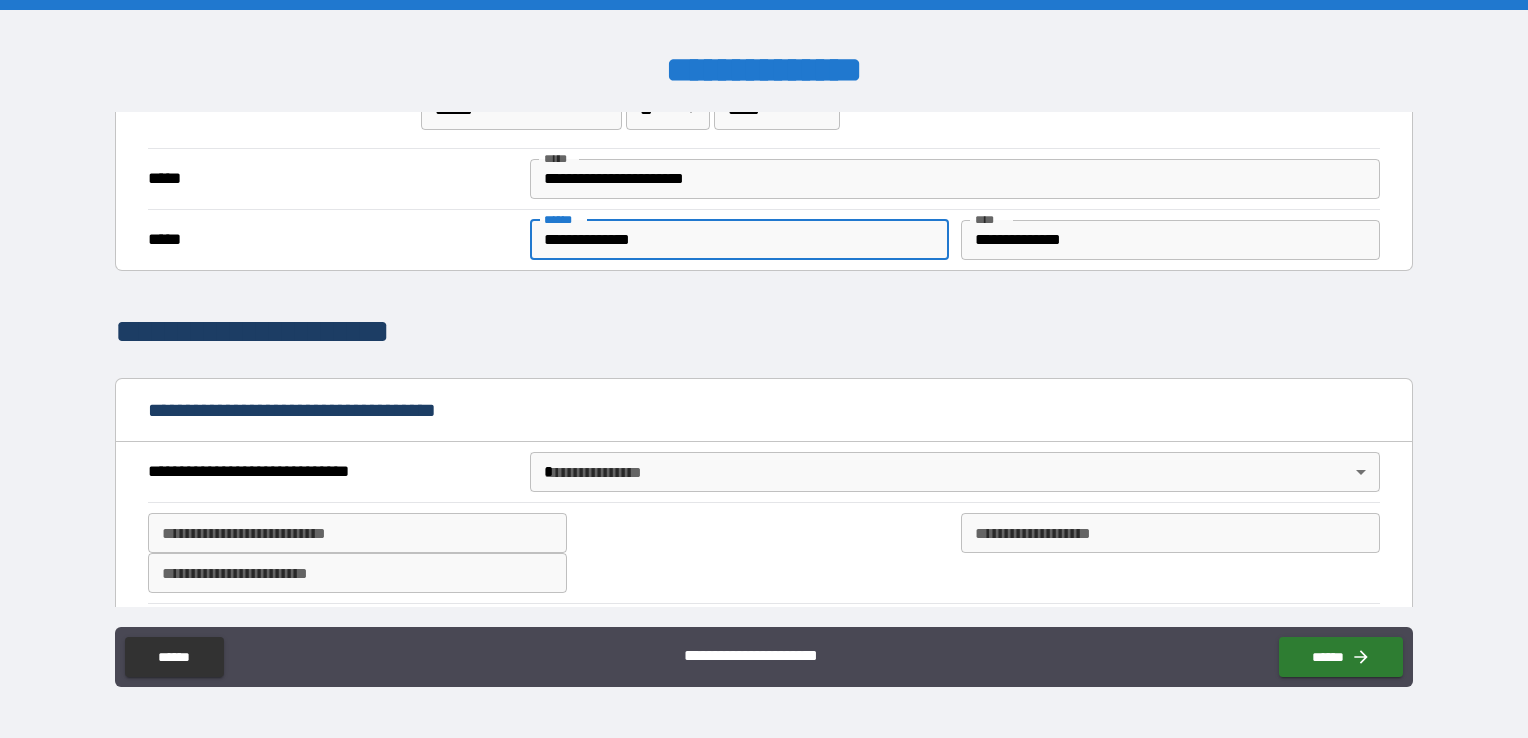 scroll, scrollTop: 1355, scrollLeft: 0, axis: vertical 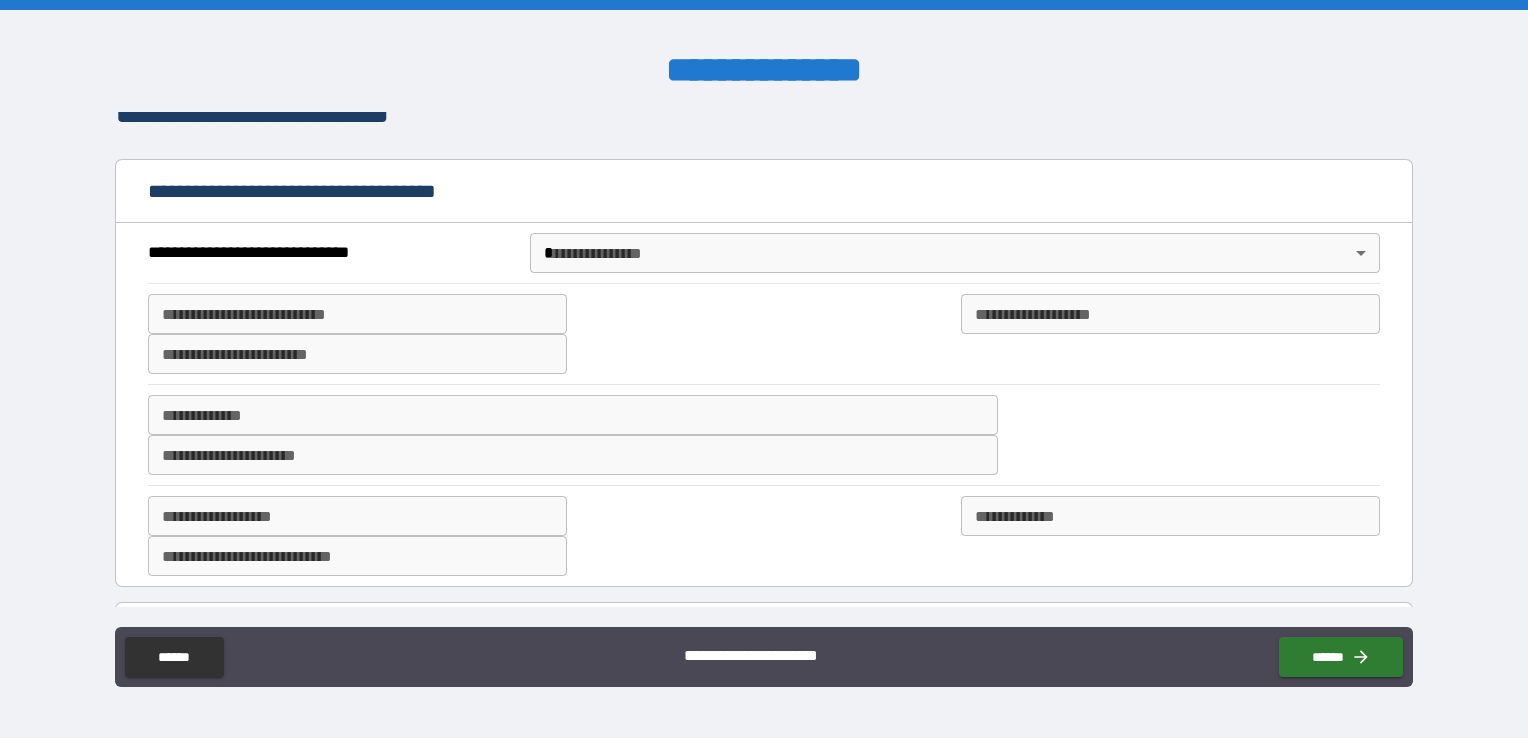 type on "**********" 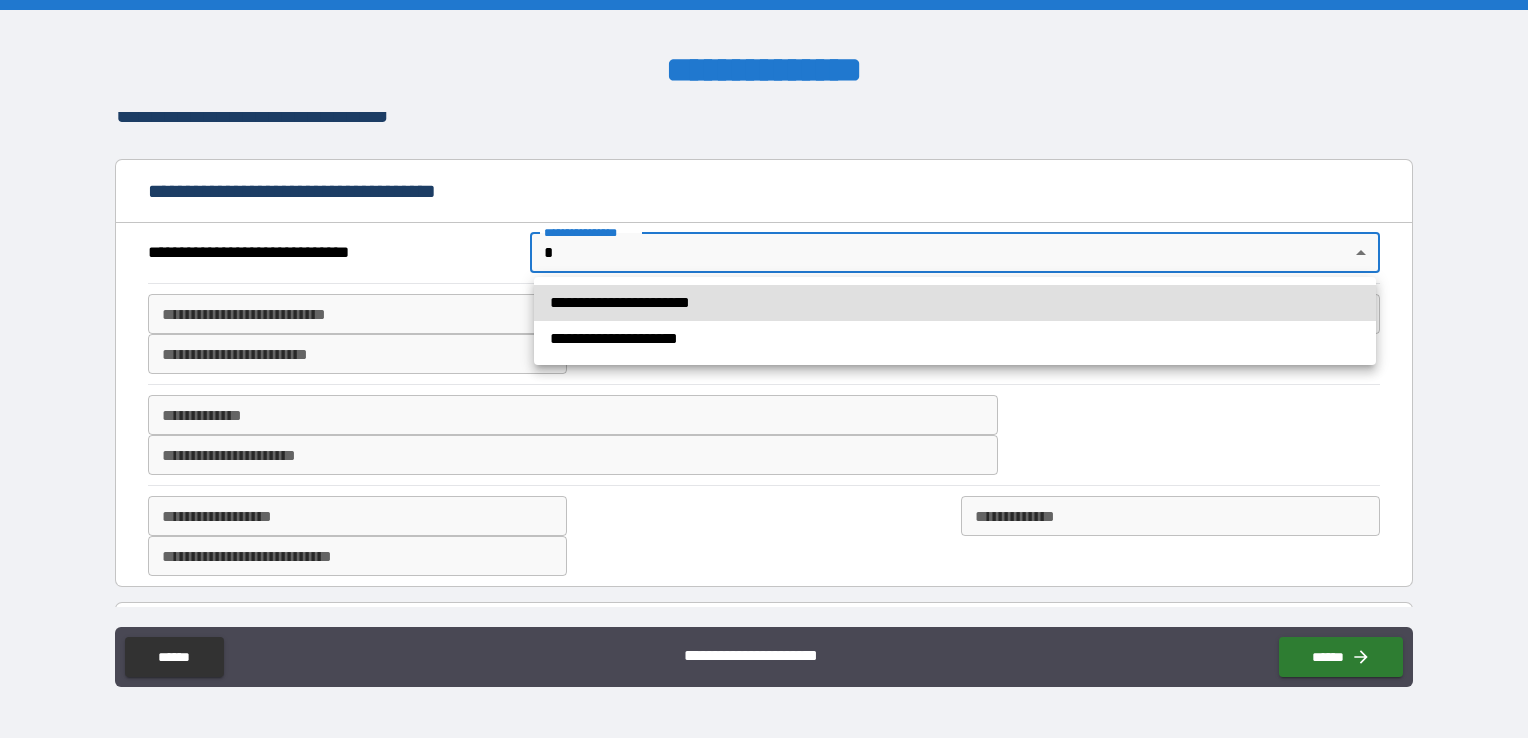 click on "**********" at bounding box center [764, 369] 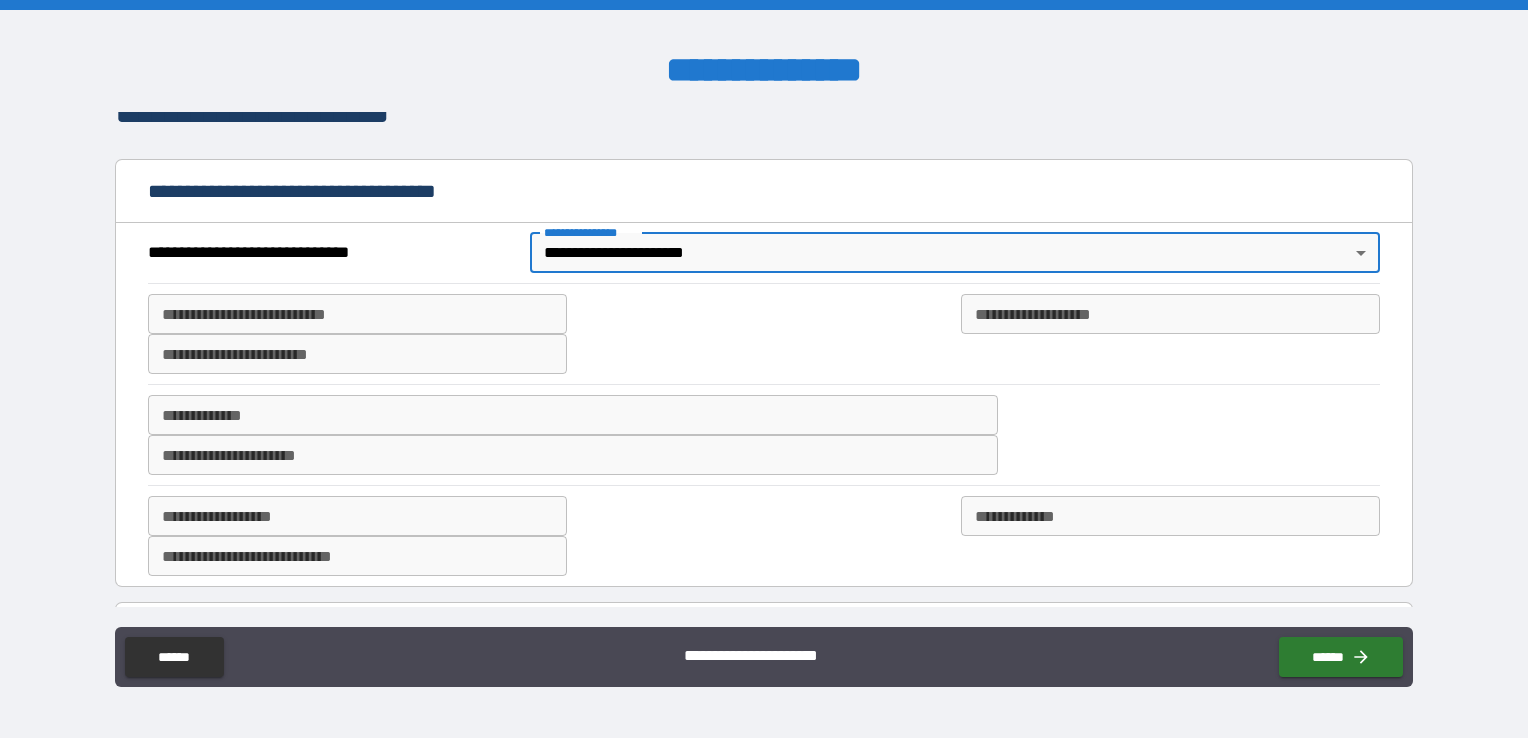 click on "**********" at bounding box center [357, 314] 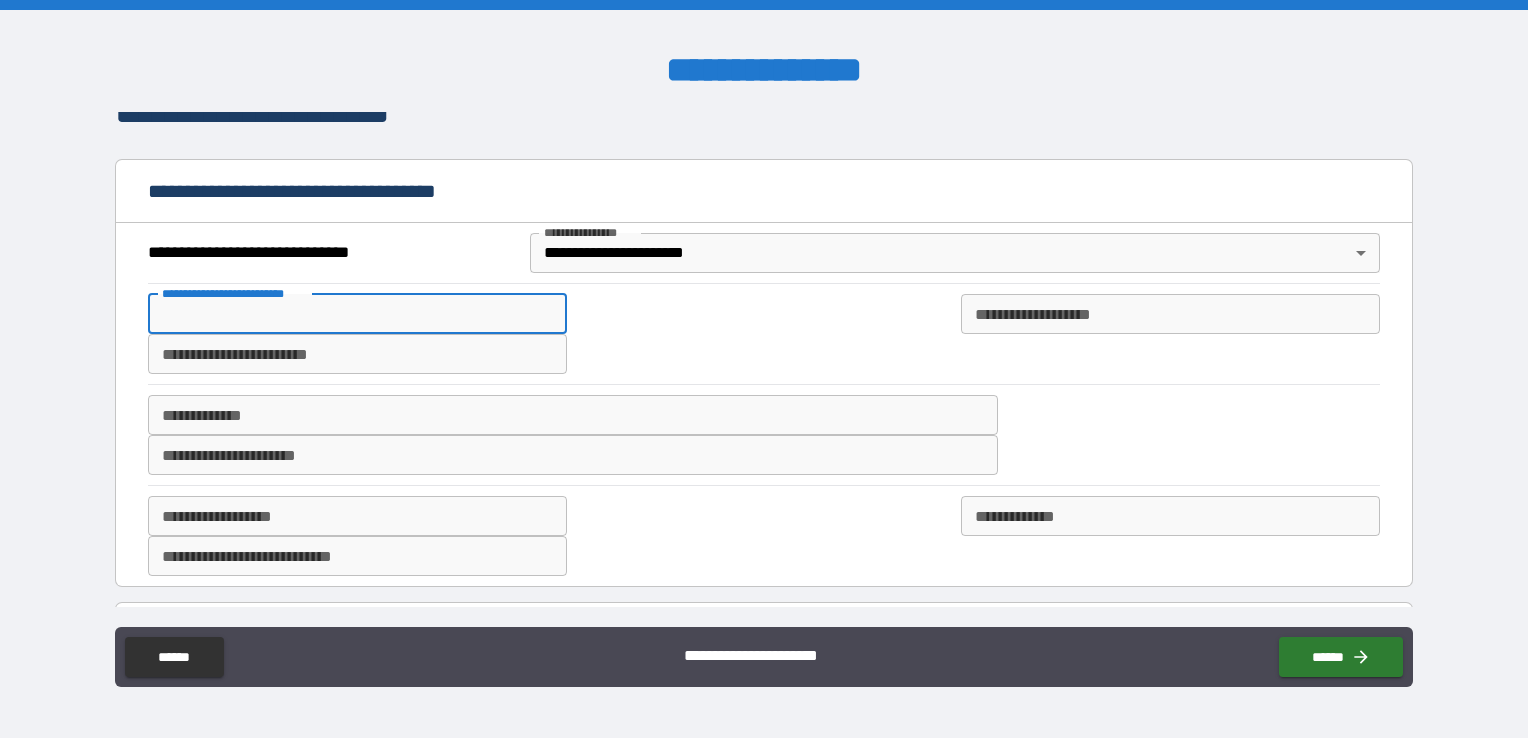 click on "**********" at bounding box center (357, 314) 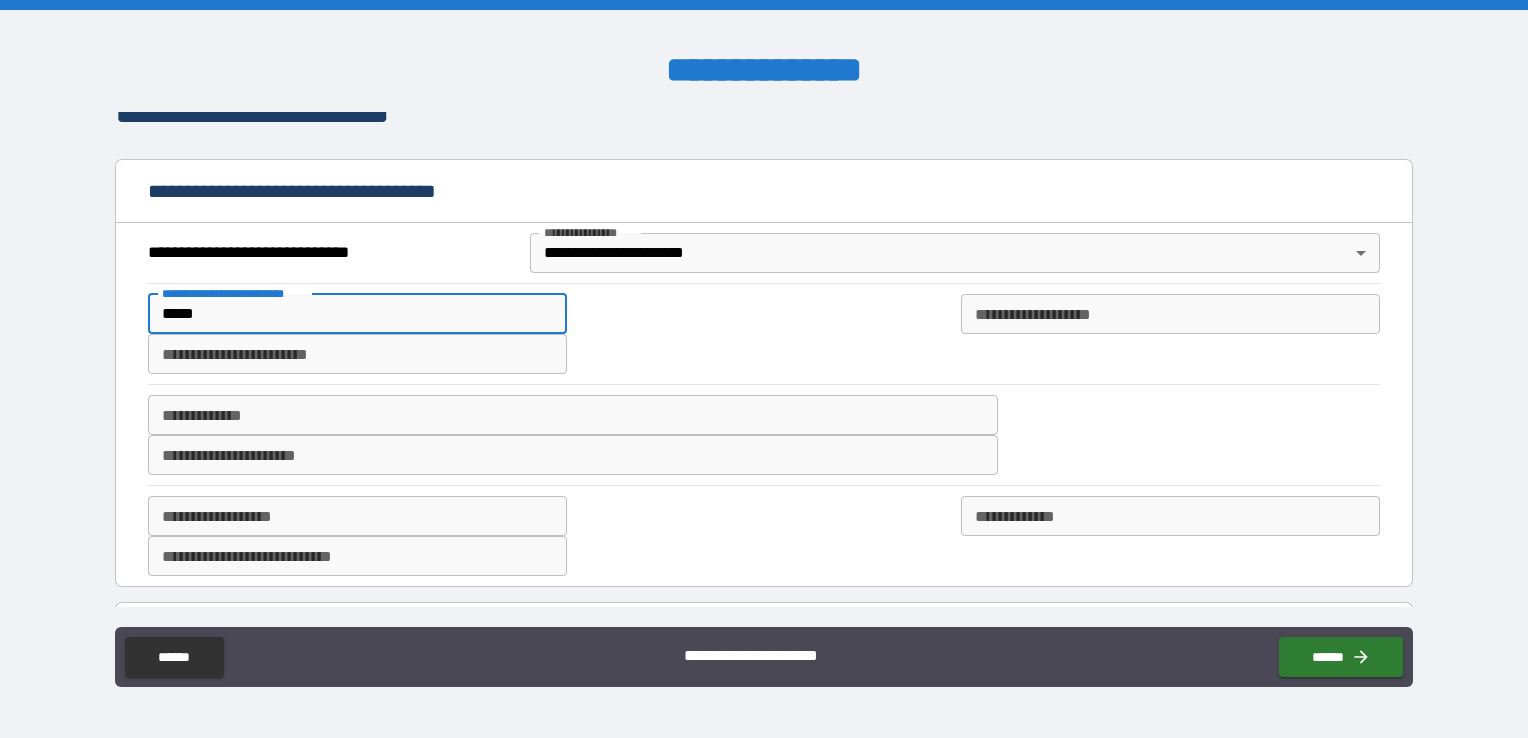 type on "*****" 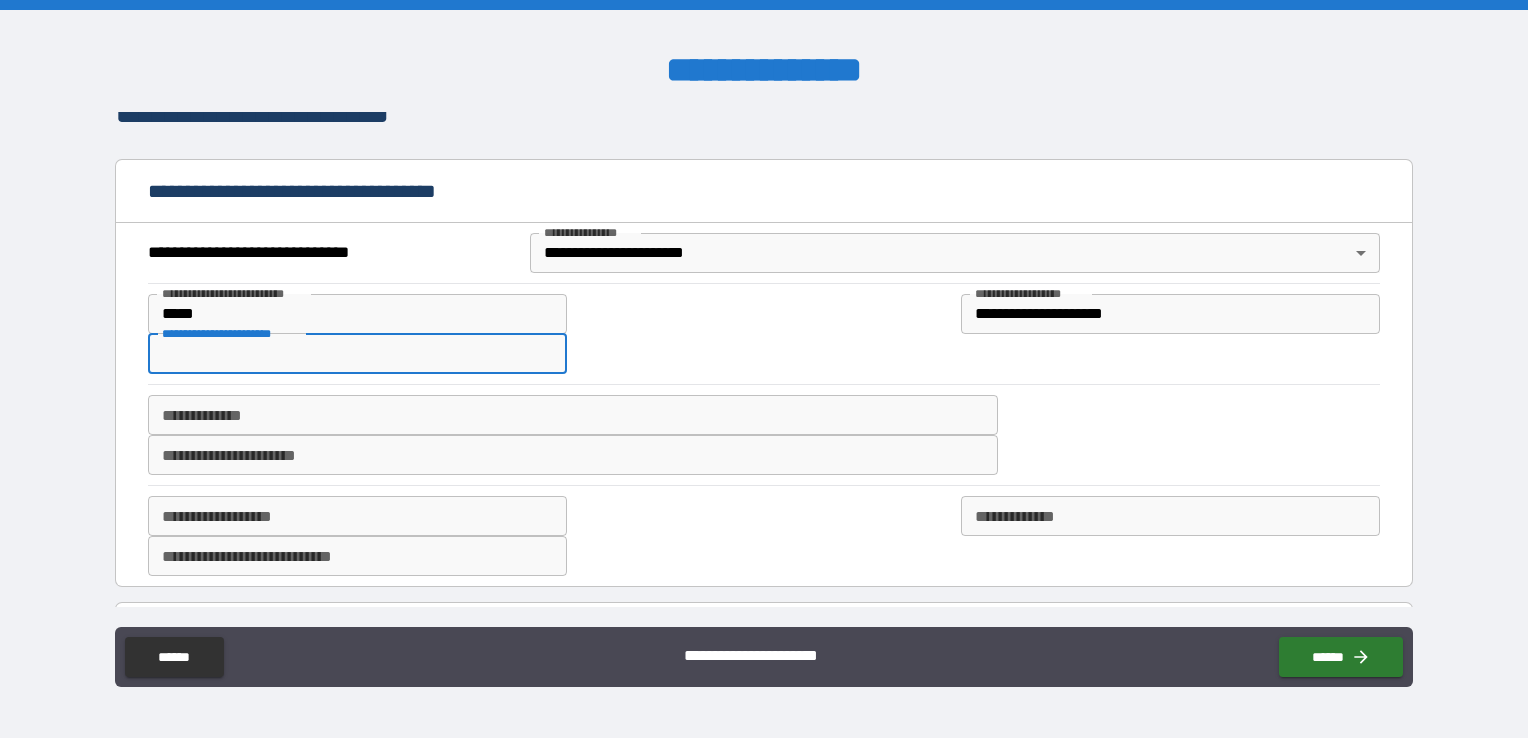 click on "**********" at bounding box center (1170, 314) 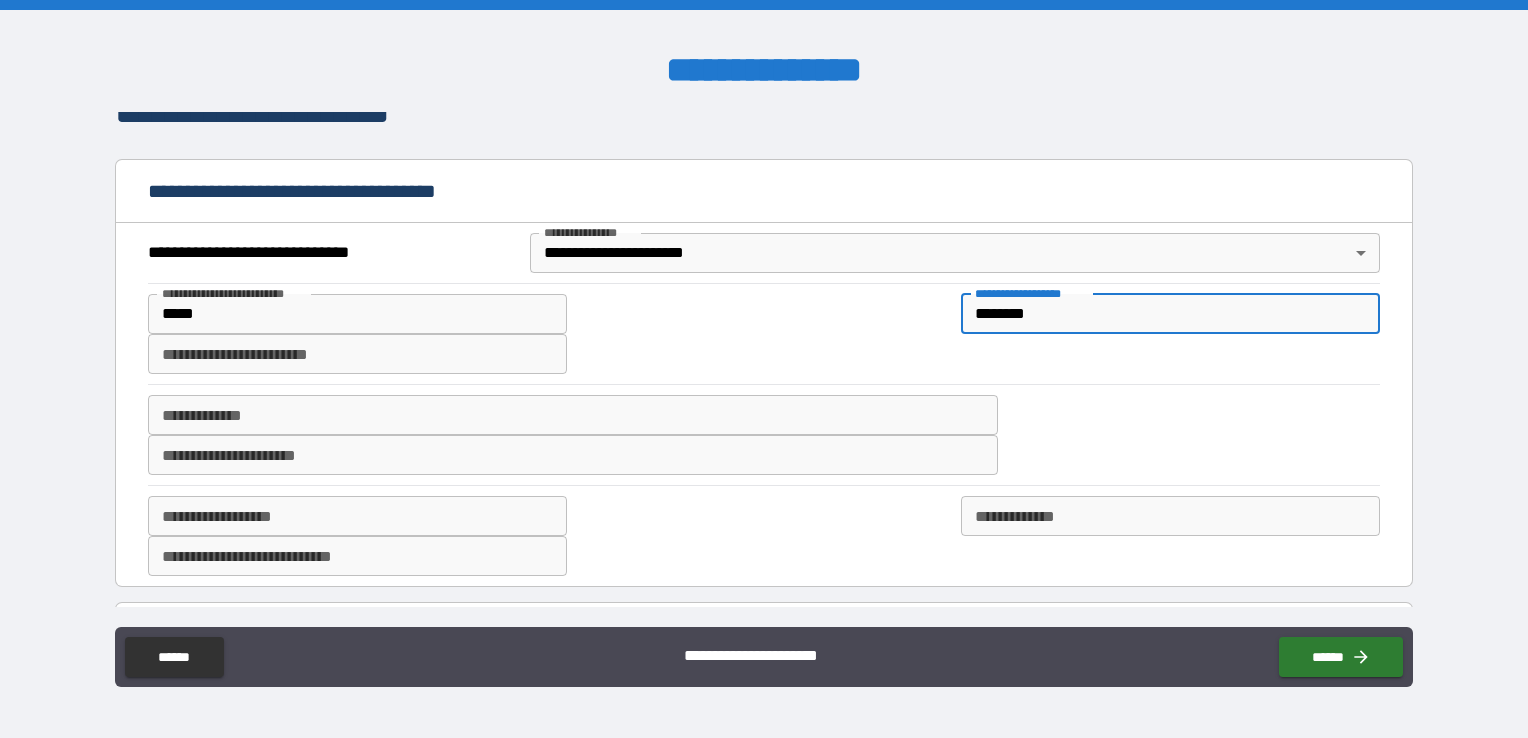 type on "********" 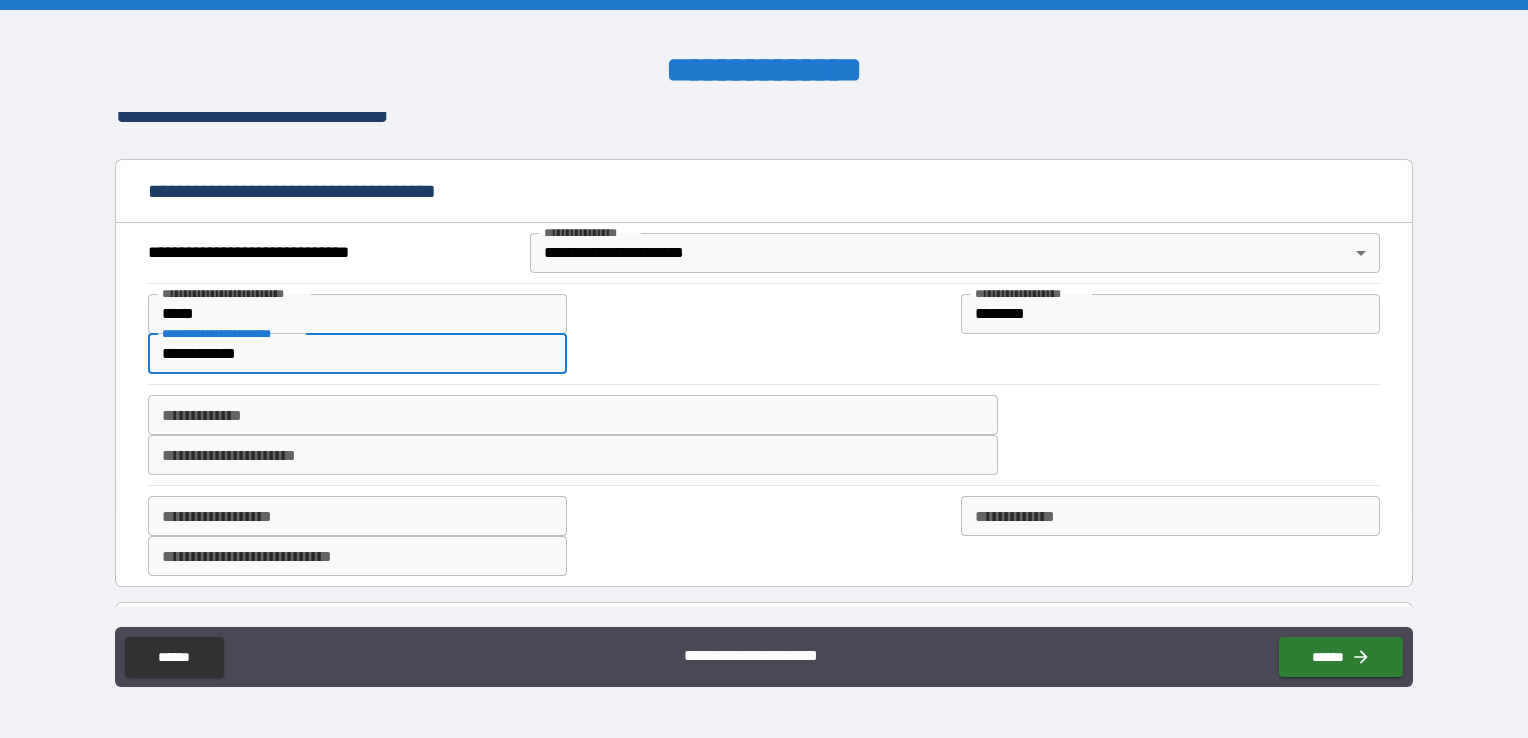 type on "**********" 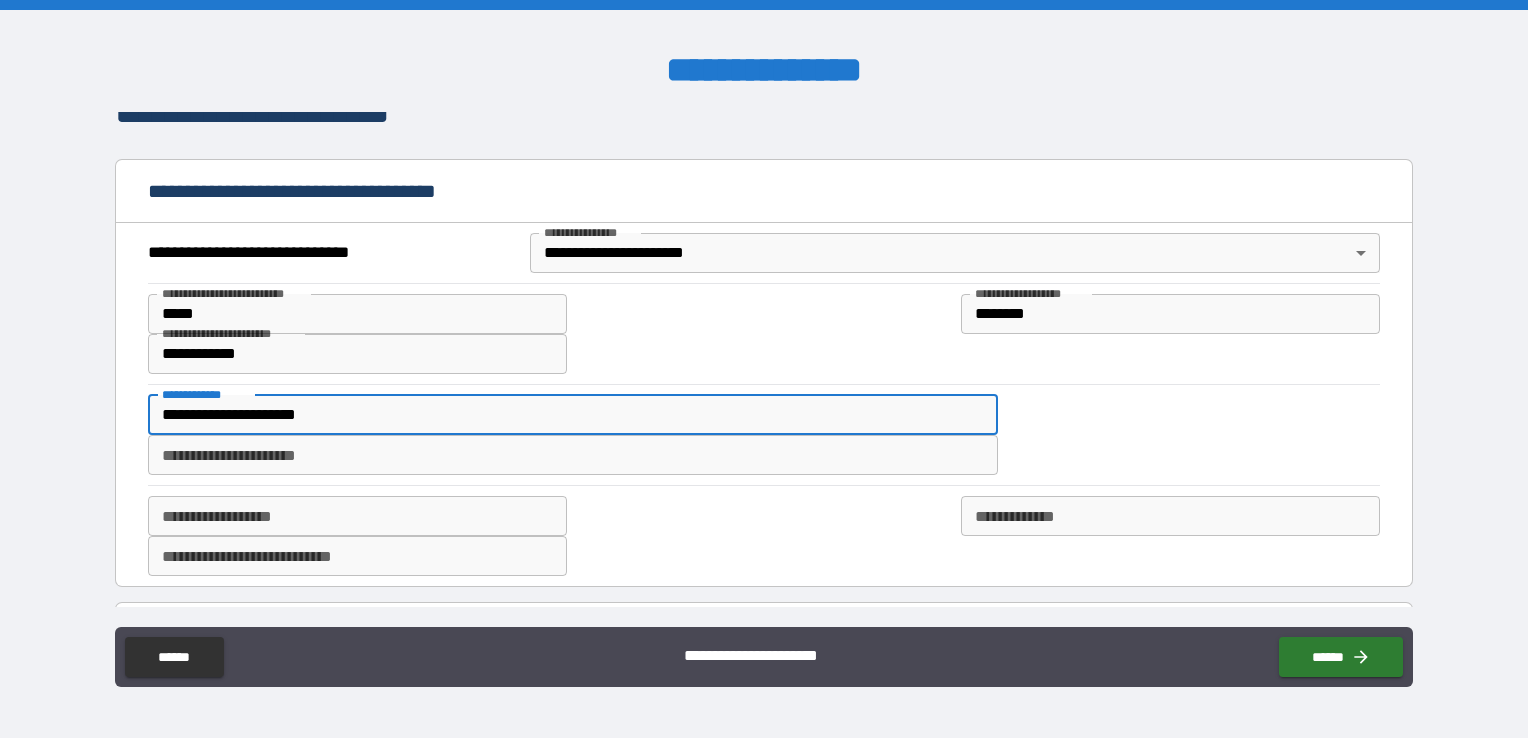 type on "**********" 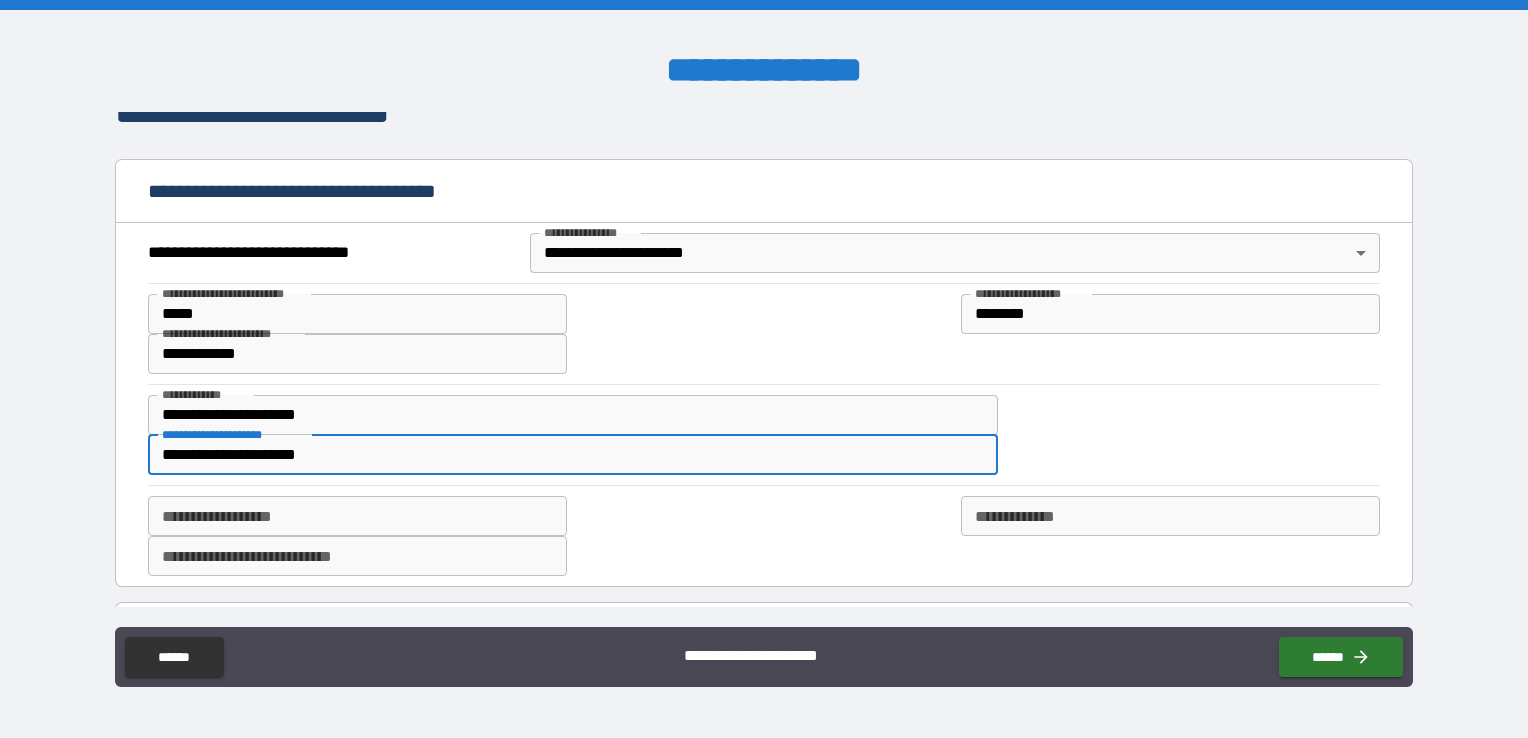 type on "**********" 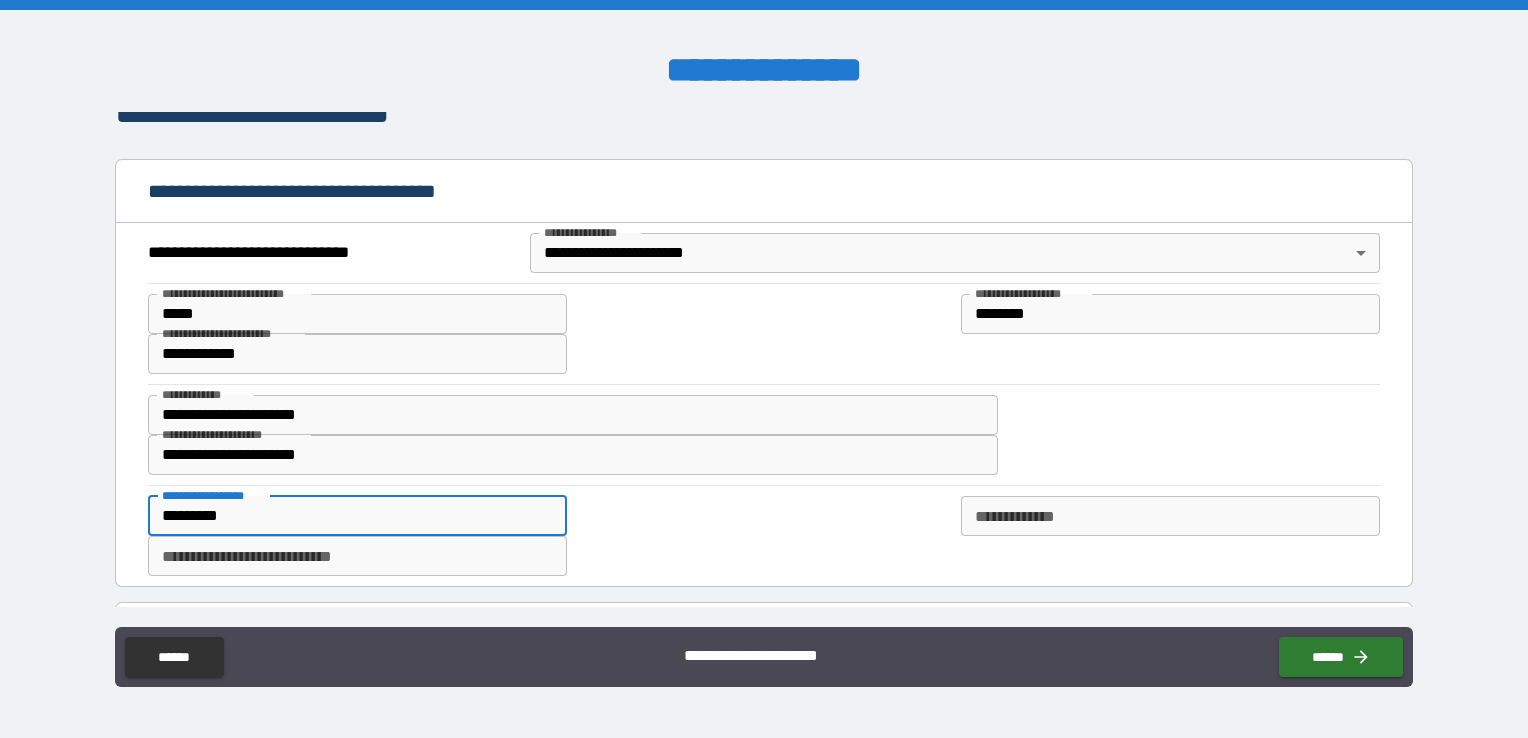 type on "*********" 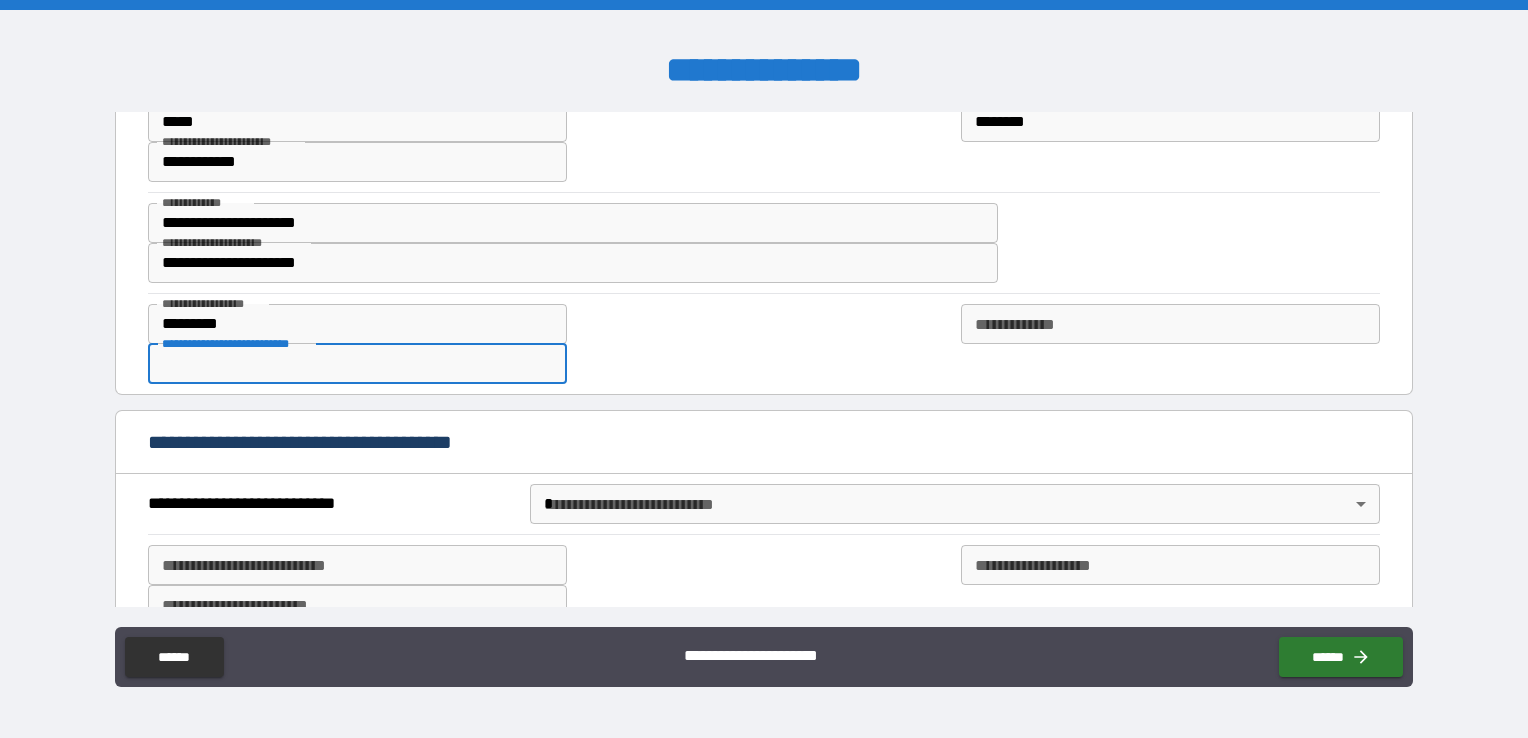 scroll, scrollTop: 1546, scrollLeft: 0, axis: vertical 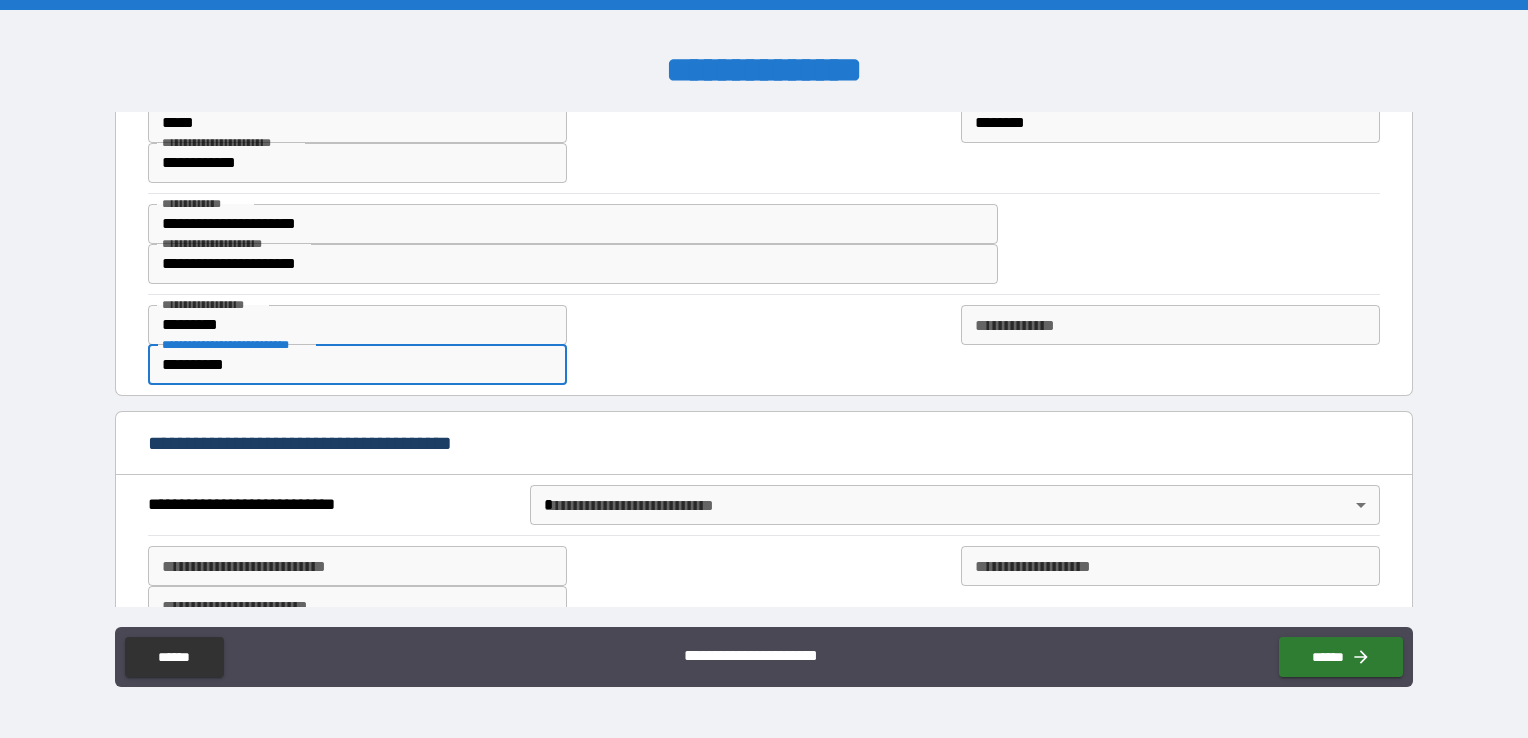 type on "**********" 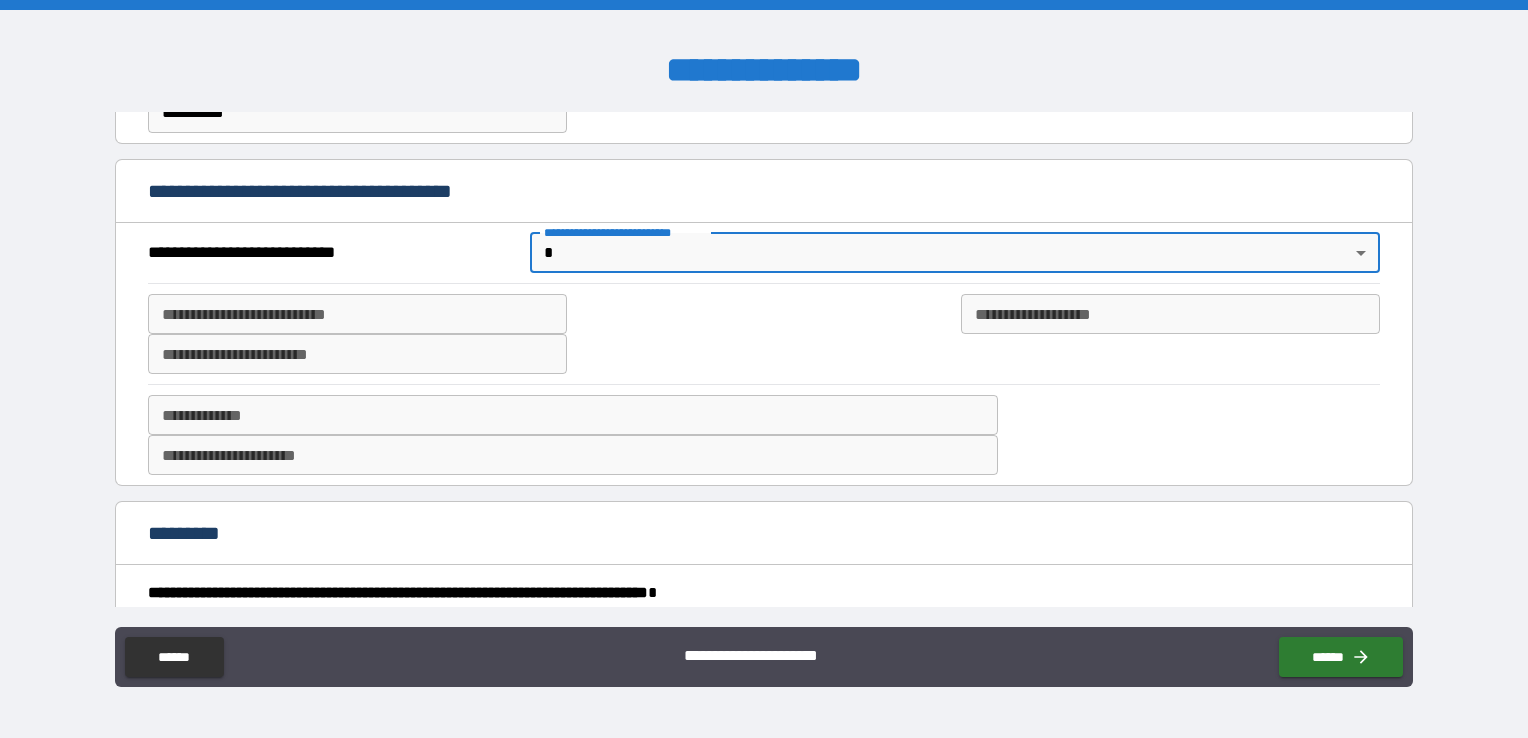 scroll, scrollTop: 1979, scrollLeft: 0, axis: vertical 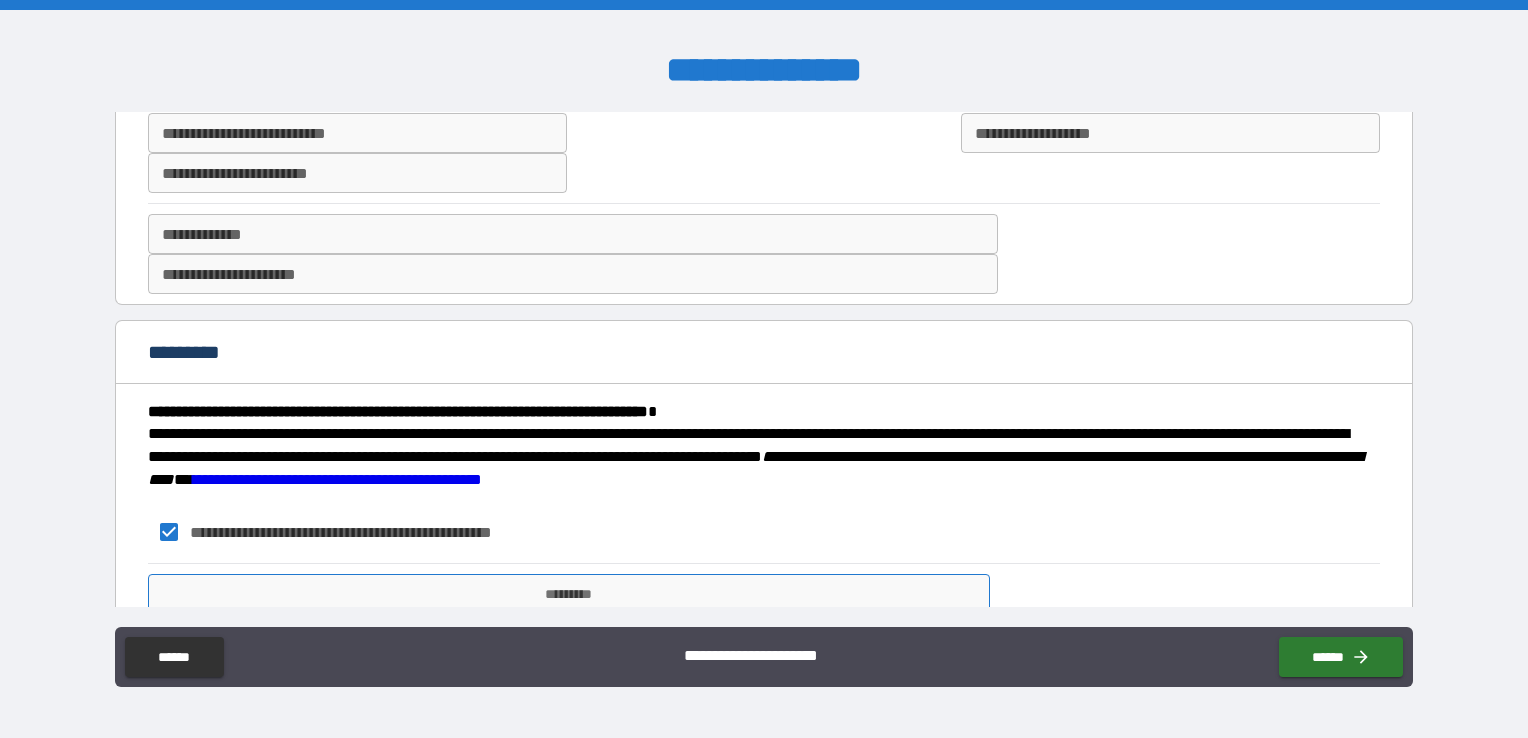 click on "*********" at bounding box center [569, 594] 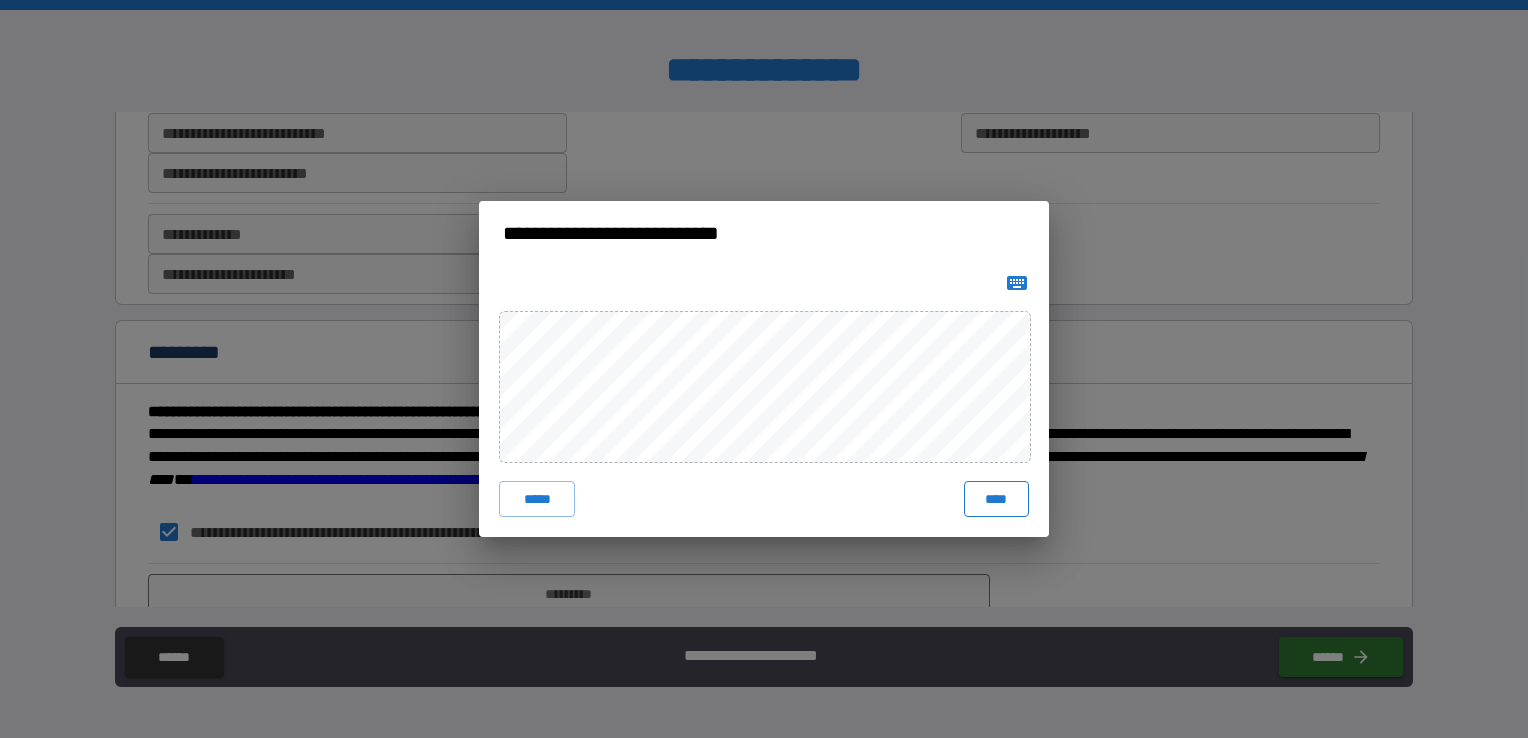 click on "****" at bounding box center [996, 499] 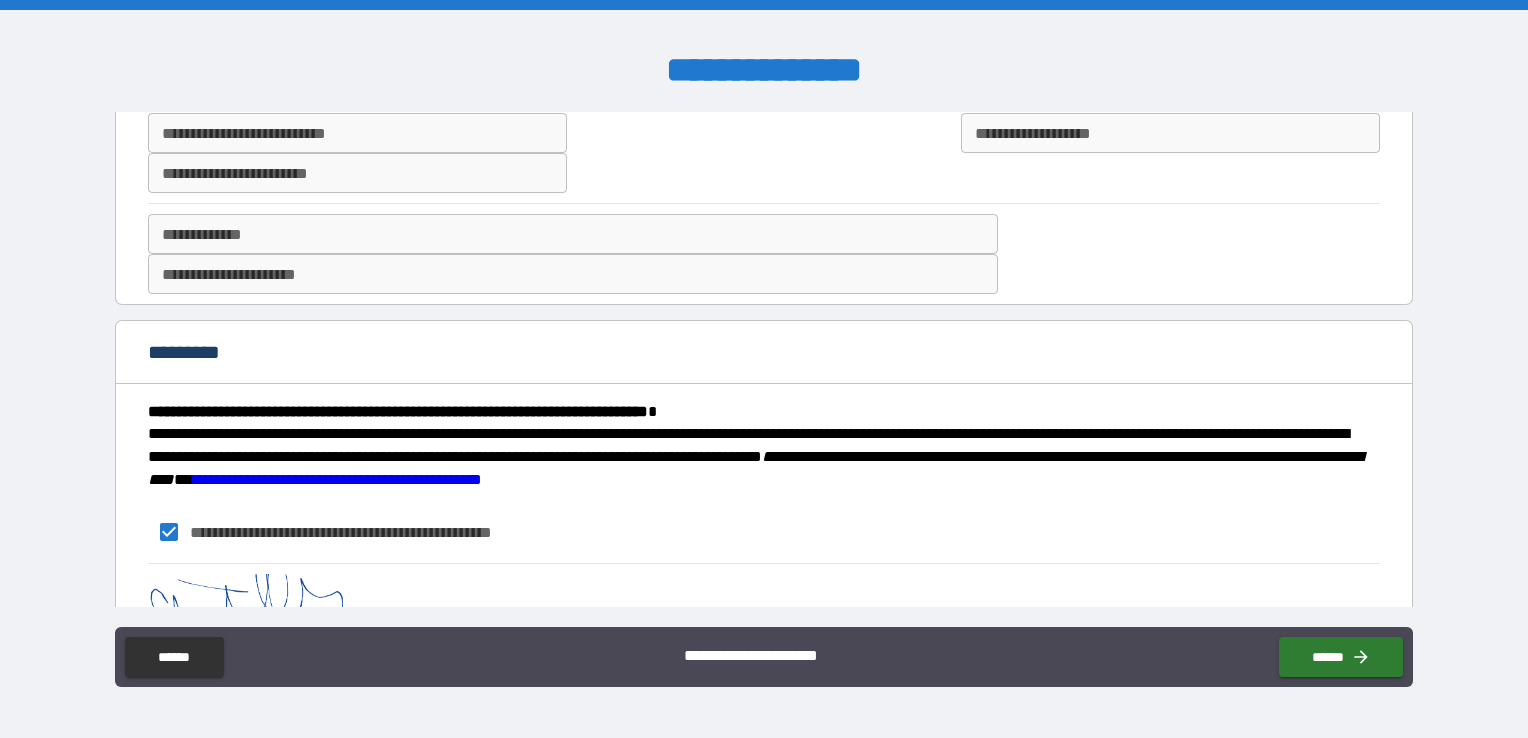 scroll, scrollTop: 2068, scrollLeft: 0, axis: vertical 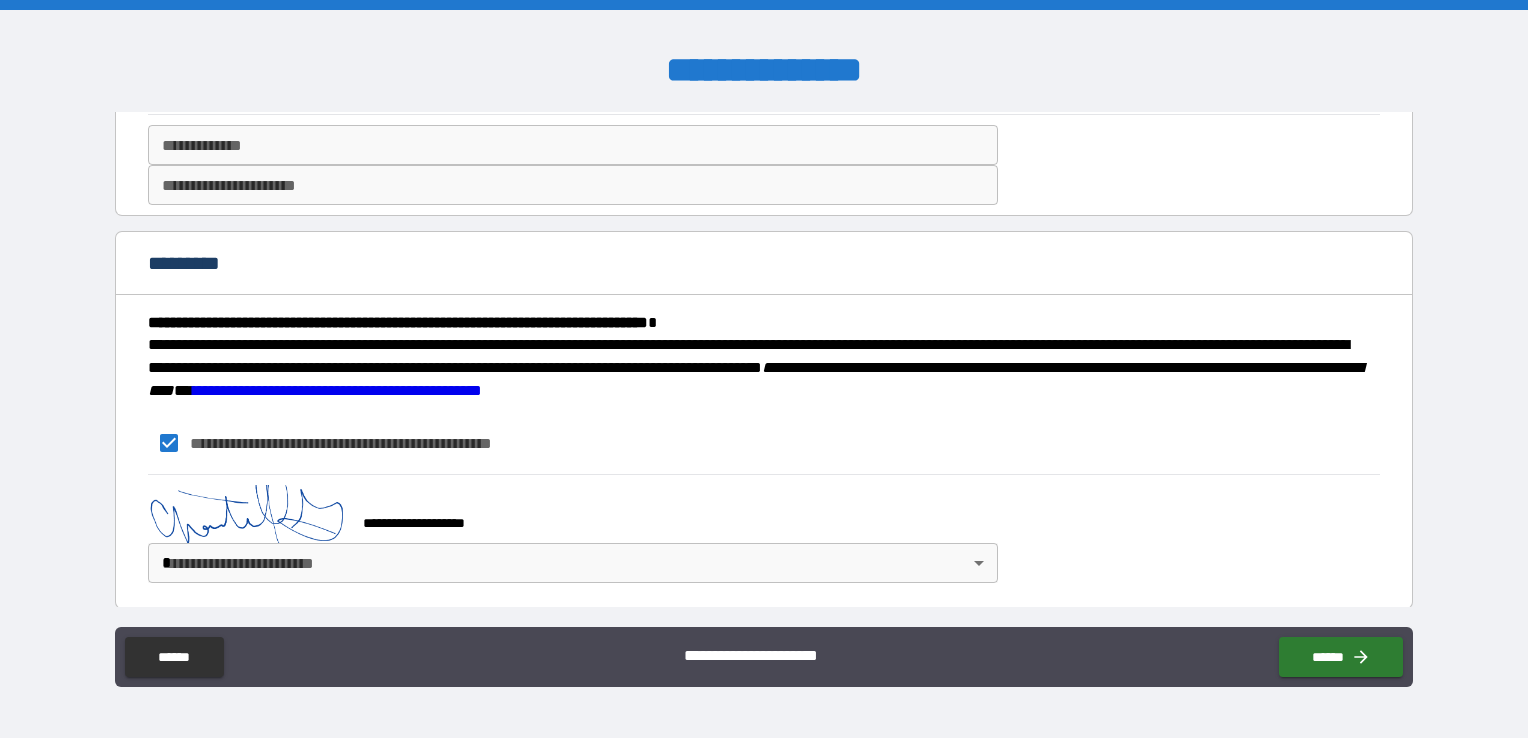 click on "**********" at bounding box center [764, 369] 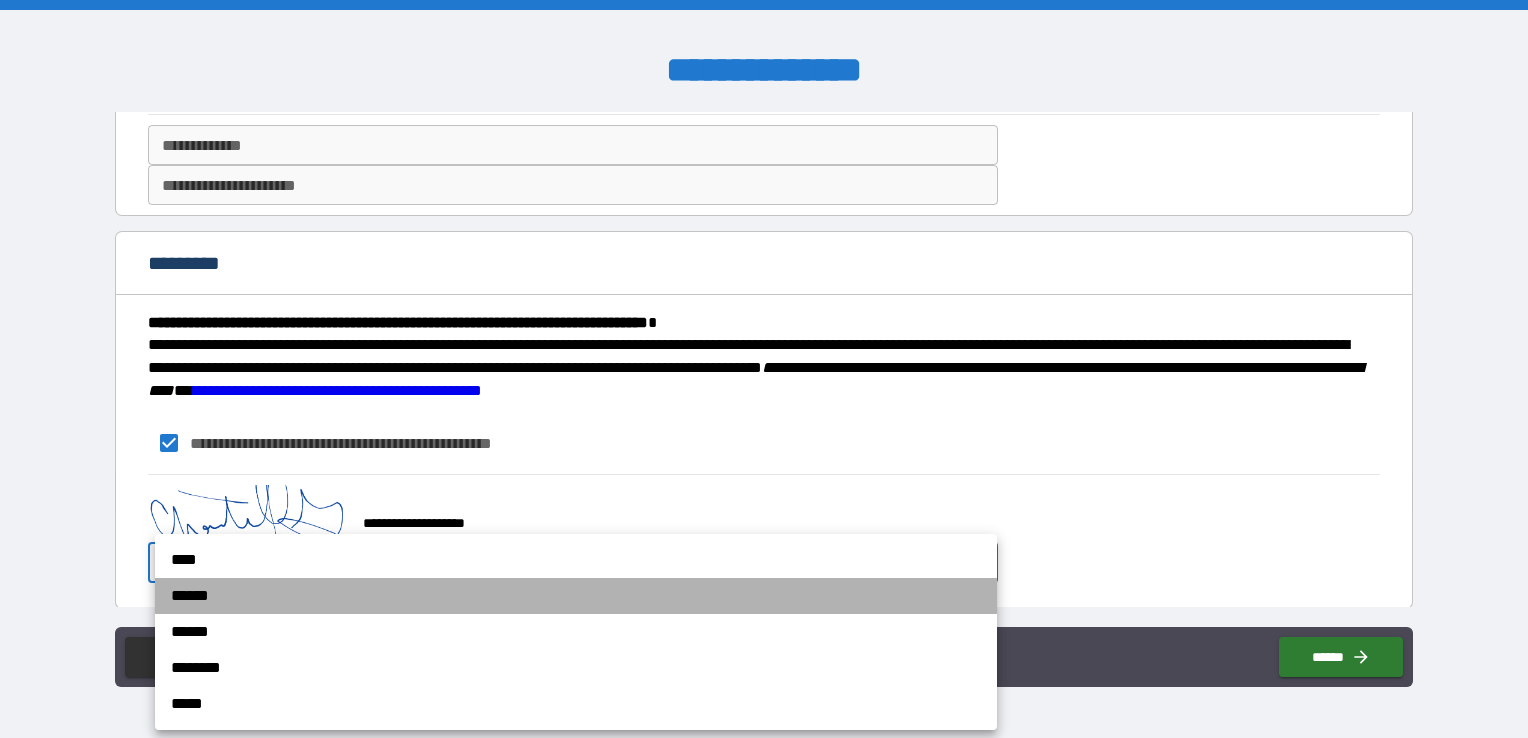 click on "******" at bounding box center (576, 596) 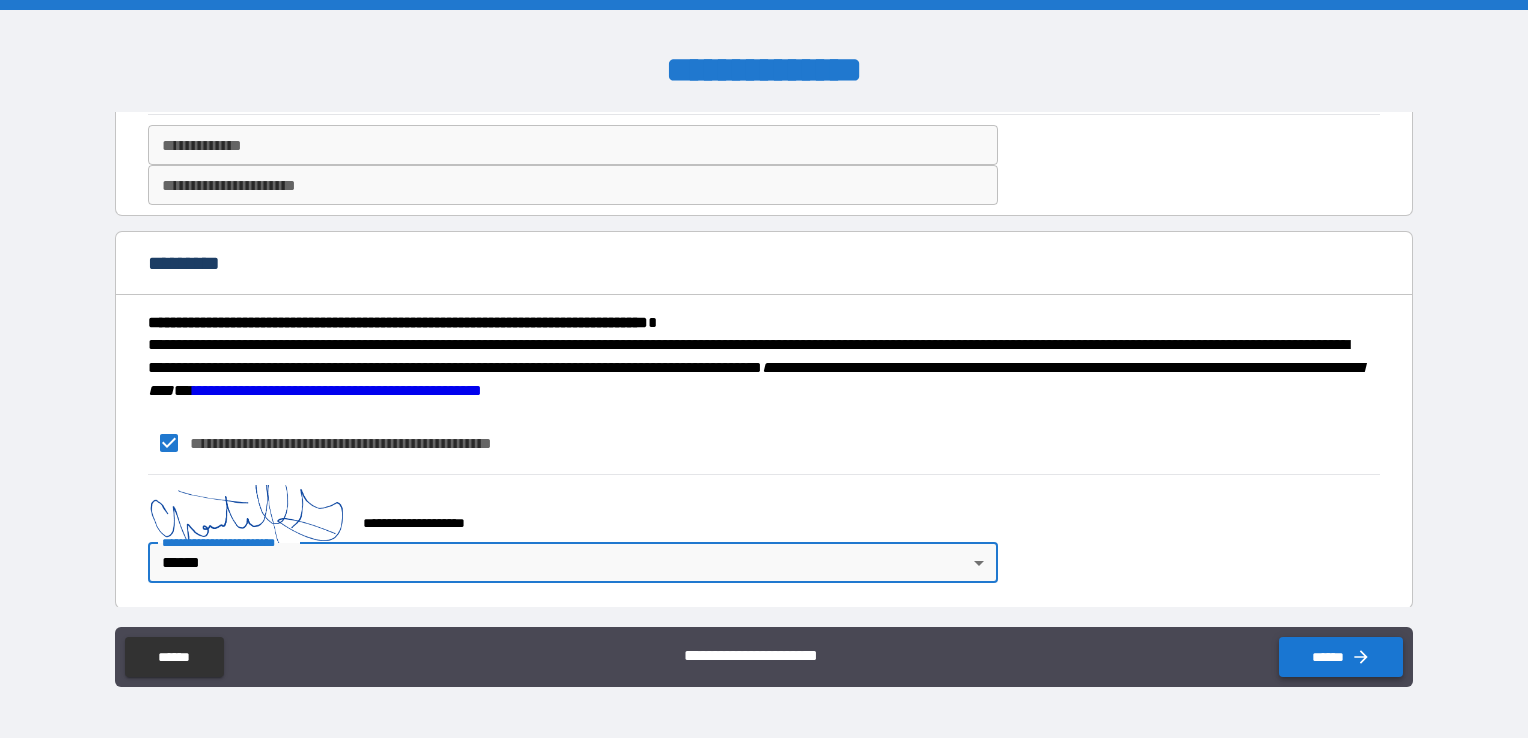 click on "******" at bounding box center [1341, 657] 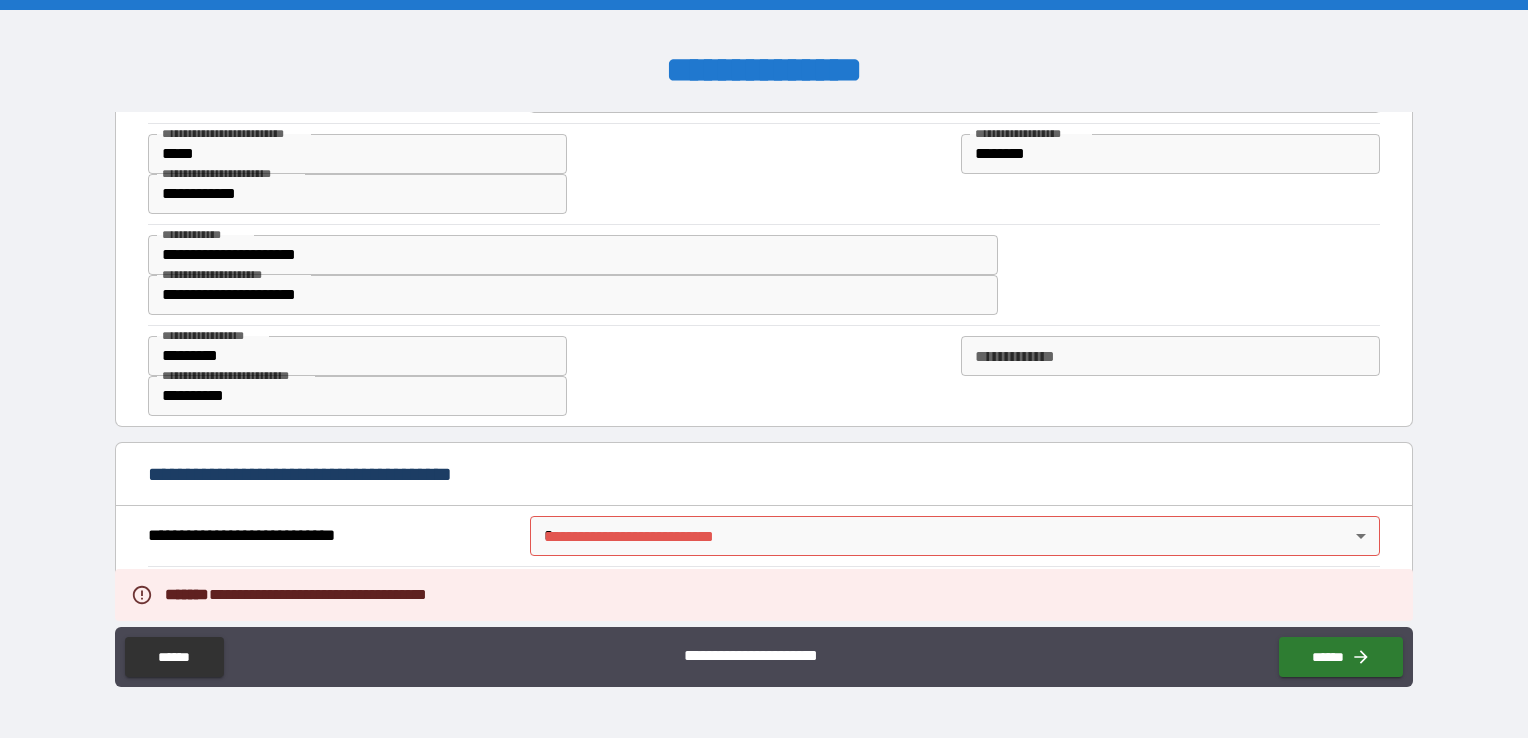 scroll, scrollTop: 1508, scrollLeft: 0, axis: vertical 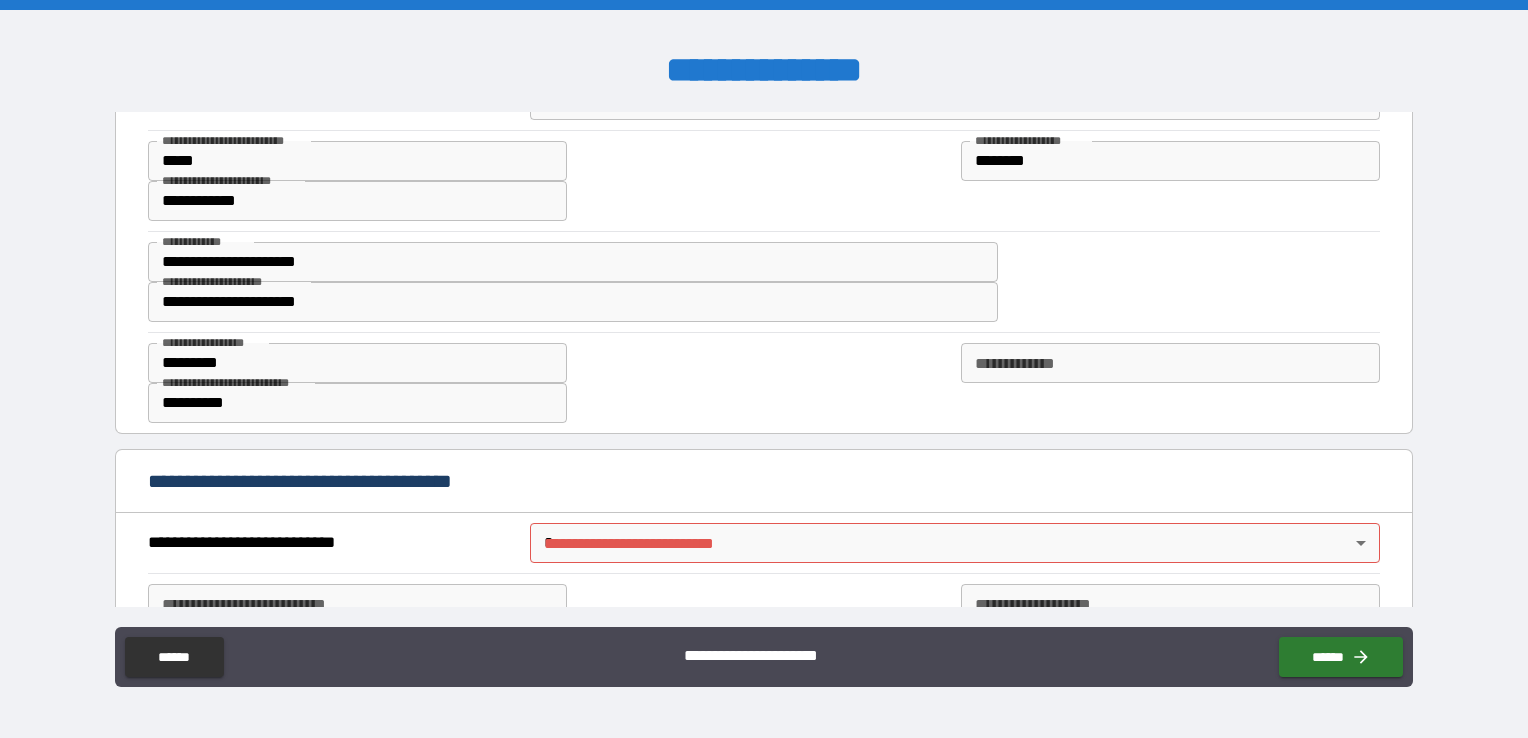 click on "**********" at bounding box center [764, 369] 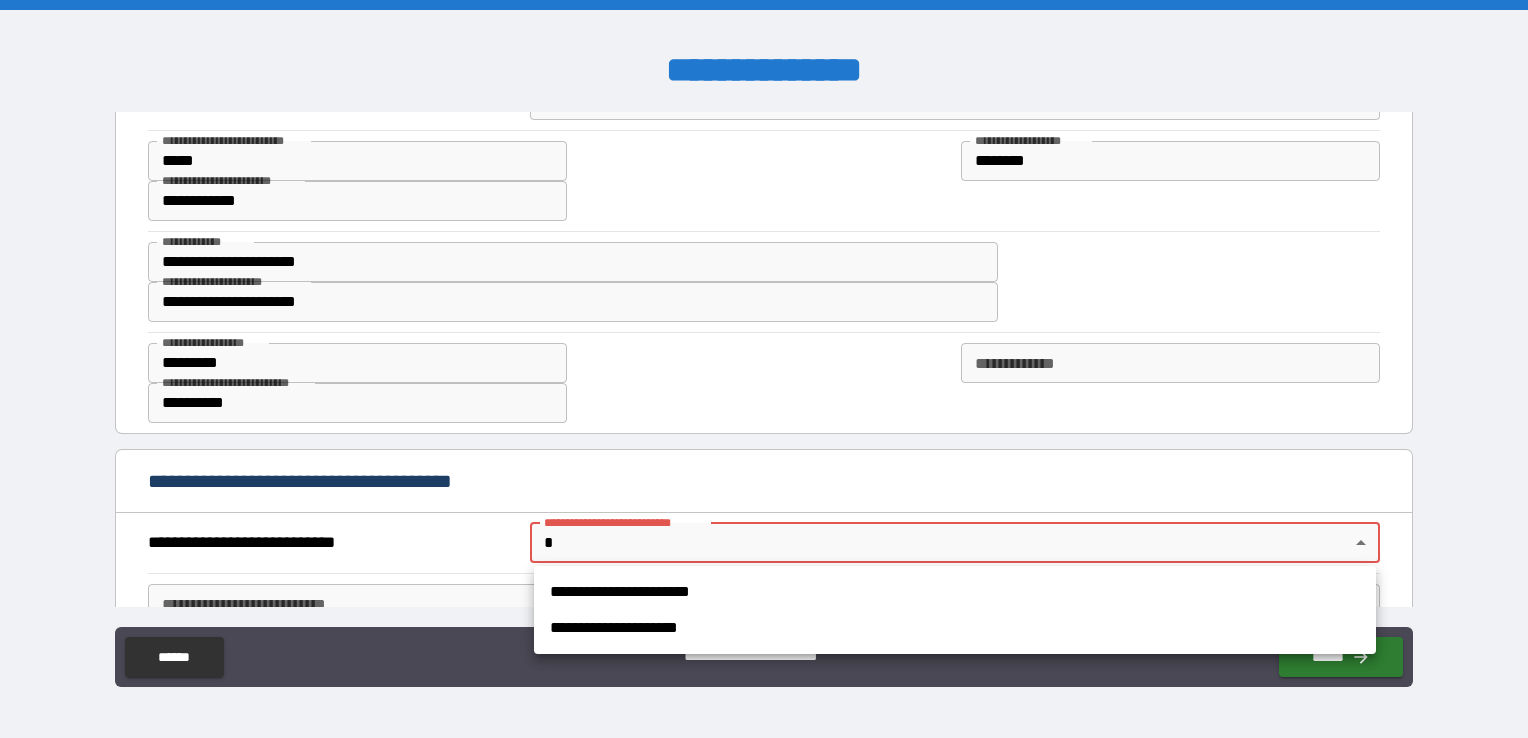 click on "**********" at bounding box center (955, 628) 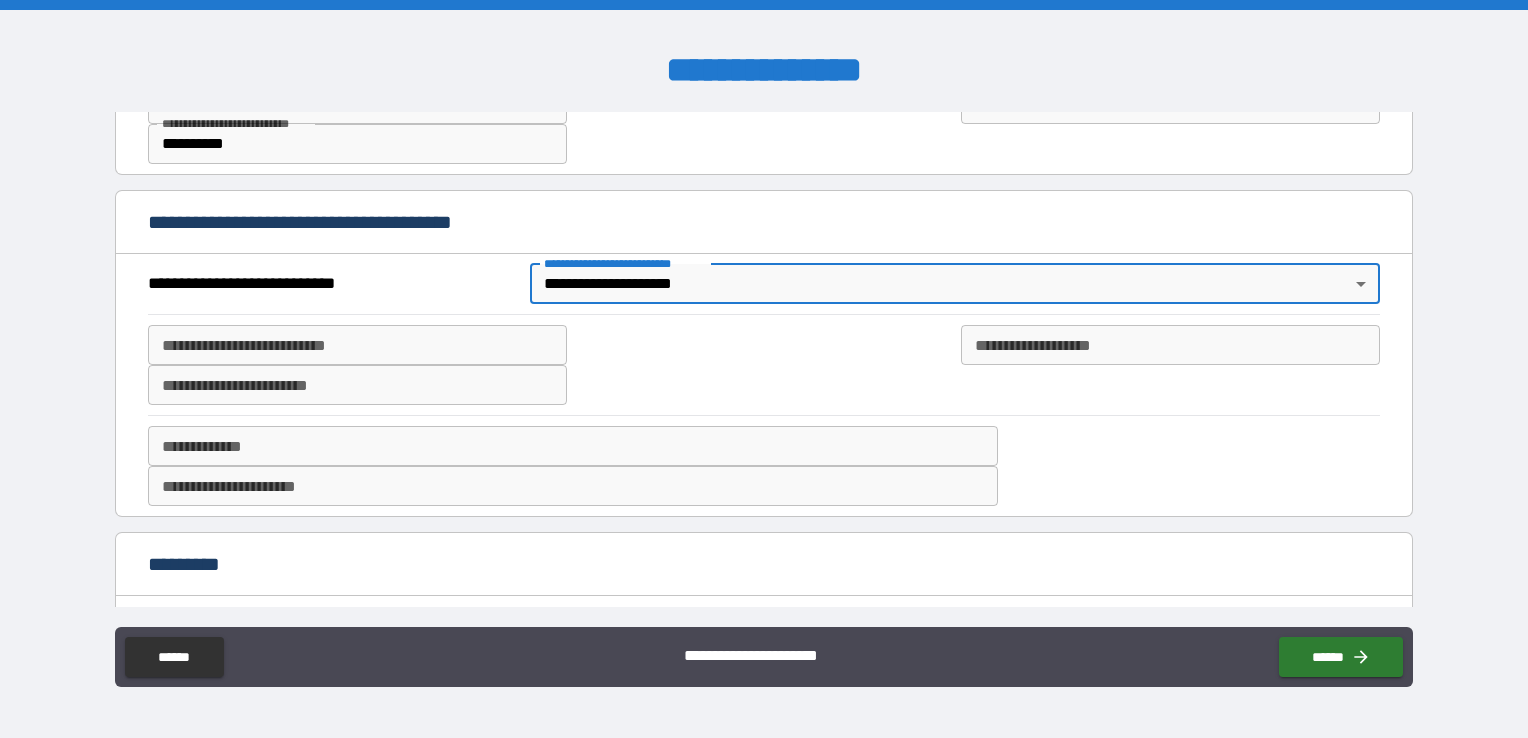 scroll, scrollTop: 2068, scrollLeft: 0, axis: vertical 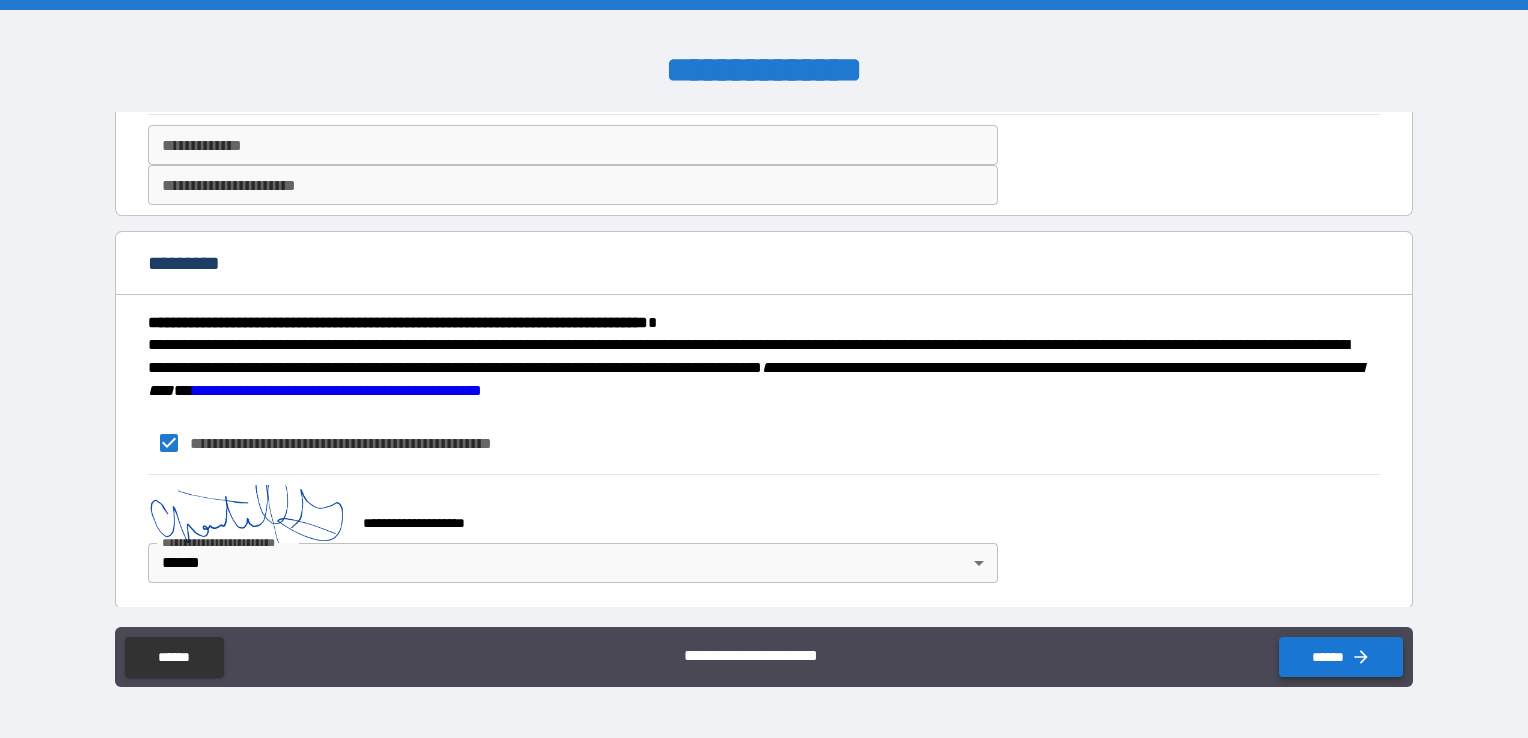 click on "******" at bounding box center [1341, 657] 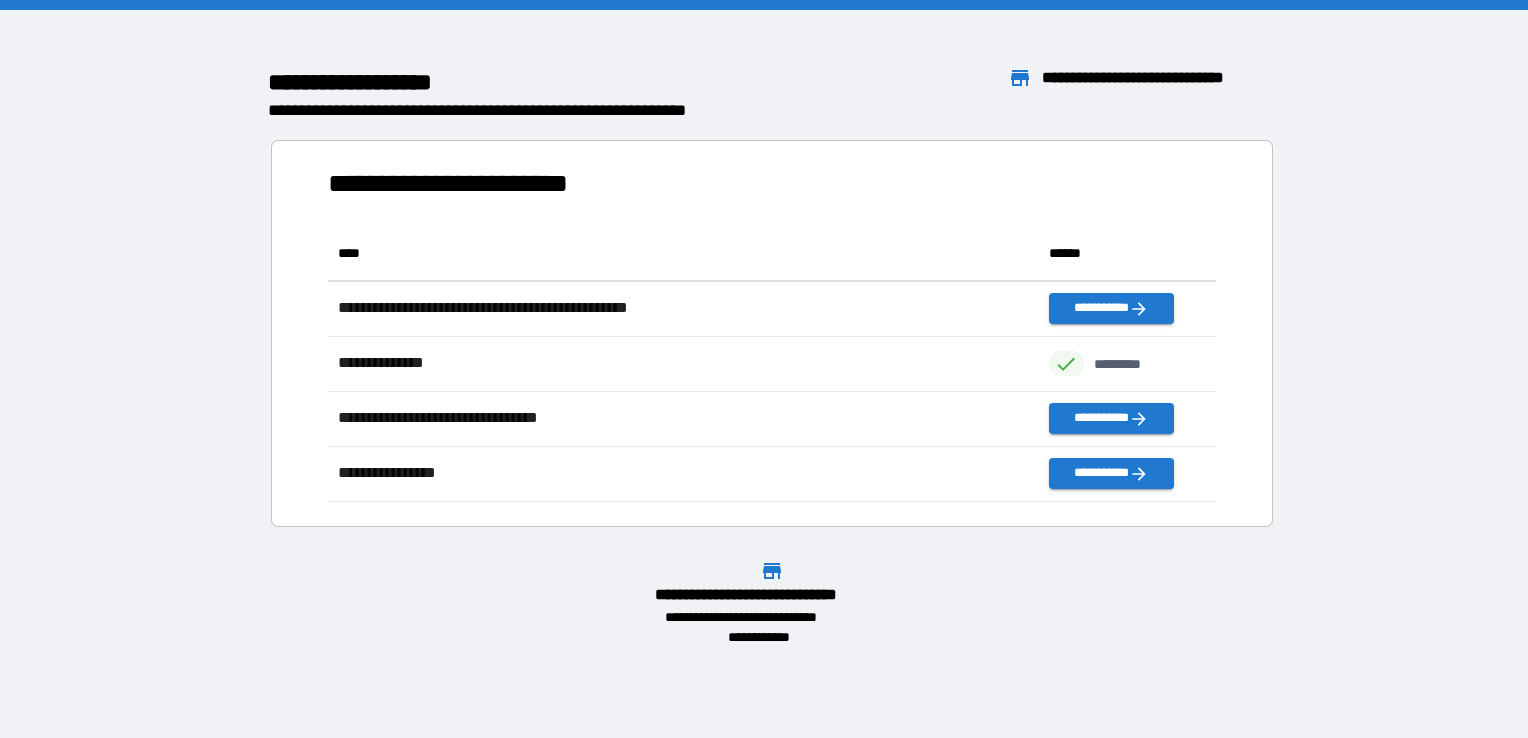 scroll, scrollTop: 16, scrollLeft: 16, axis: both 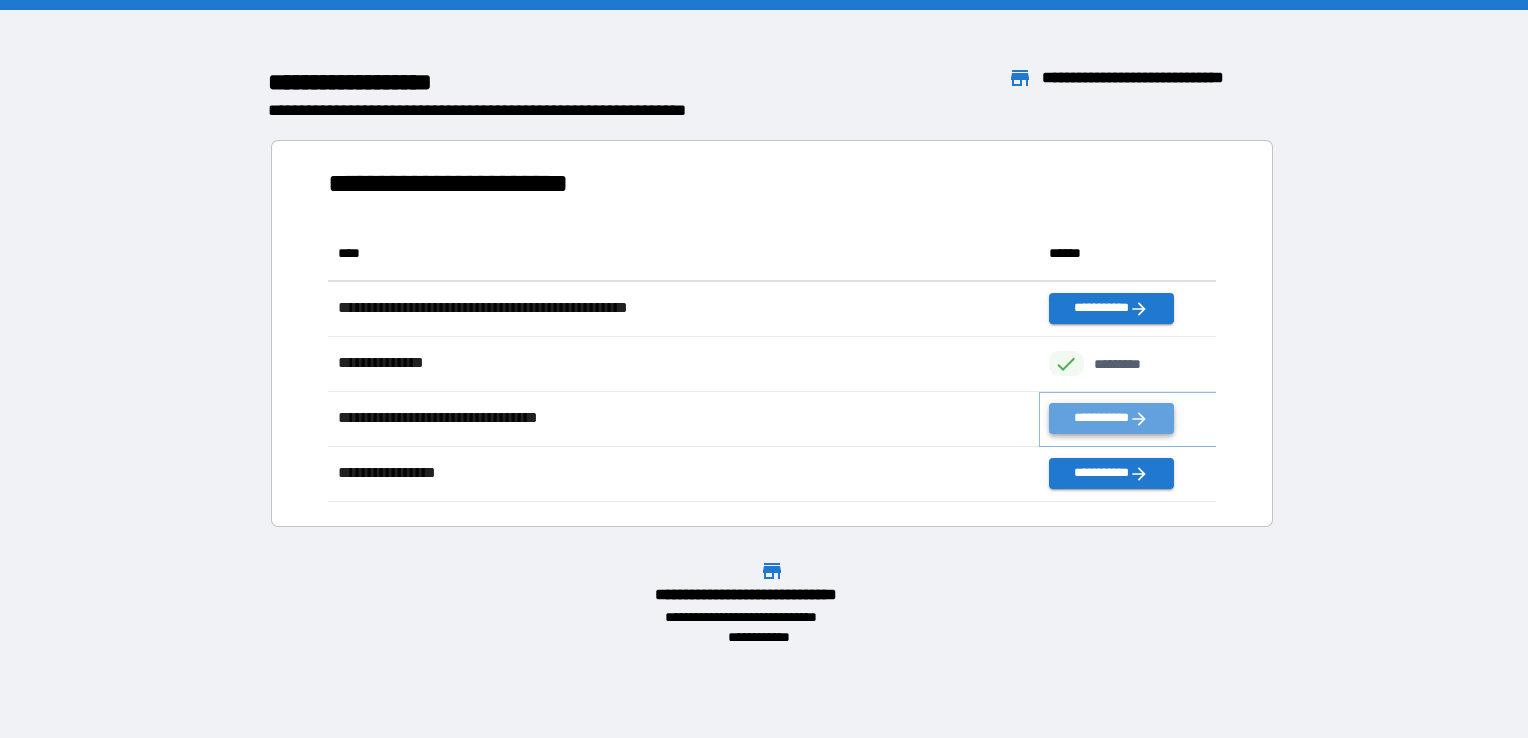 click 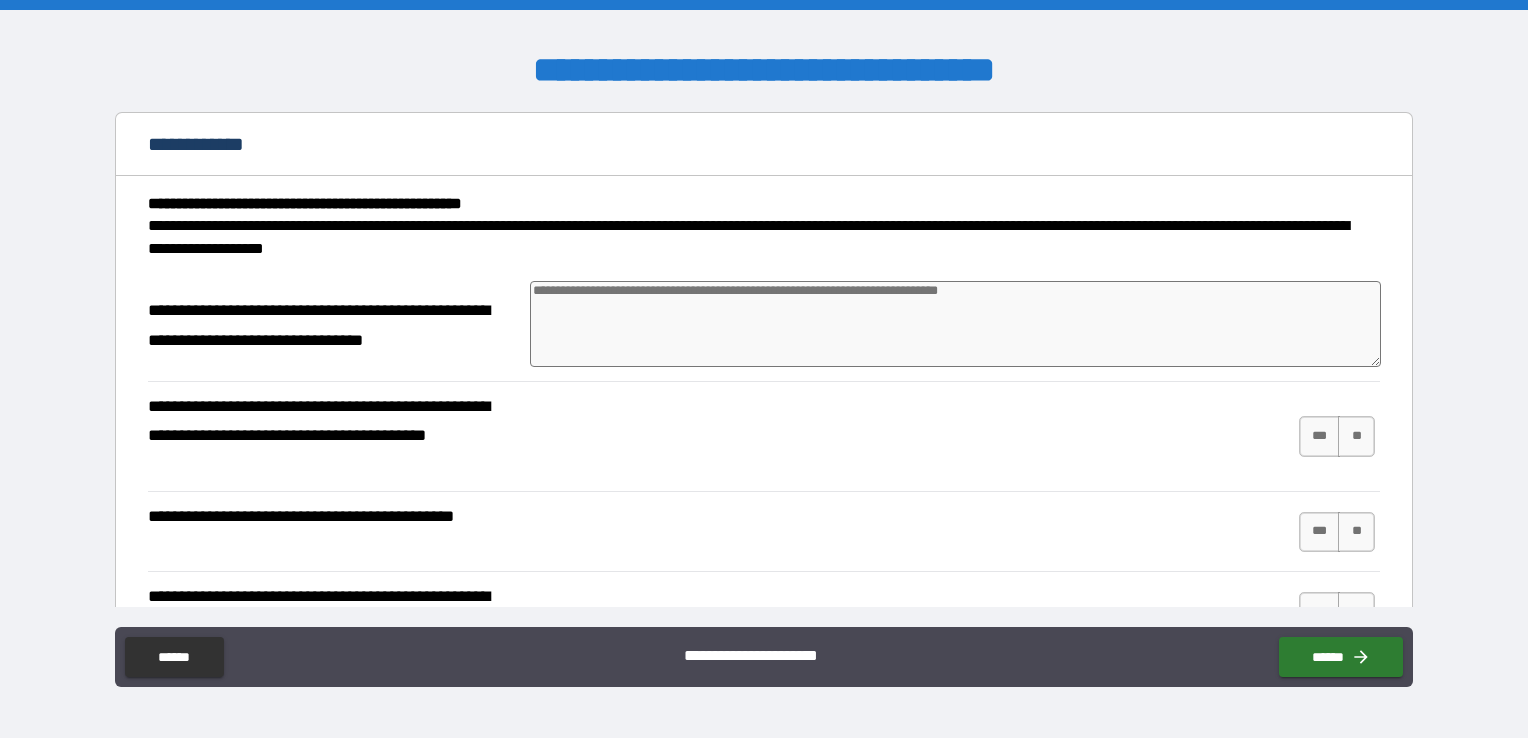 type on "*" 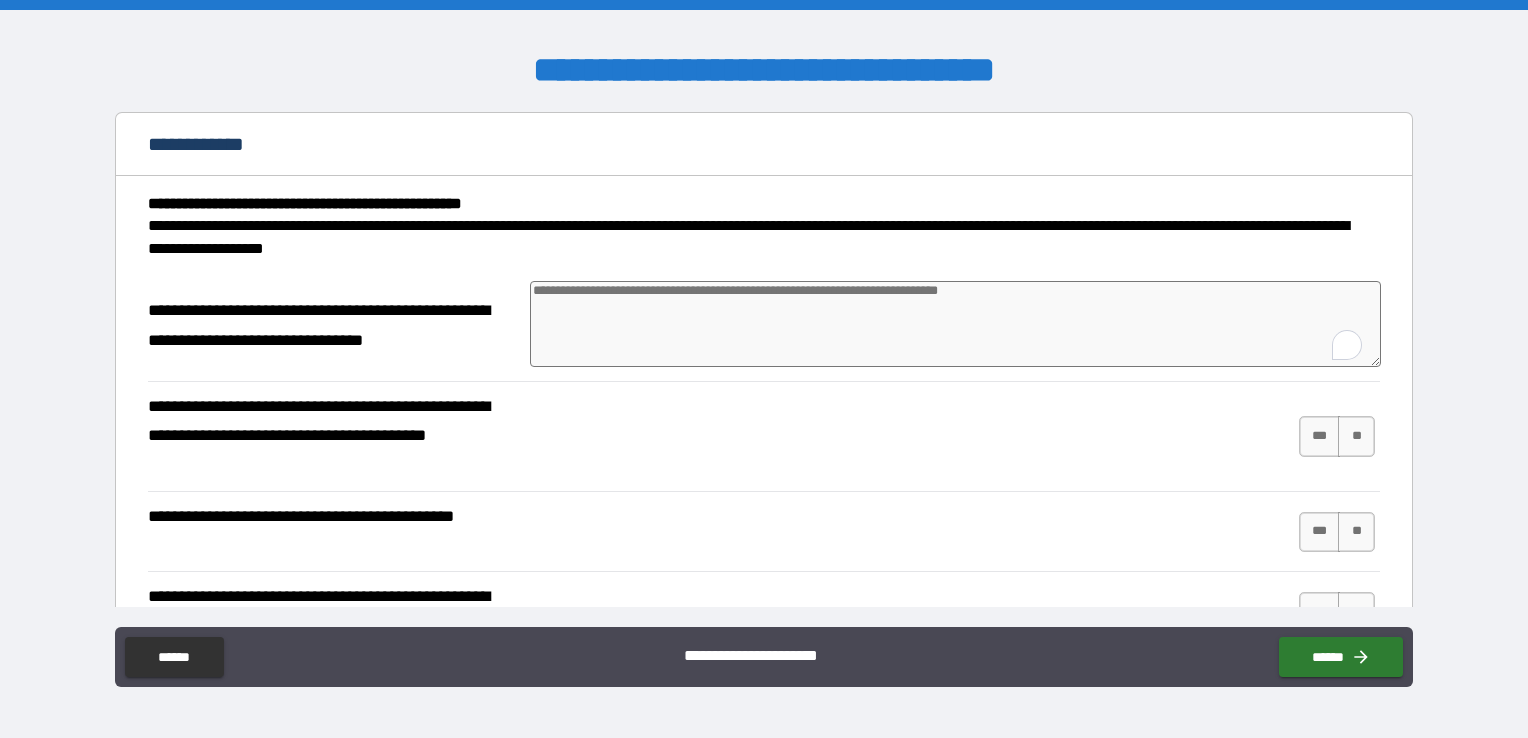 type on "*" 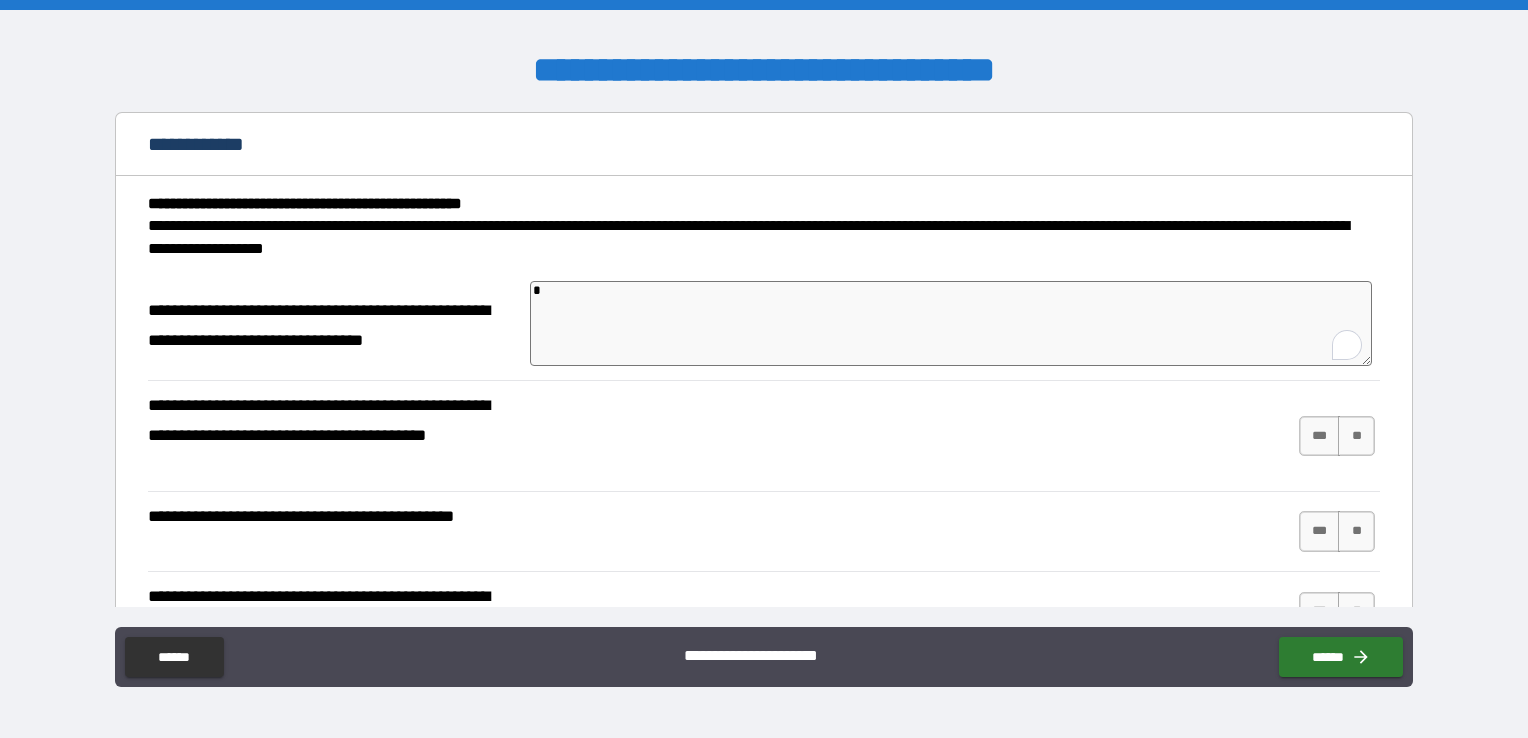 type on "*" 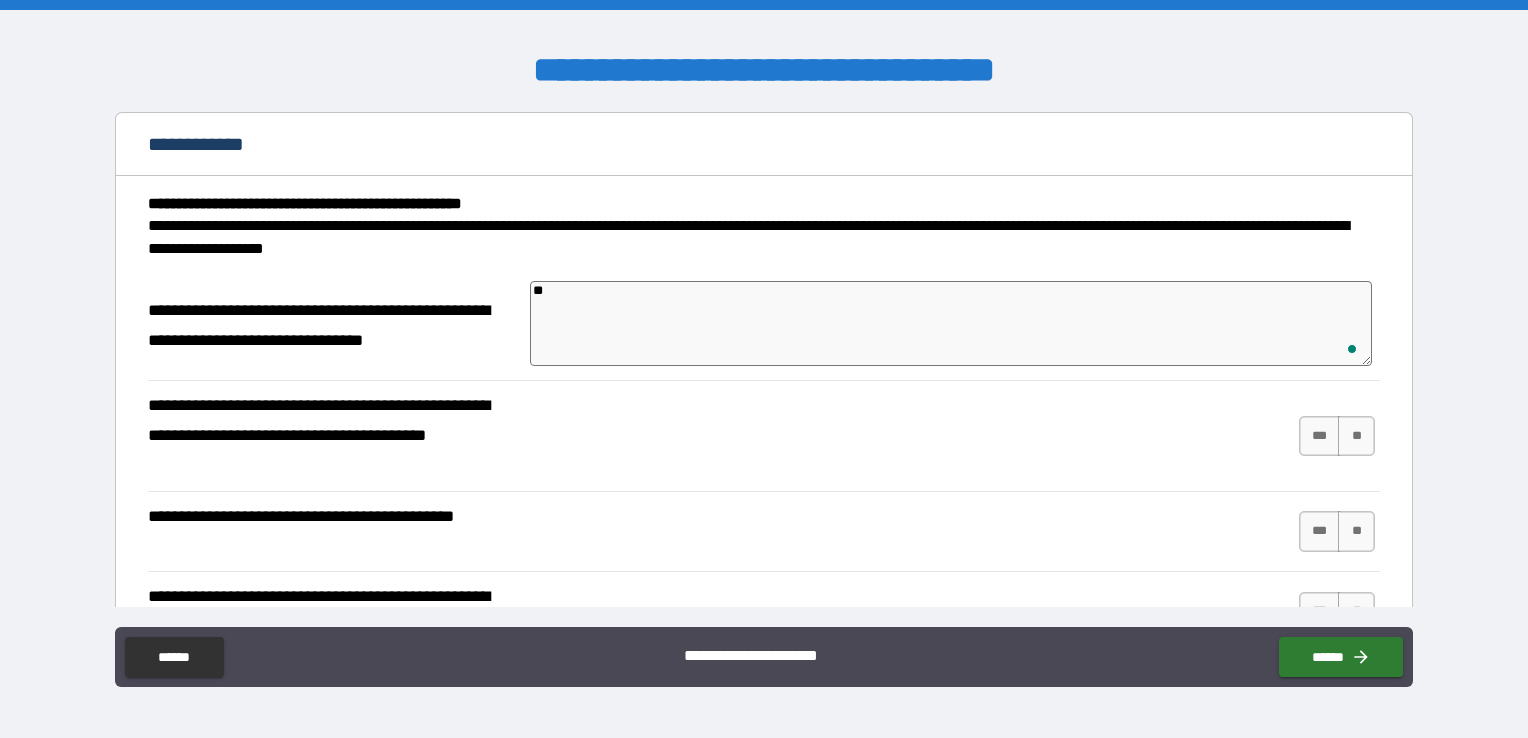 type on "***" 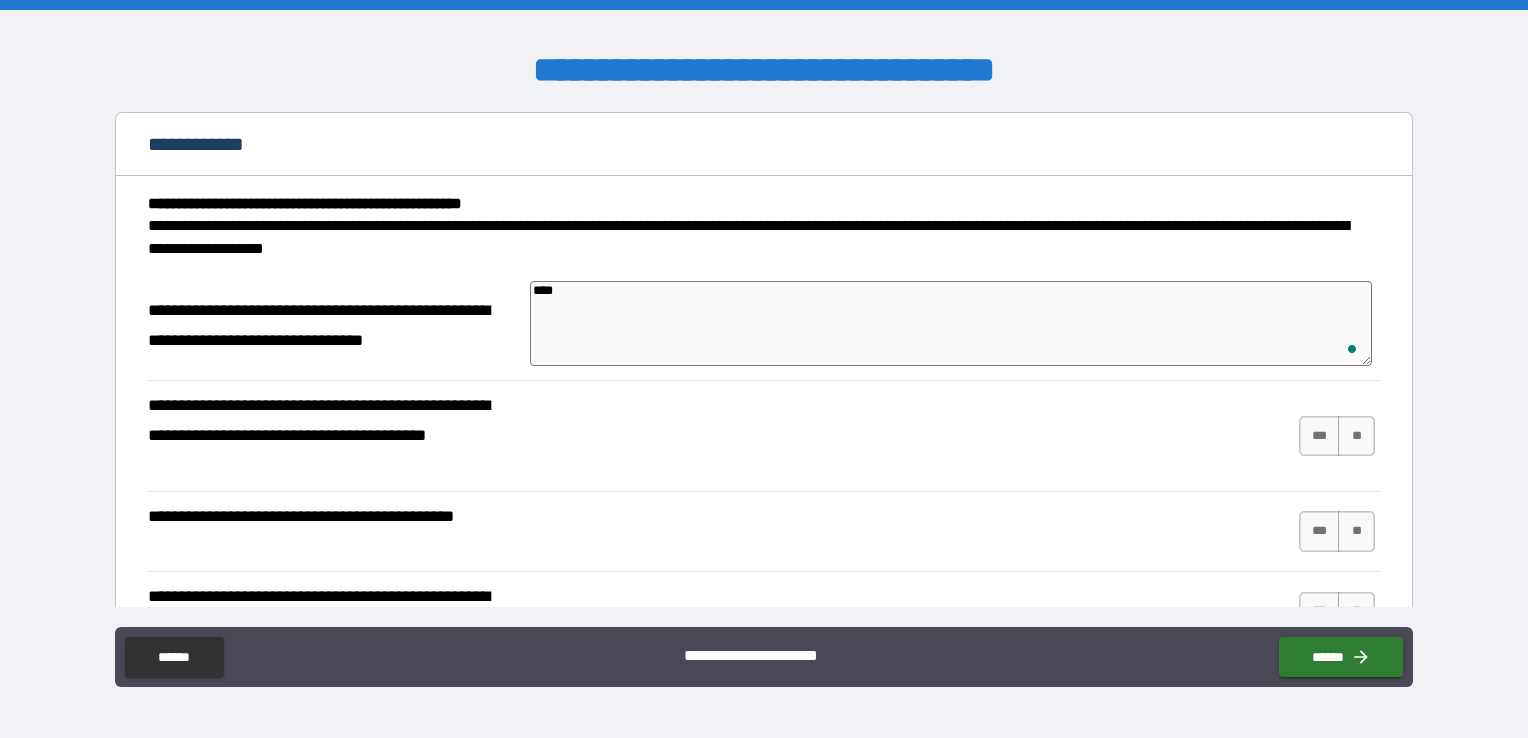 type on "*****" 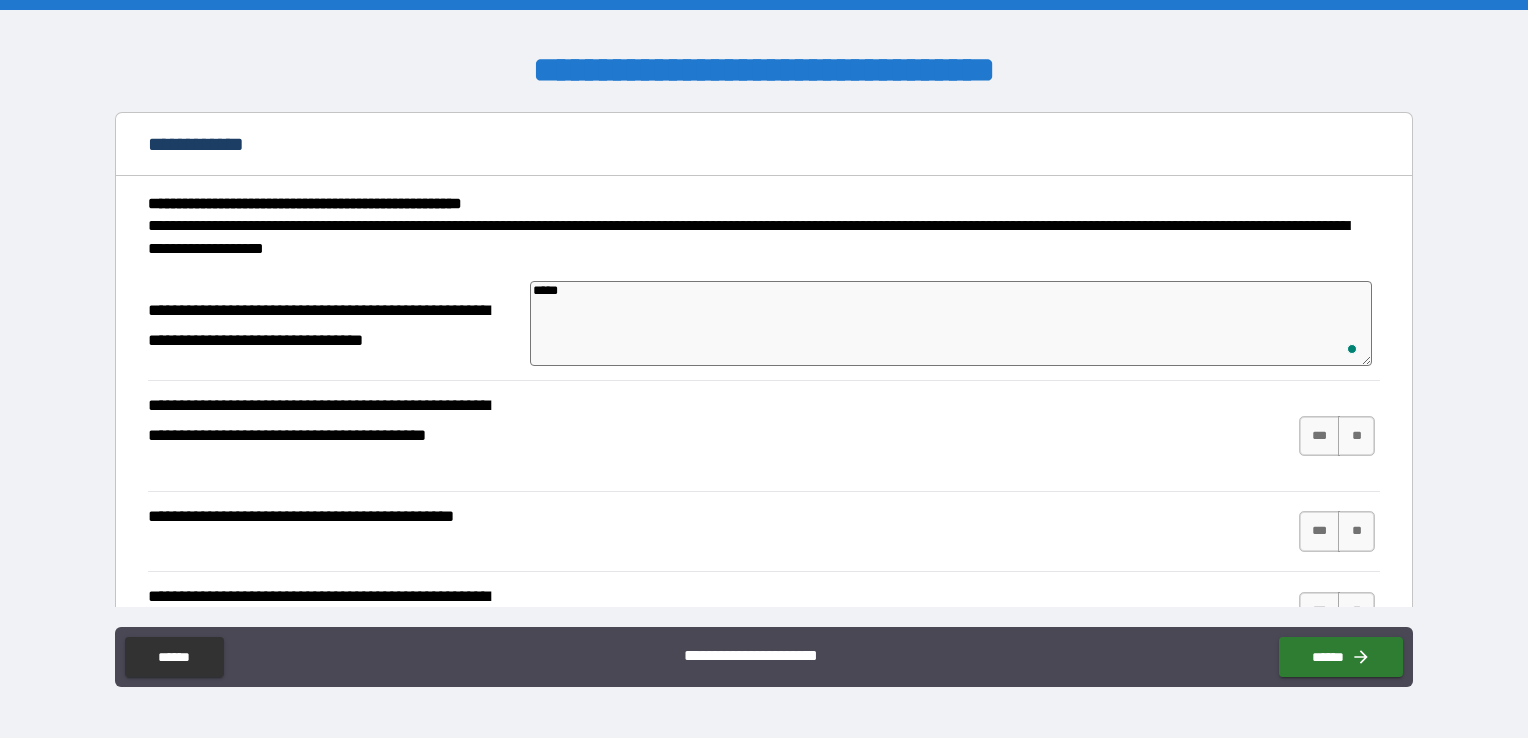 type on "******" 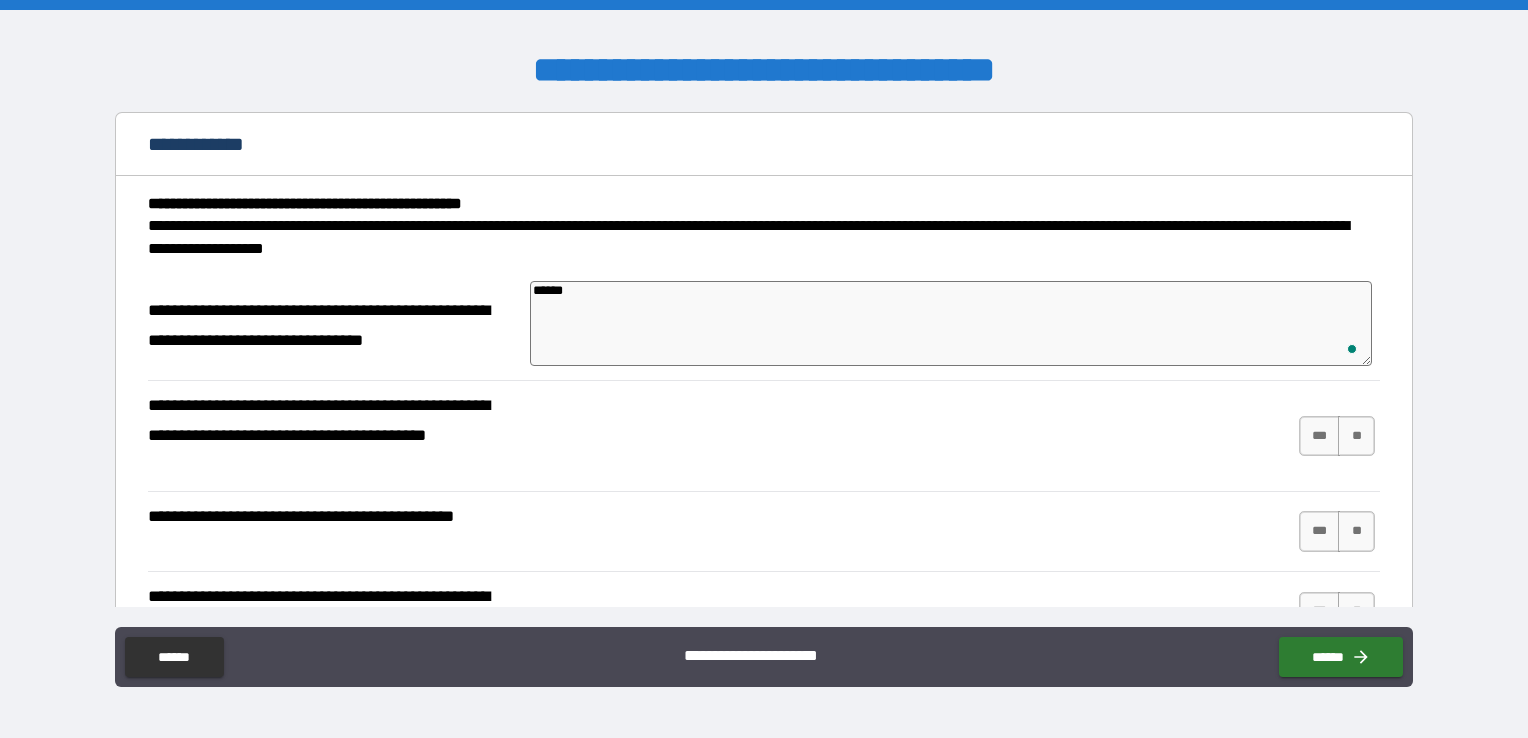 type on "*" 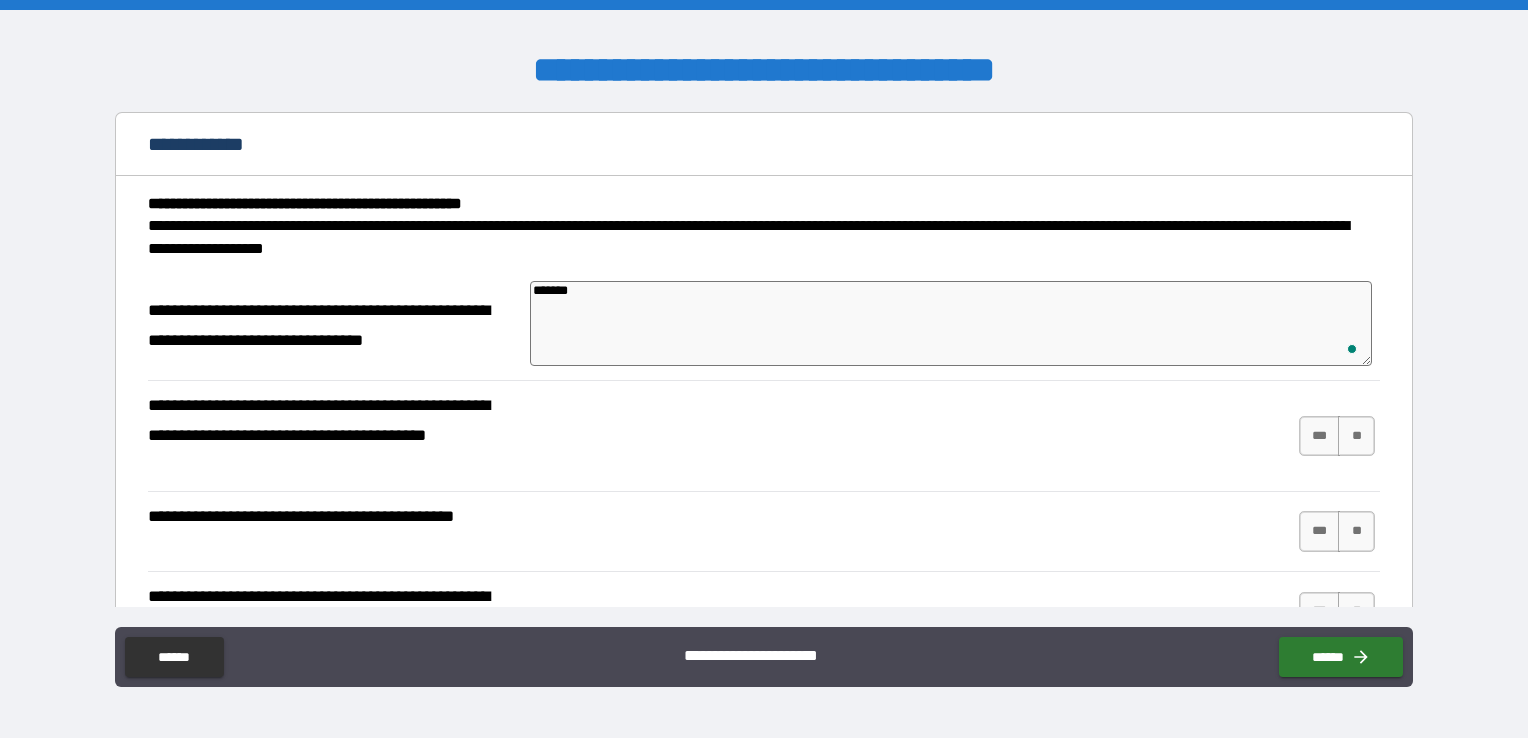 type on "*" 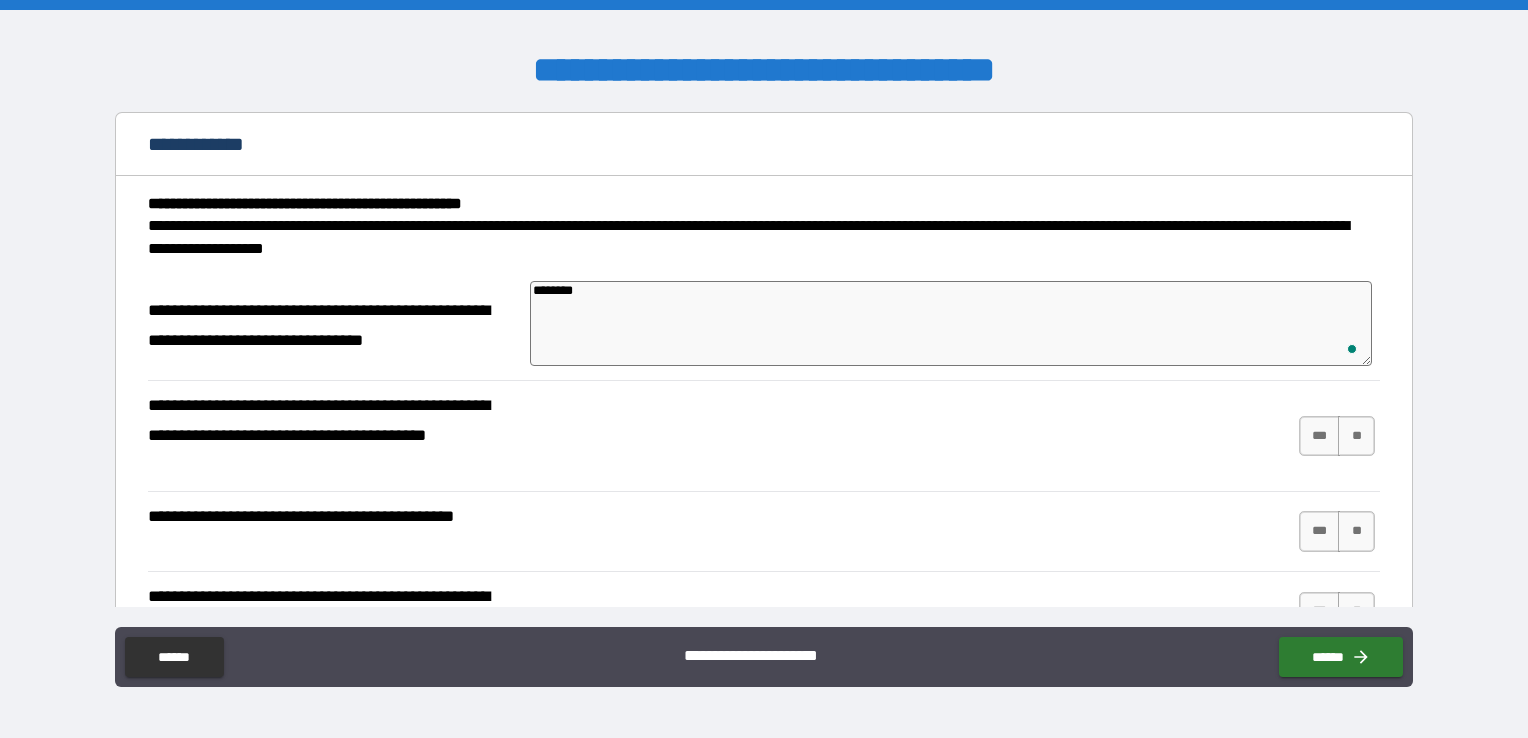 type on "*" 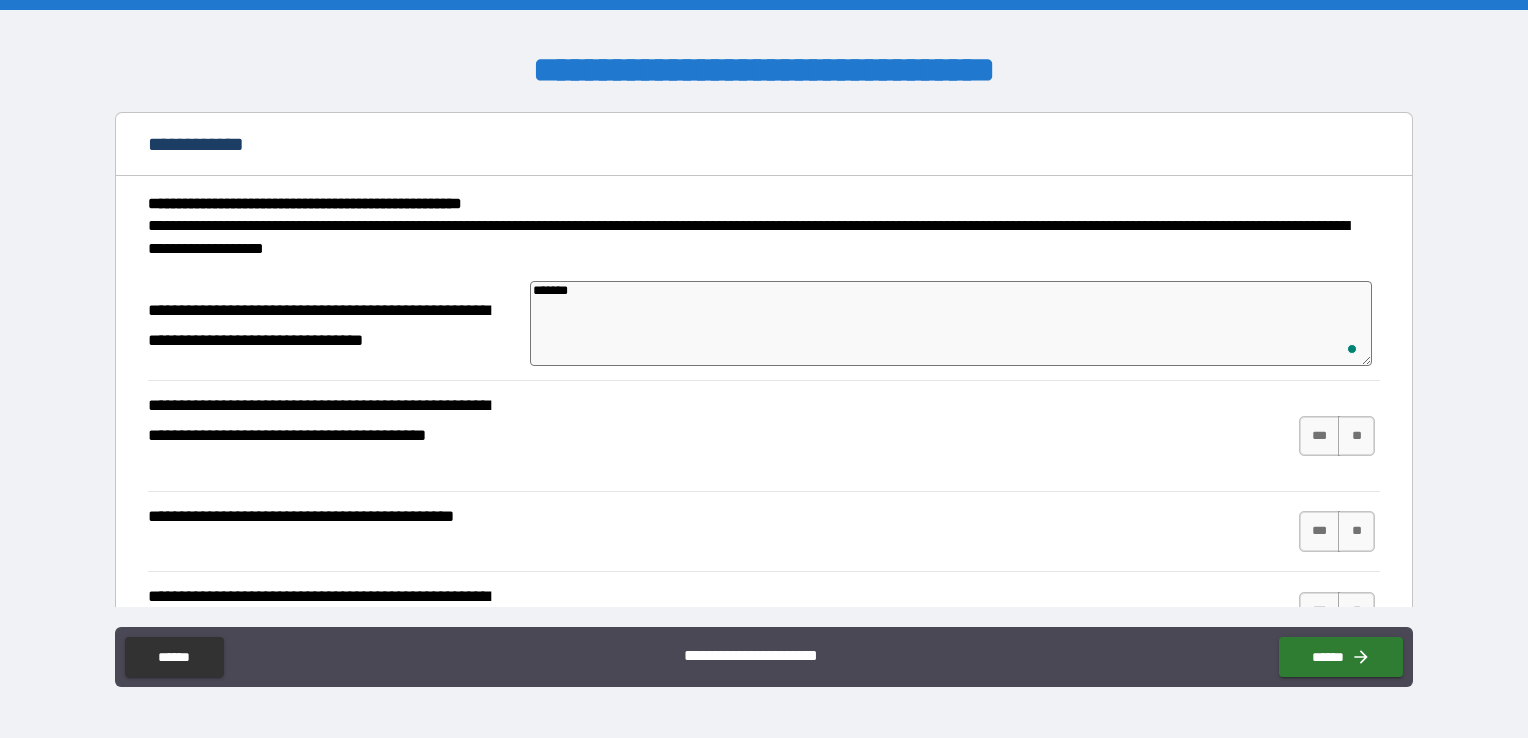 type on "********" 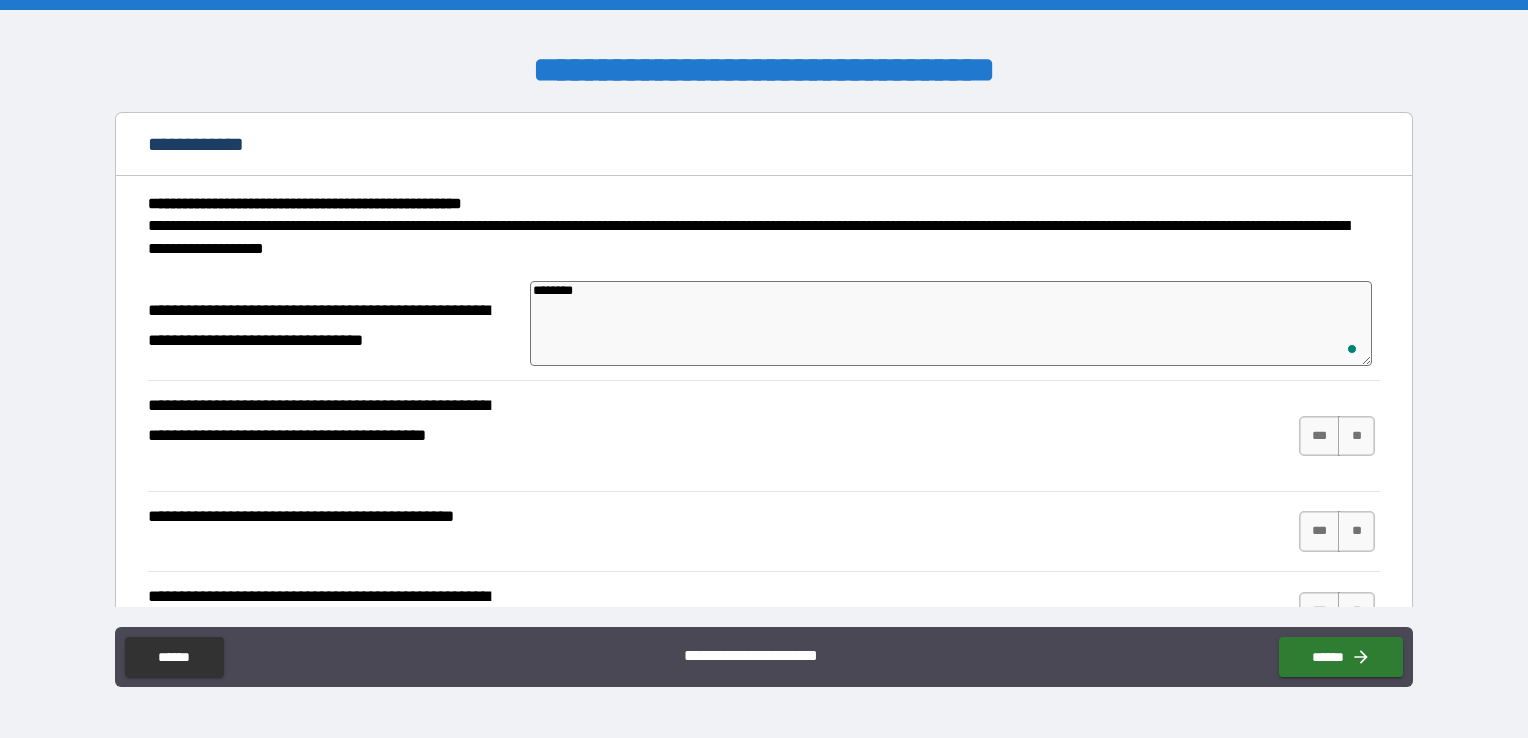 type on "*" 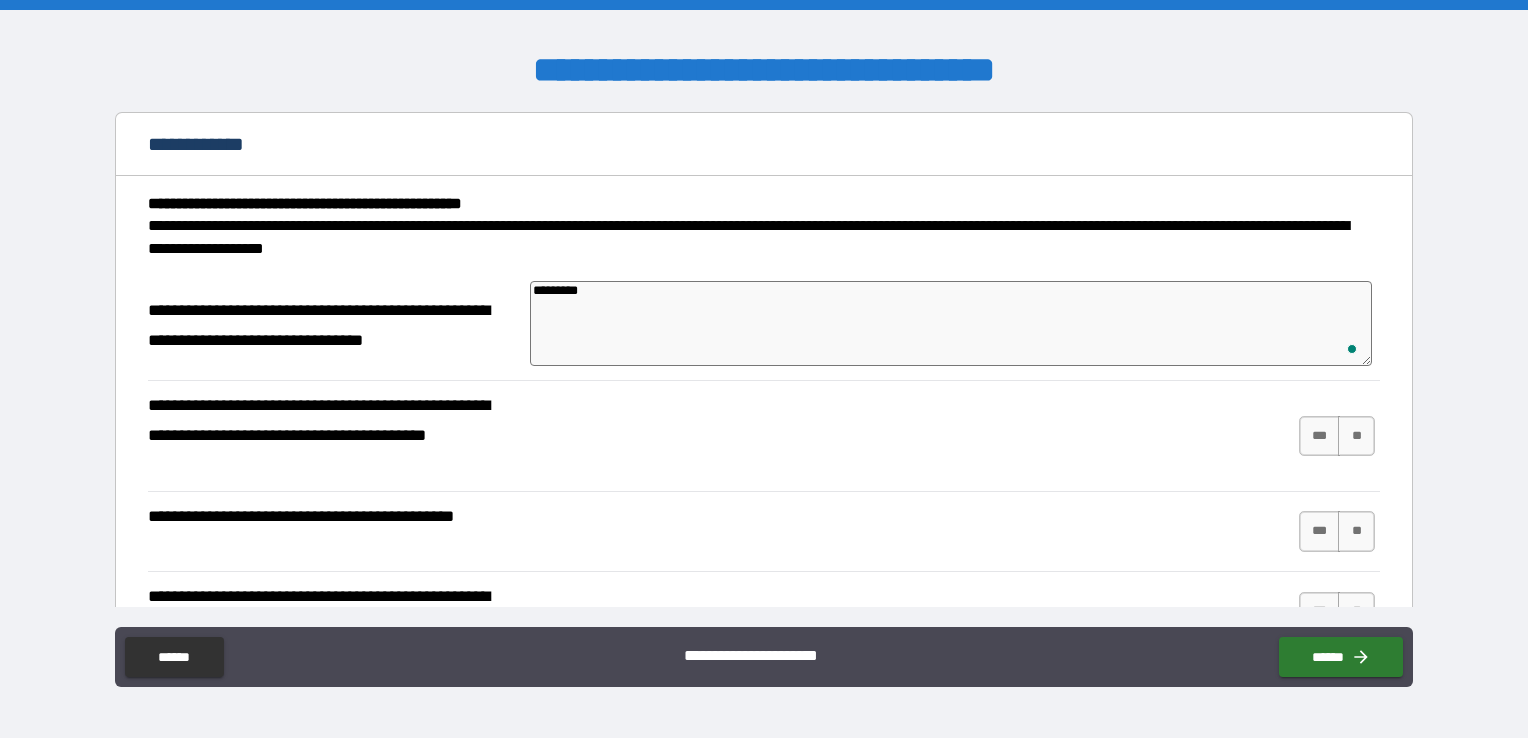 type on "**********" 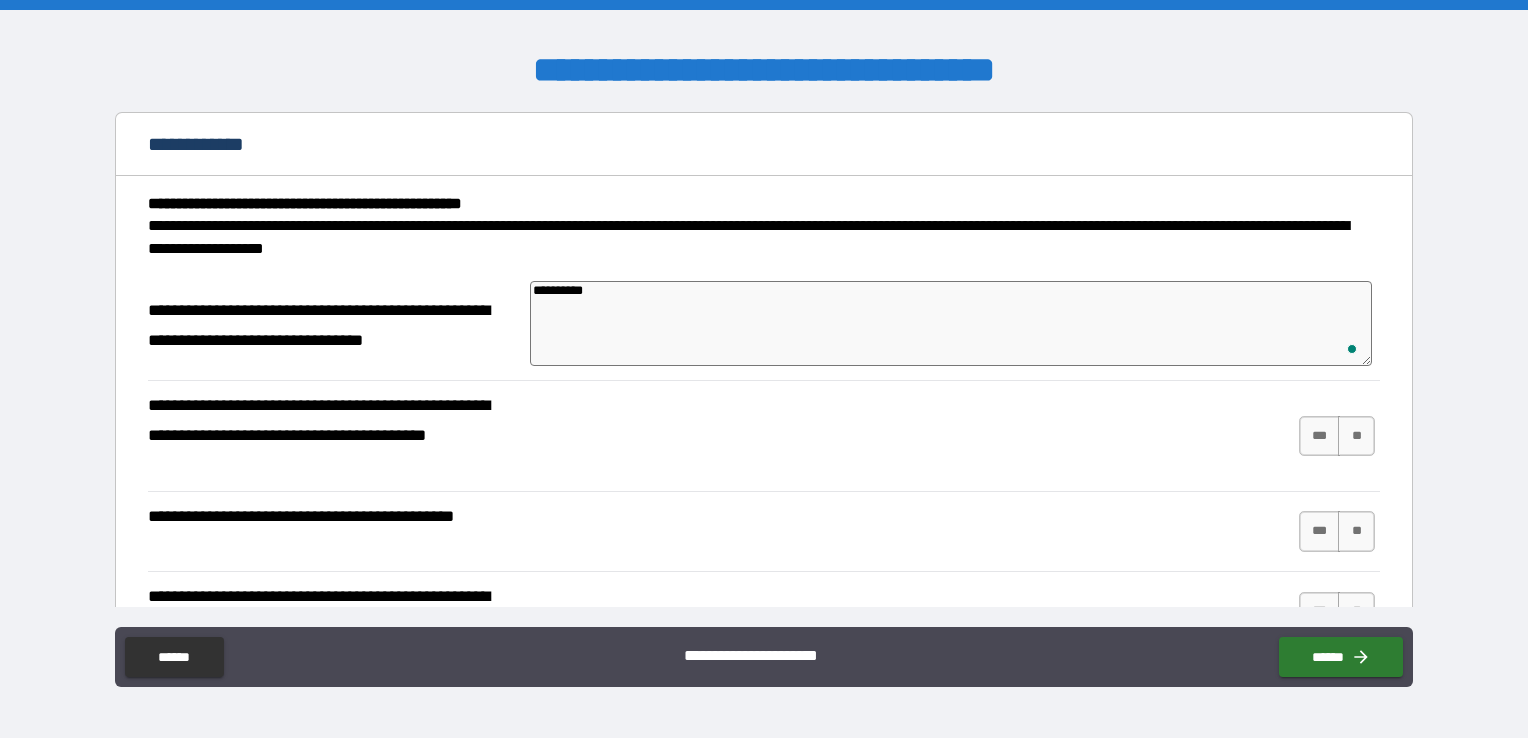 type on "**********" 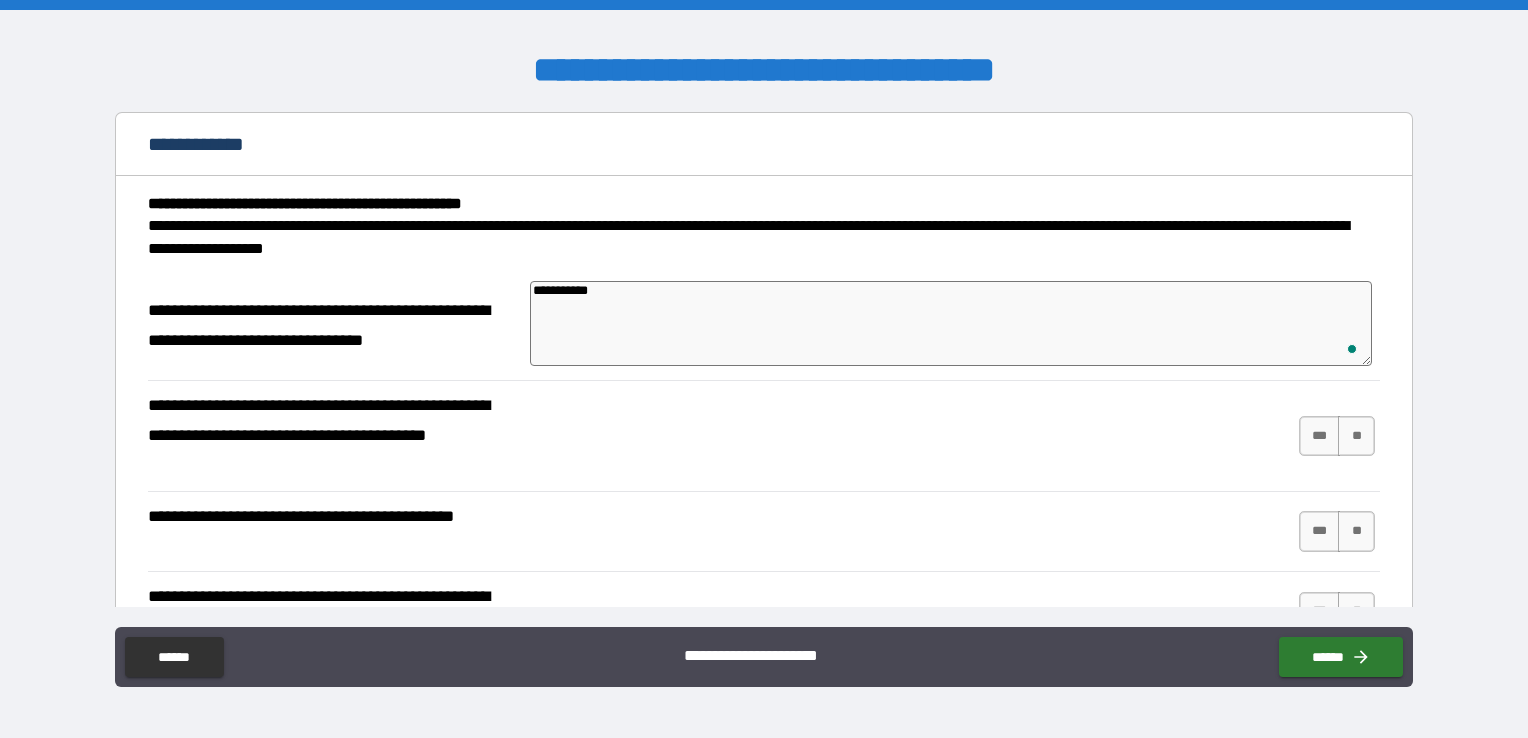 type on "*" 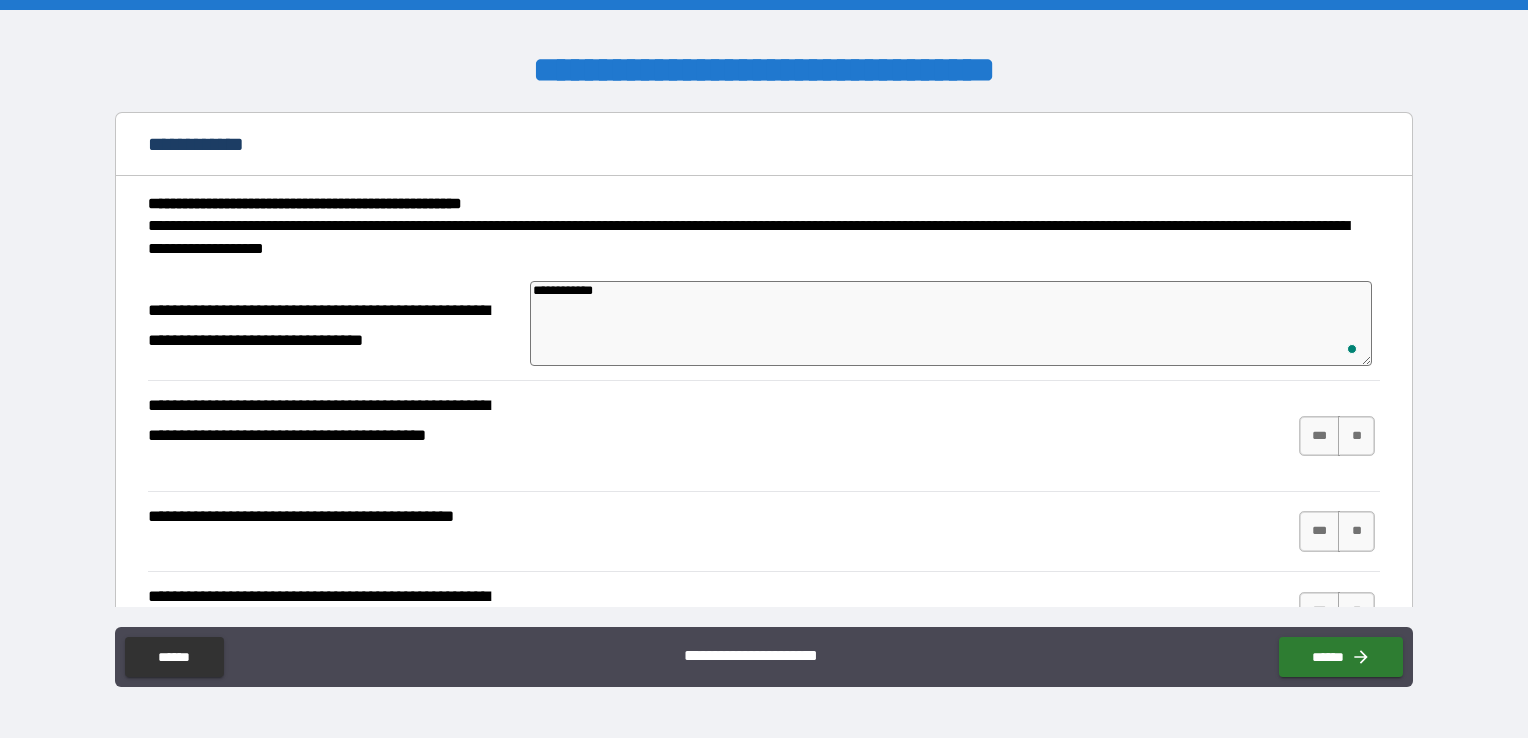 type on "**********" 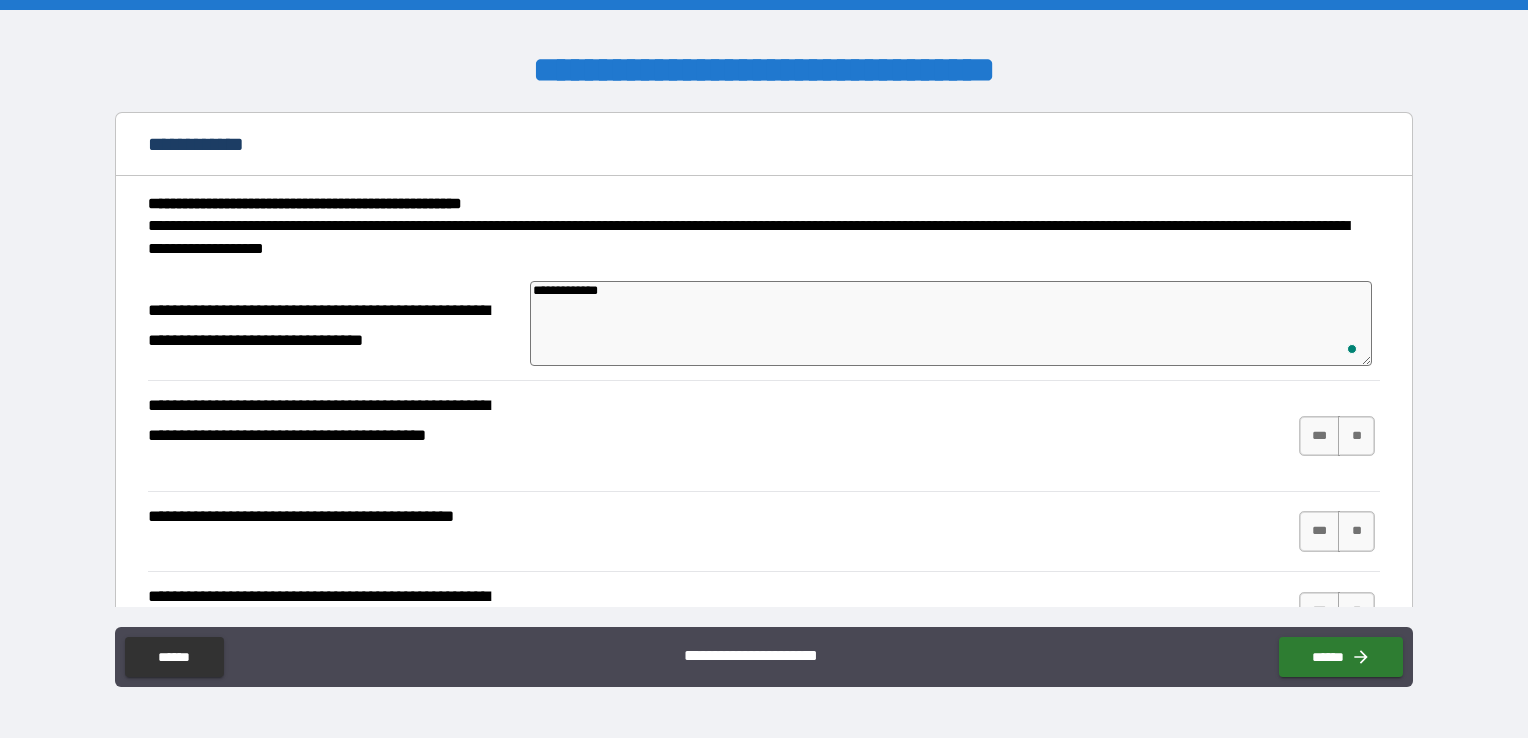 type on "**********" 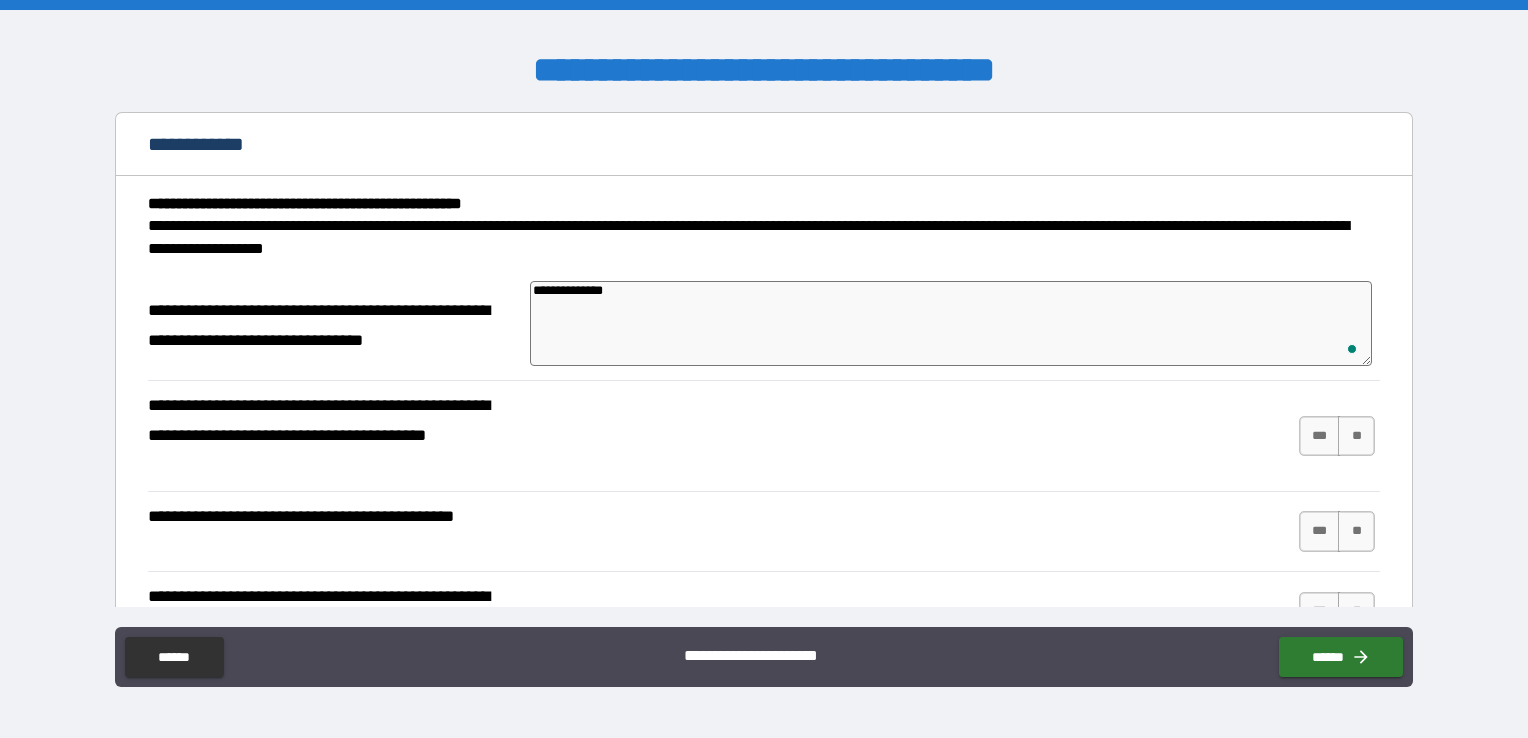 type on "**********" 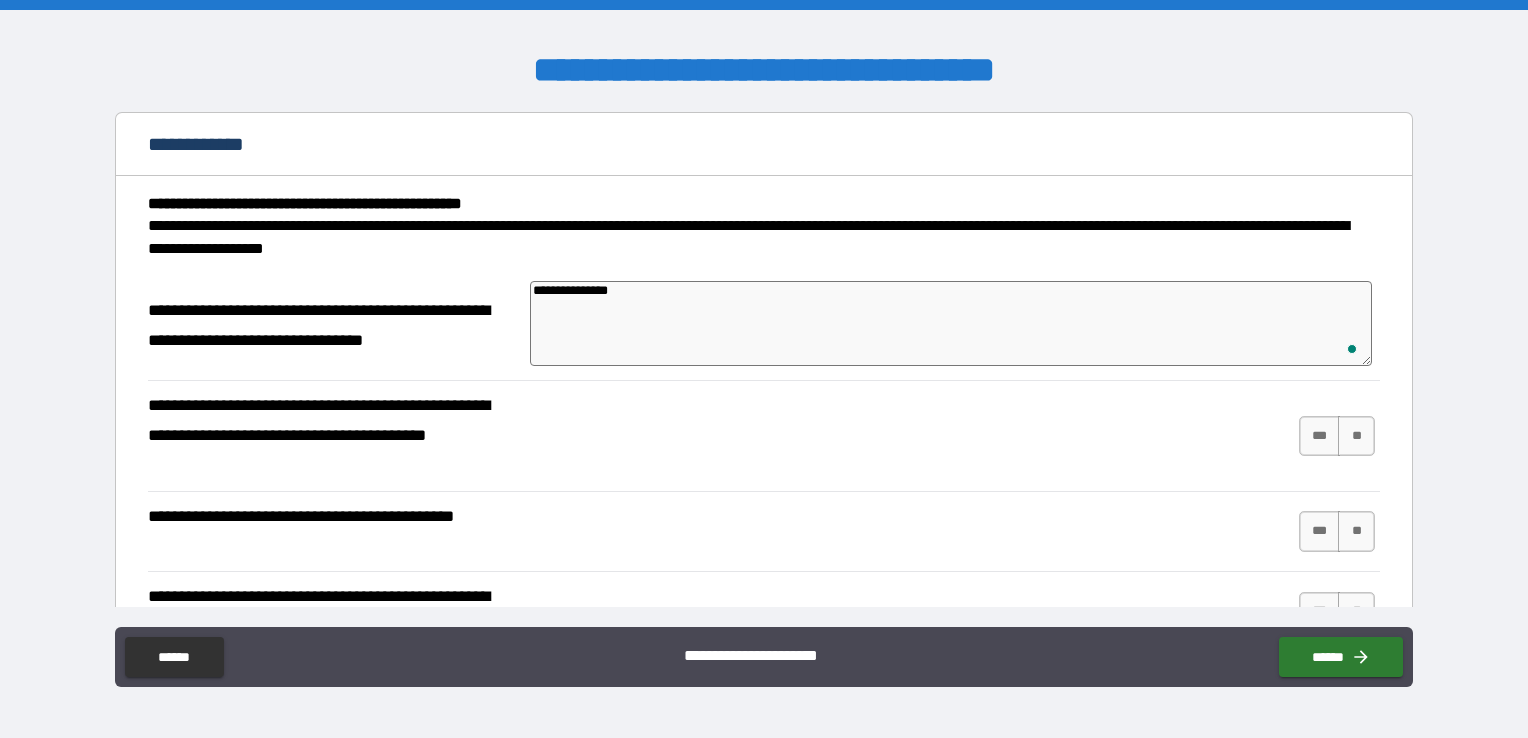 type on "**********" 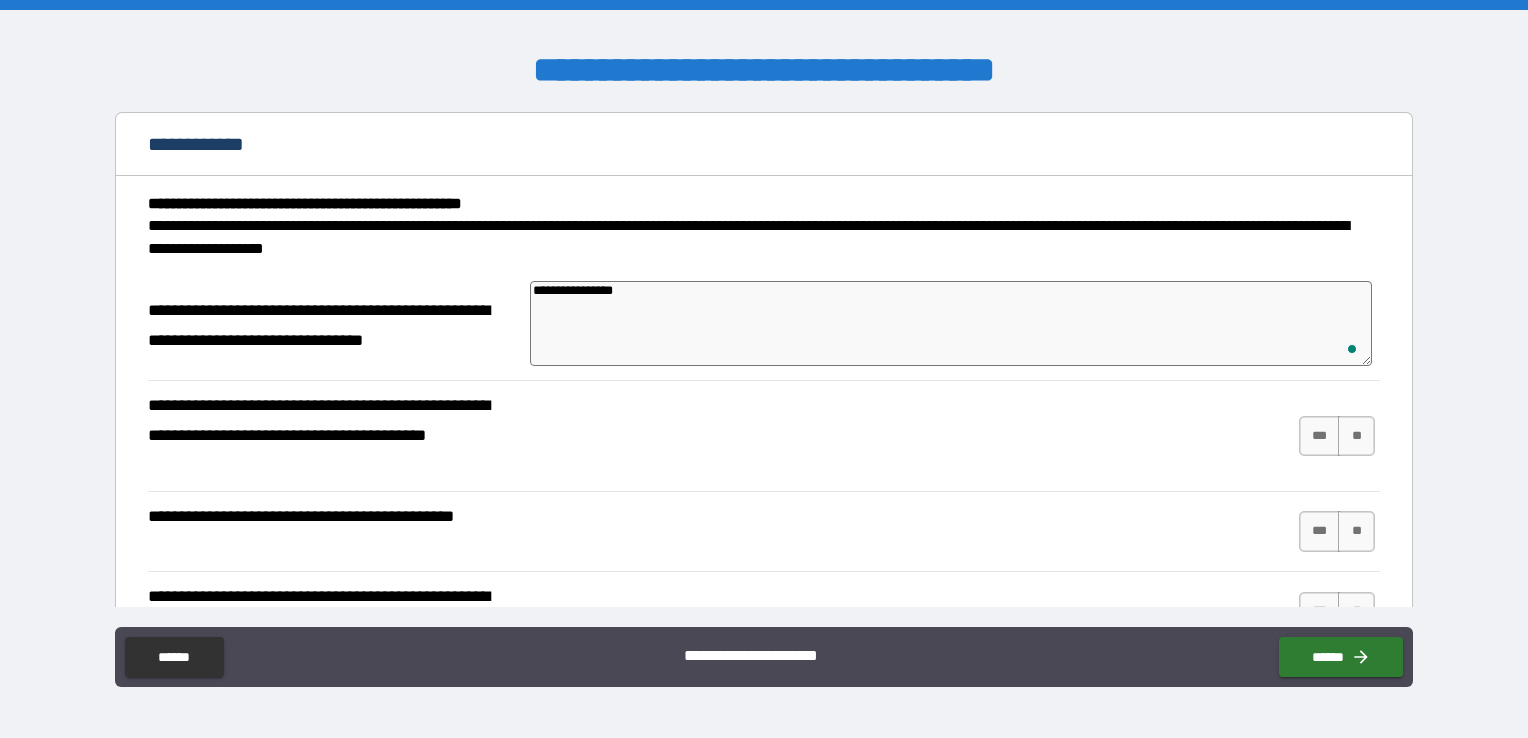 type on "**********" 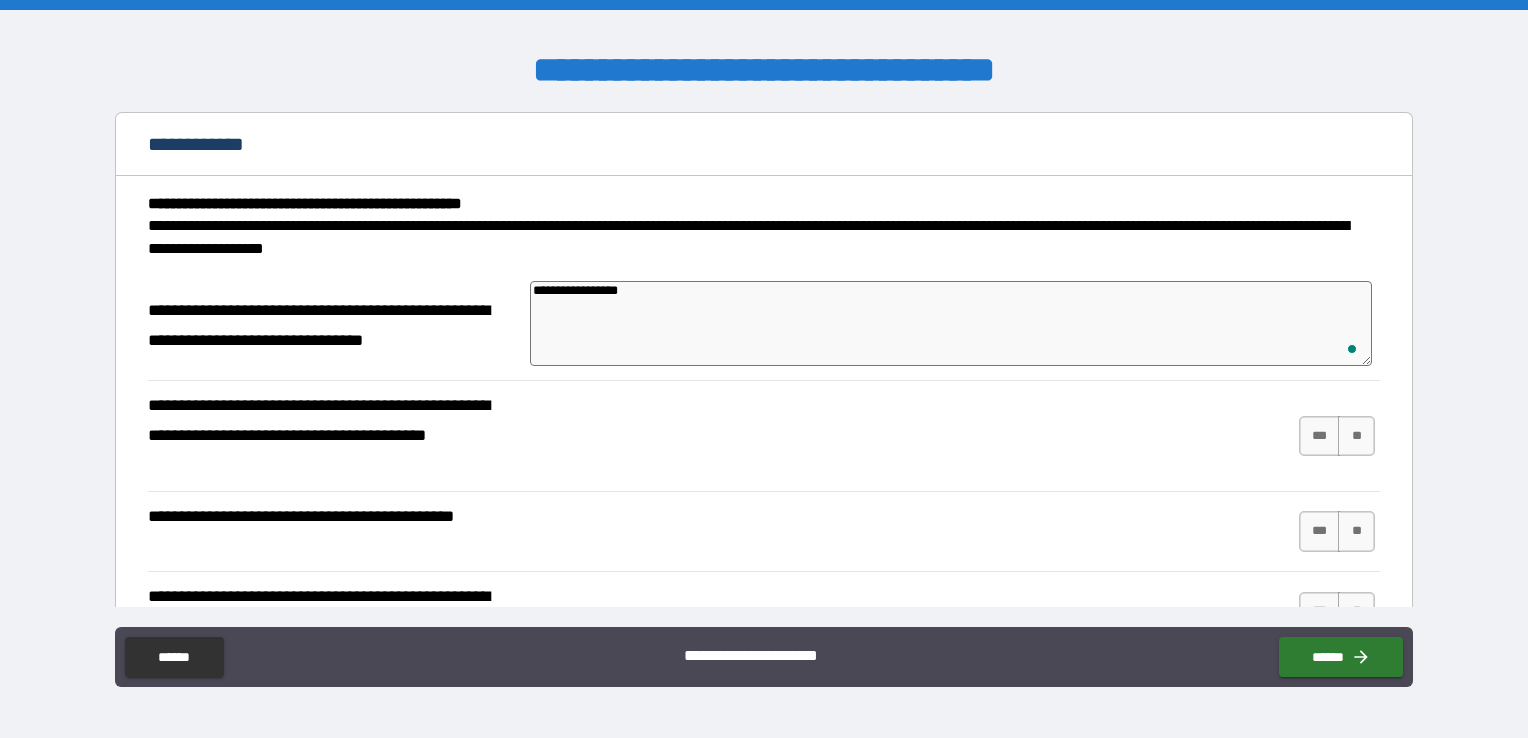 type on "**********" 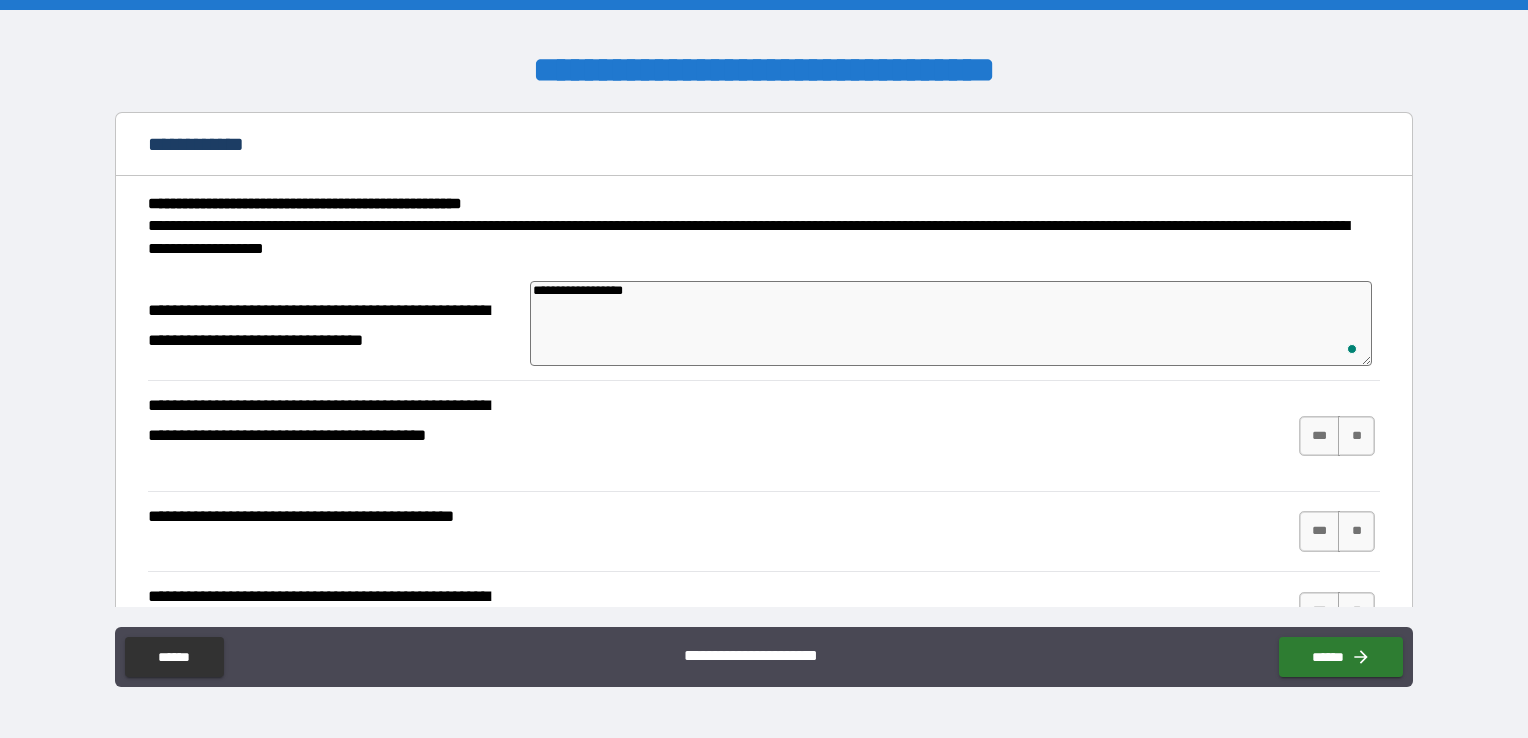 type on "*" 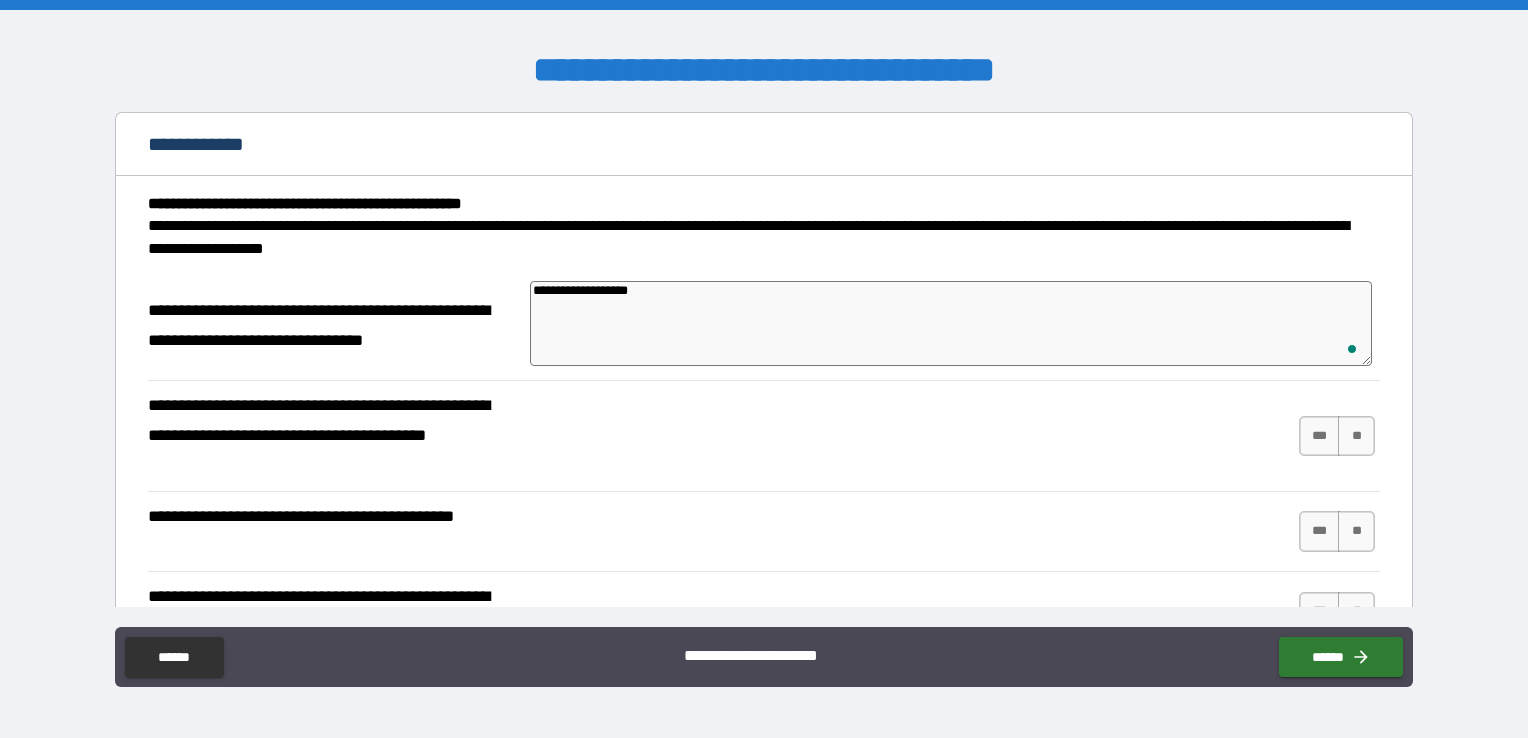 type on "**********" 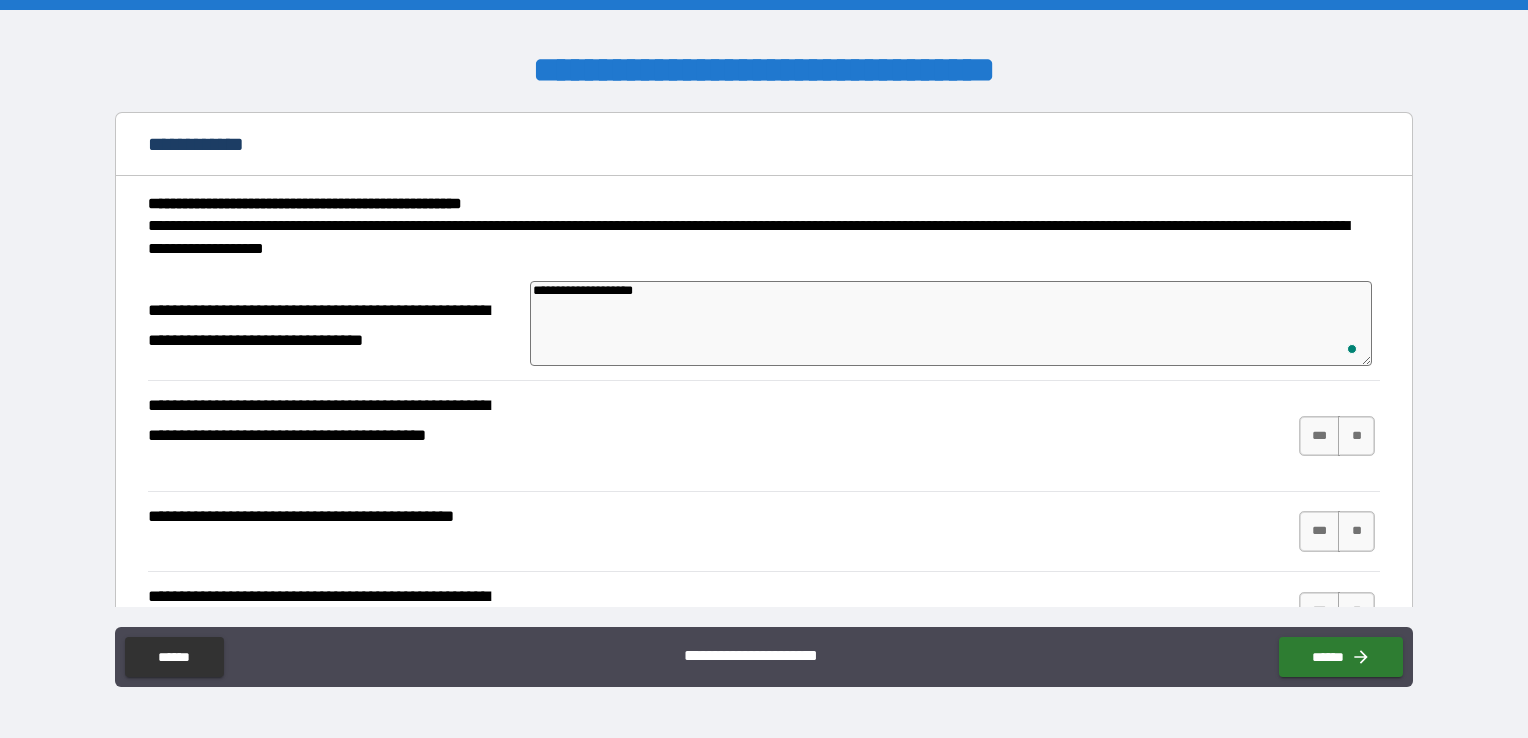 type on "*" 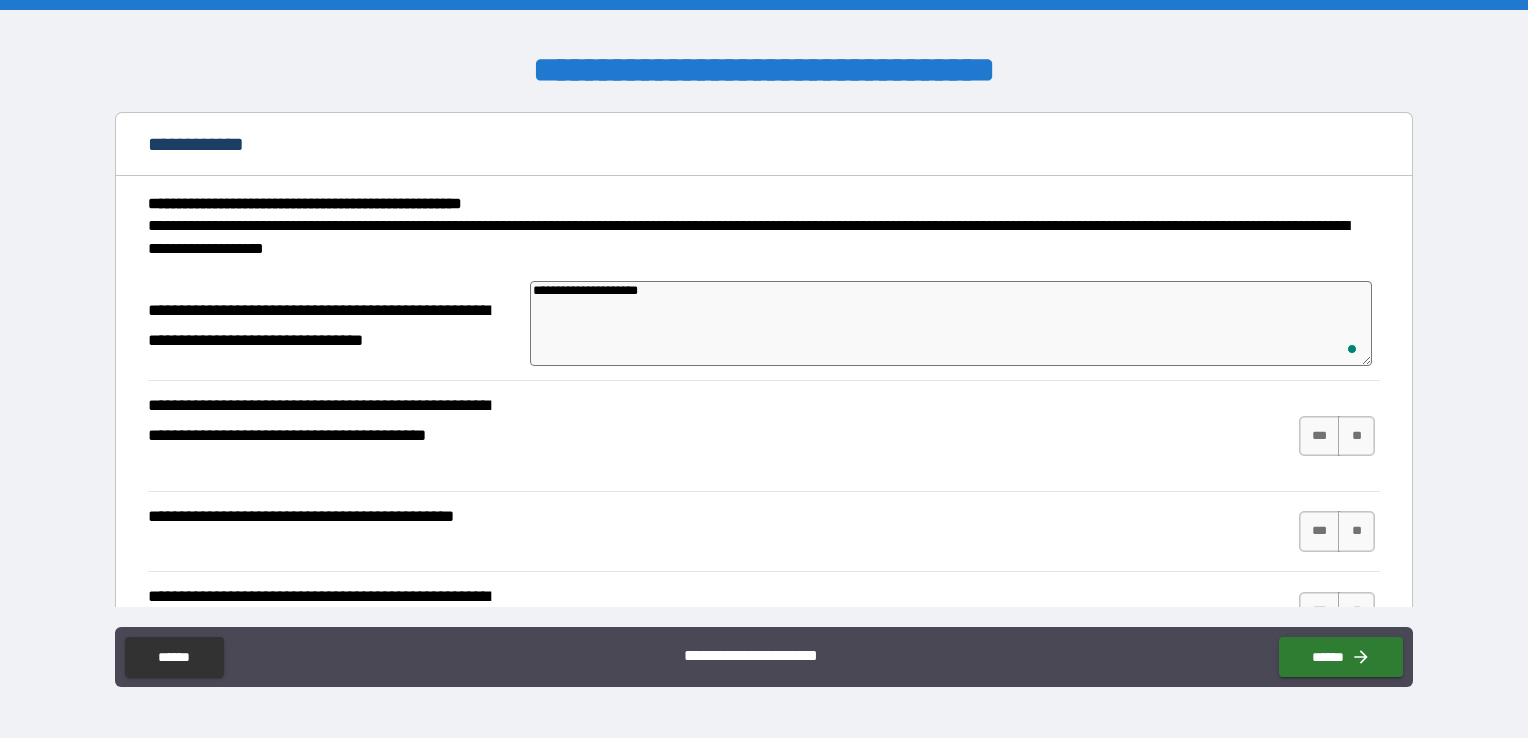 type on "*" 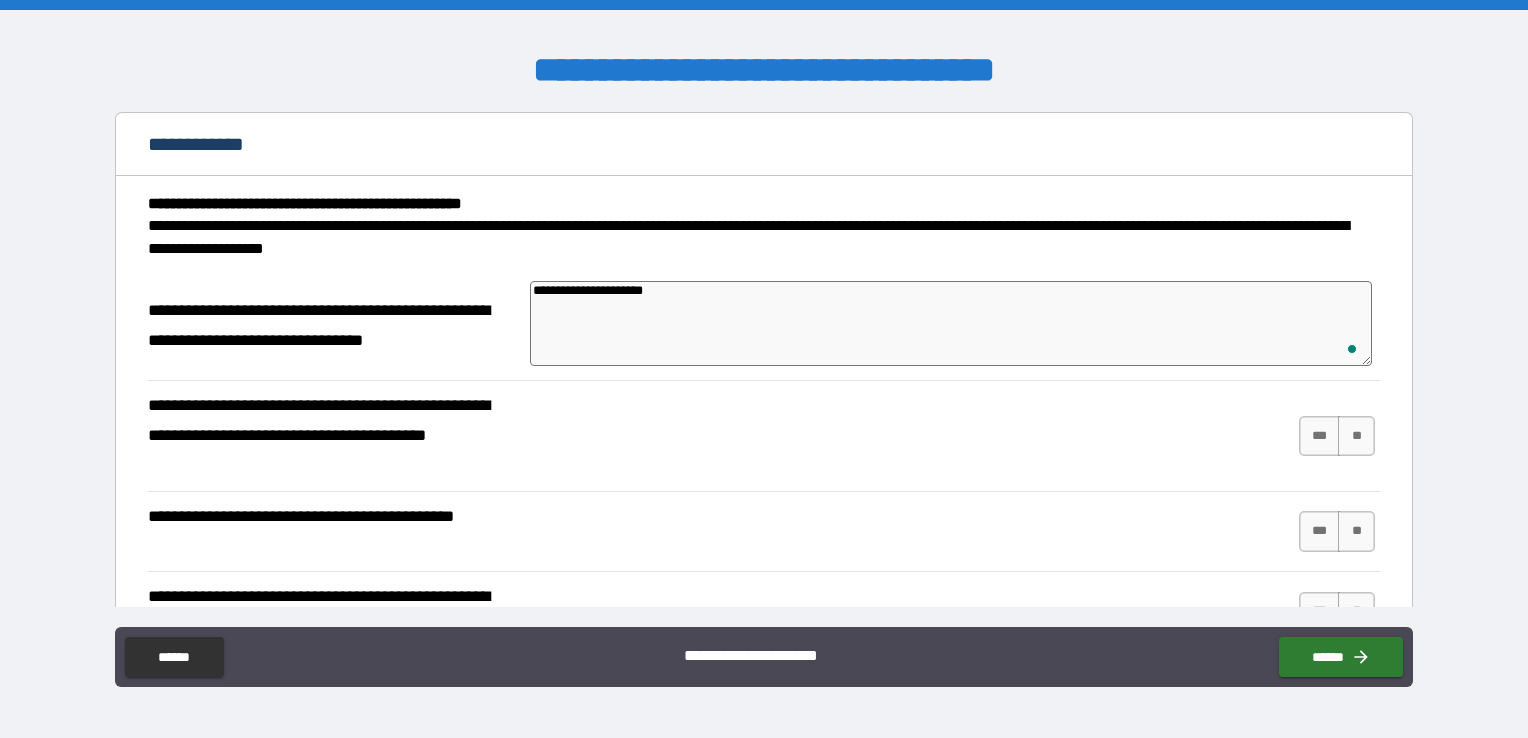 type on "**********" 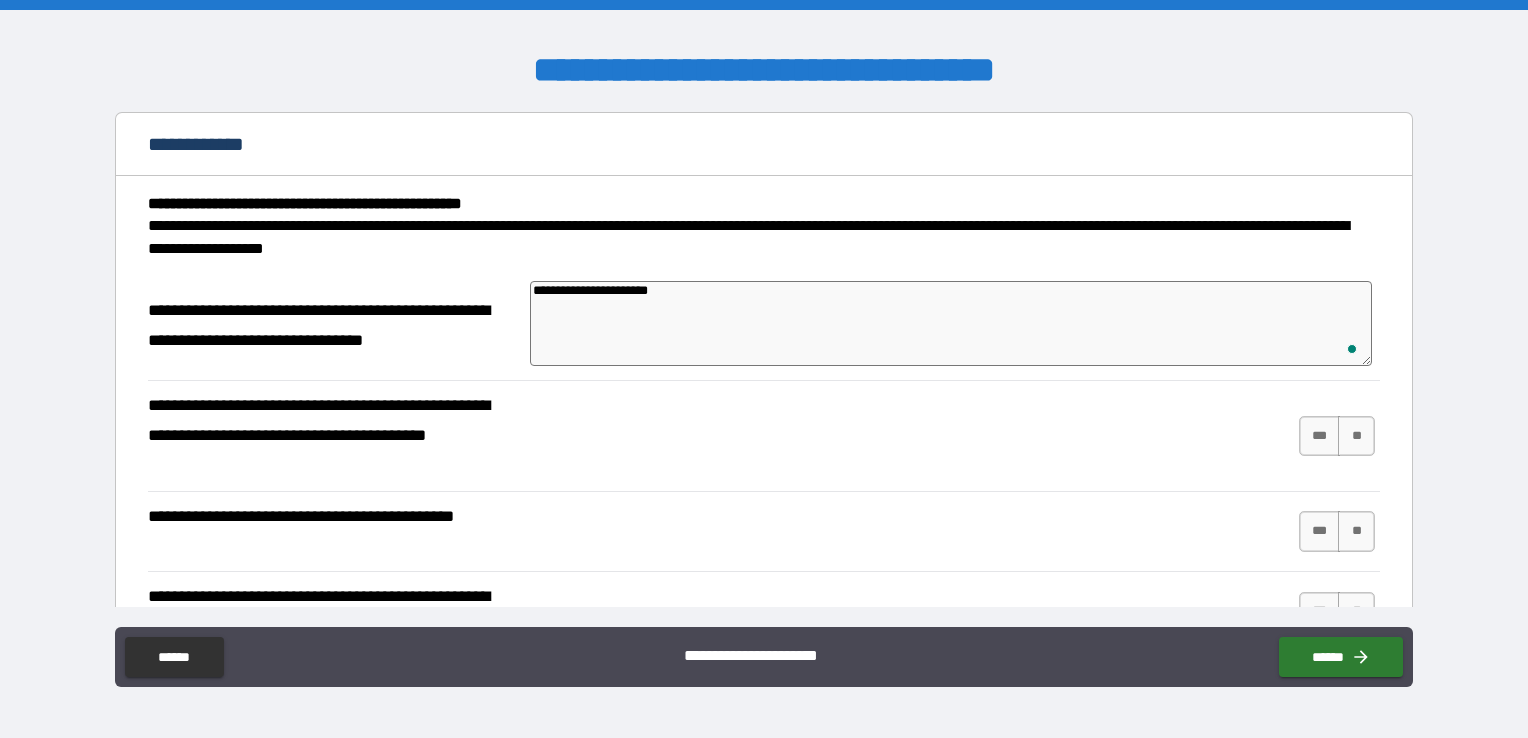 type on "*" 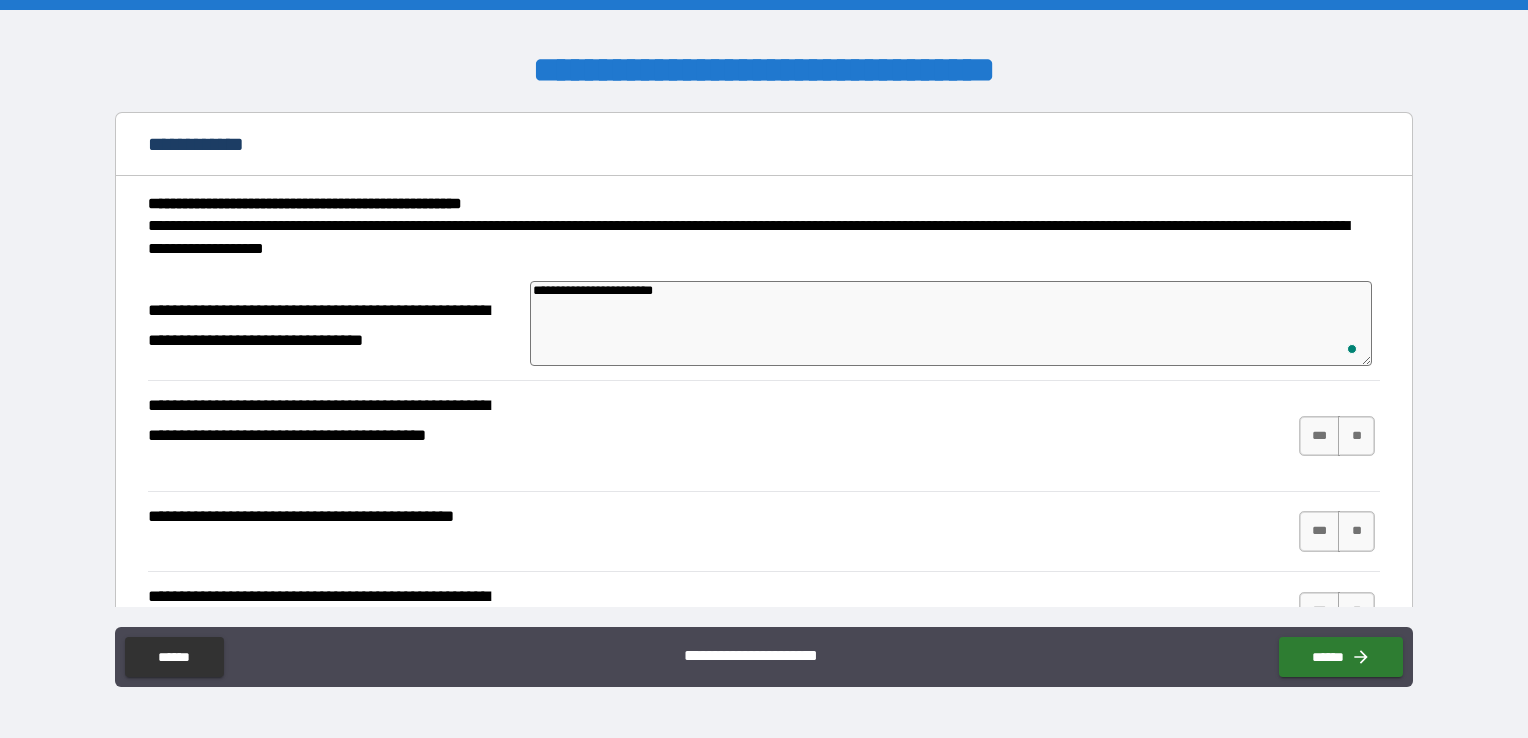 type on "**********" 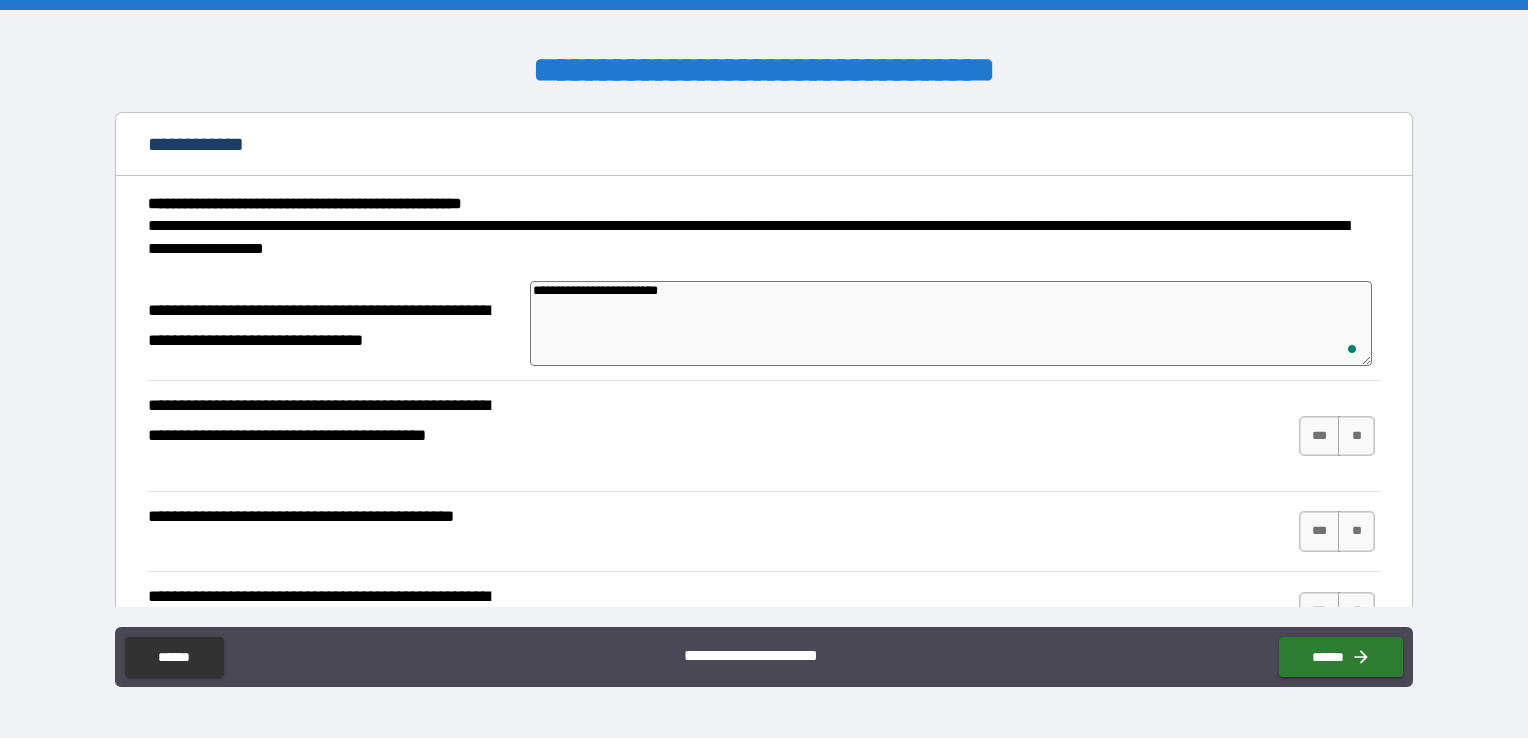 type on "**********" 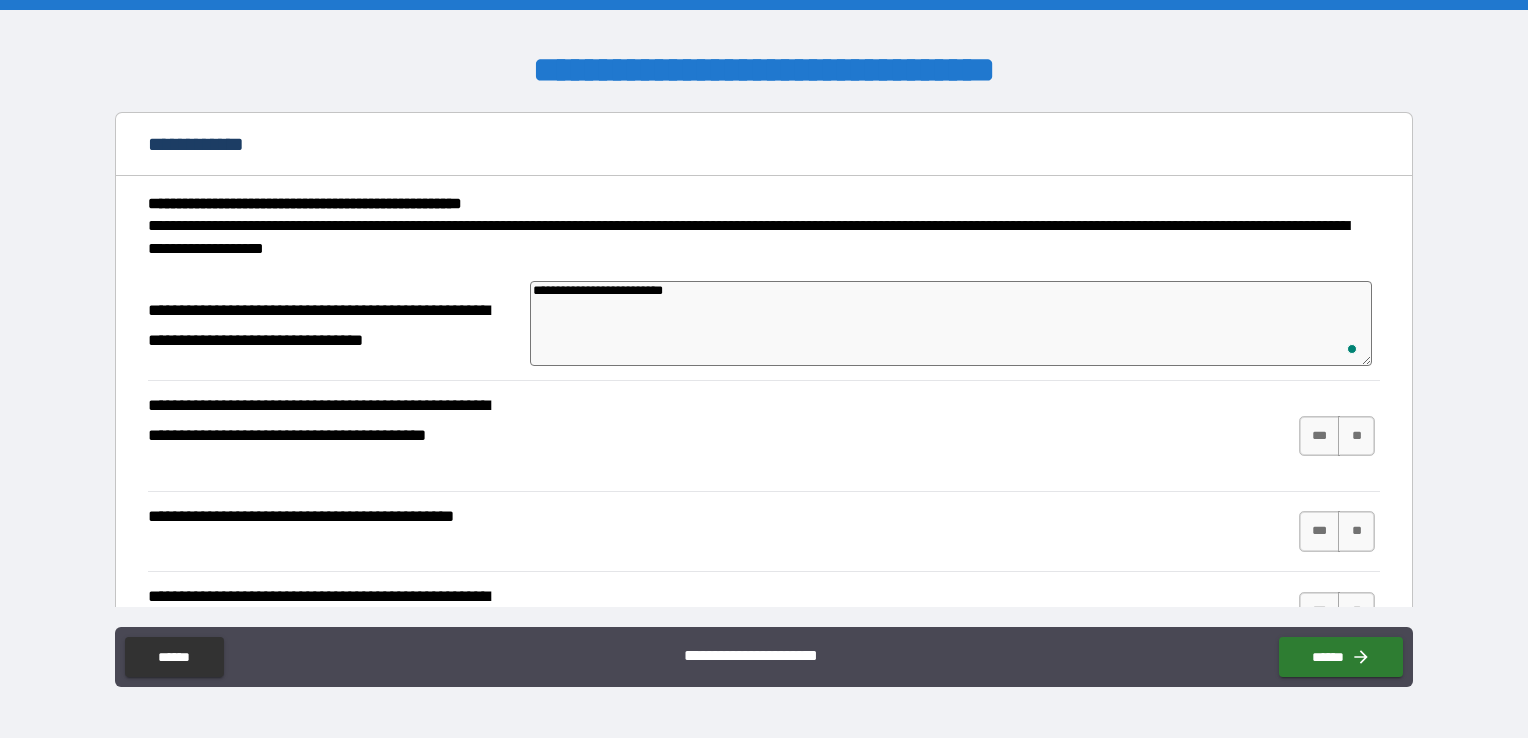 type on "*" 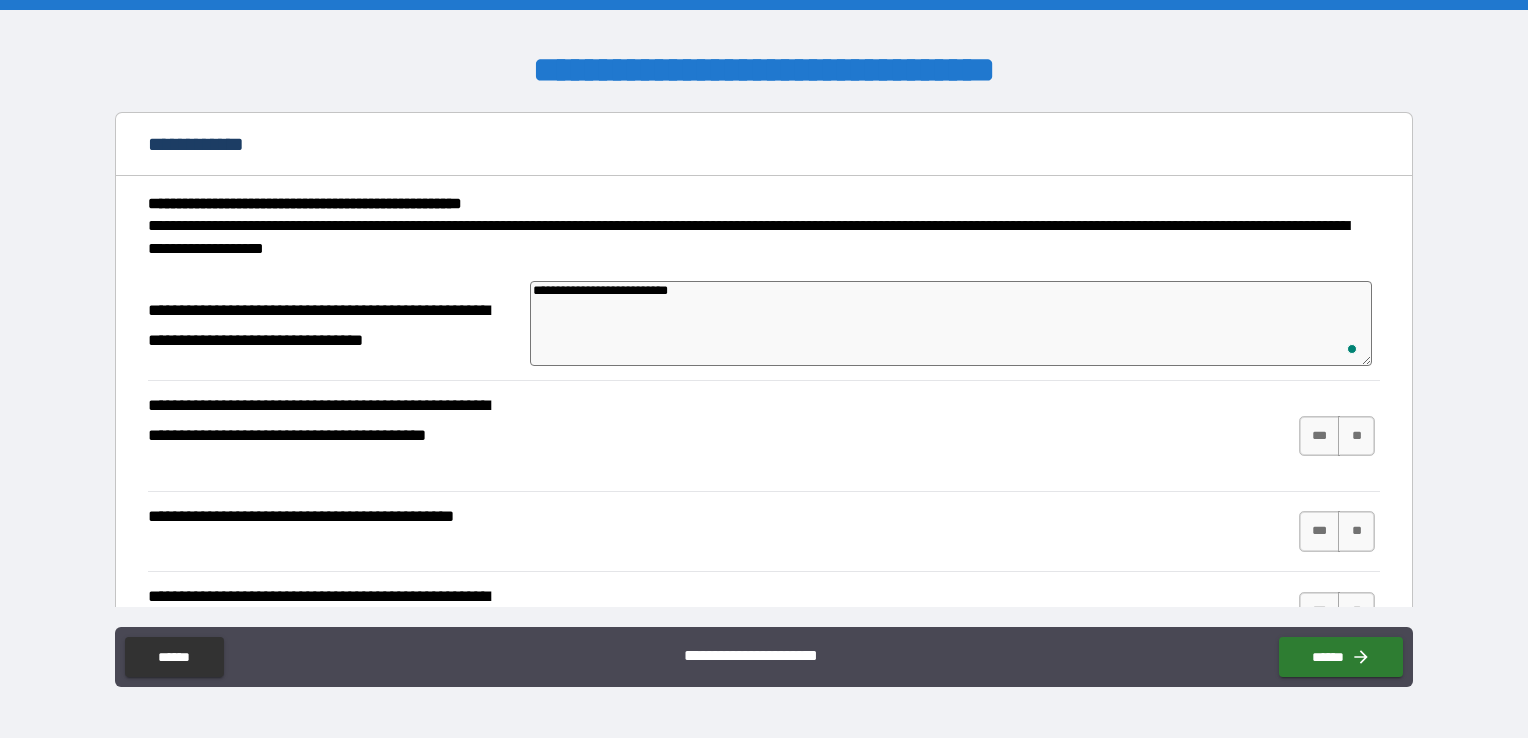type on "**********" 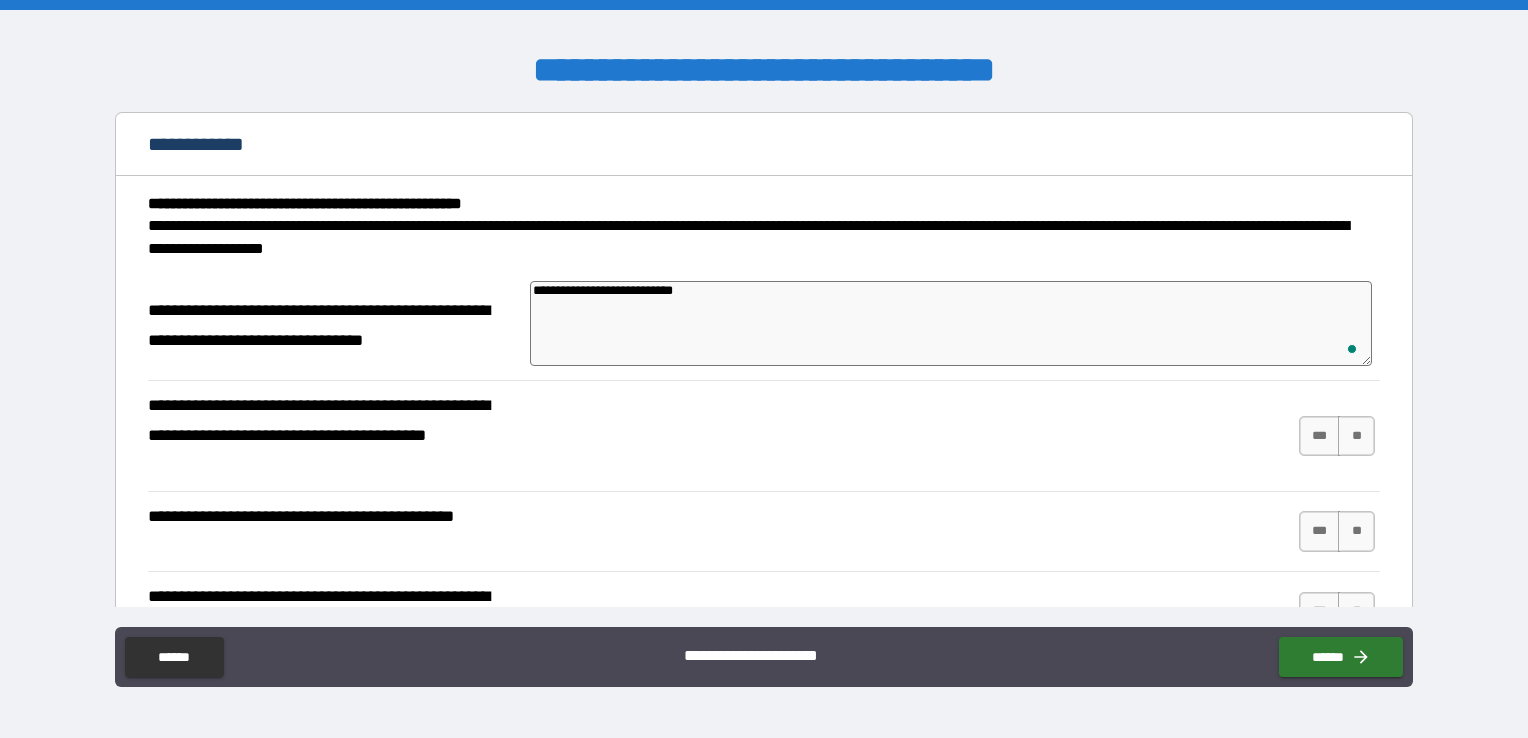 type on "**********" 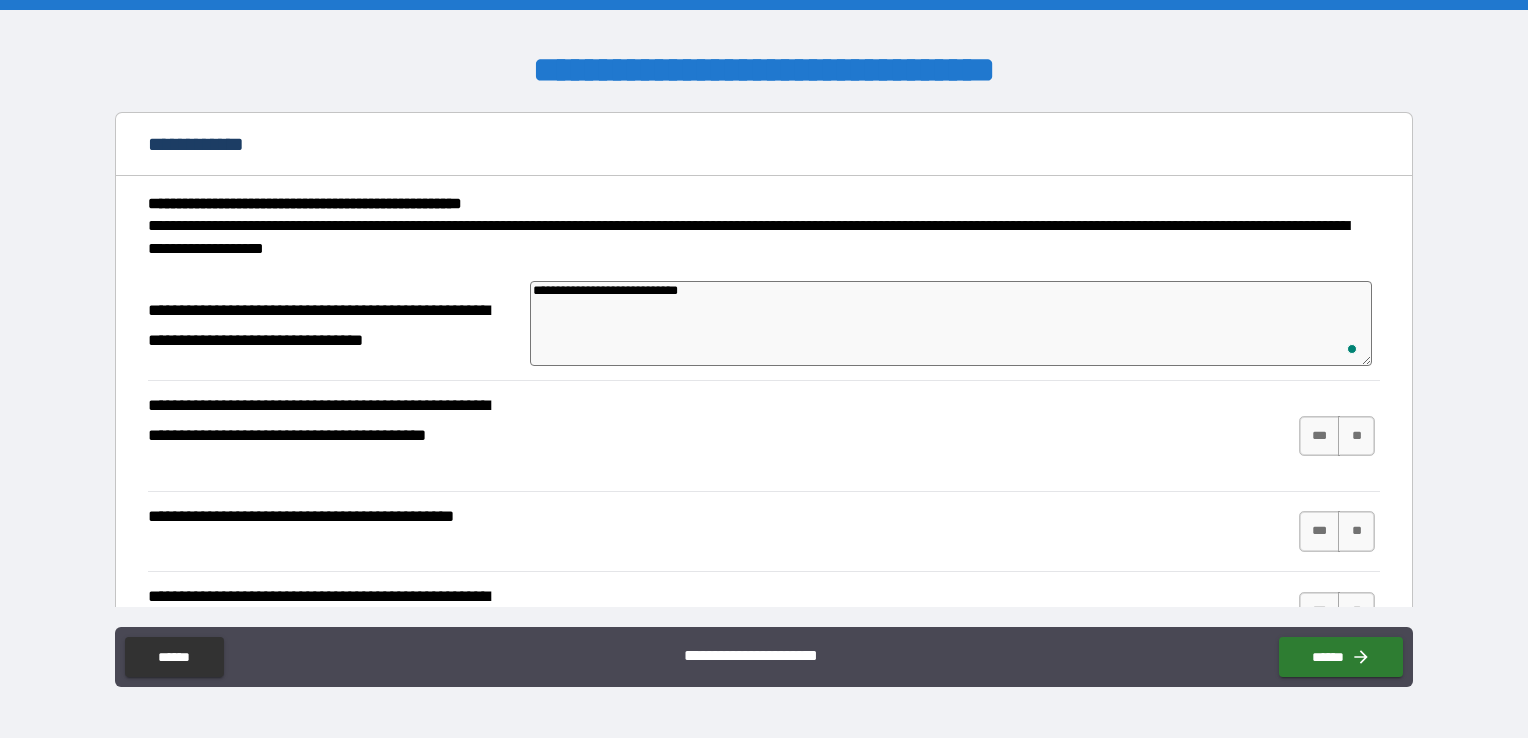 type on "**********" 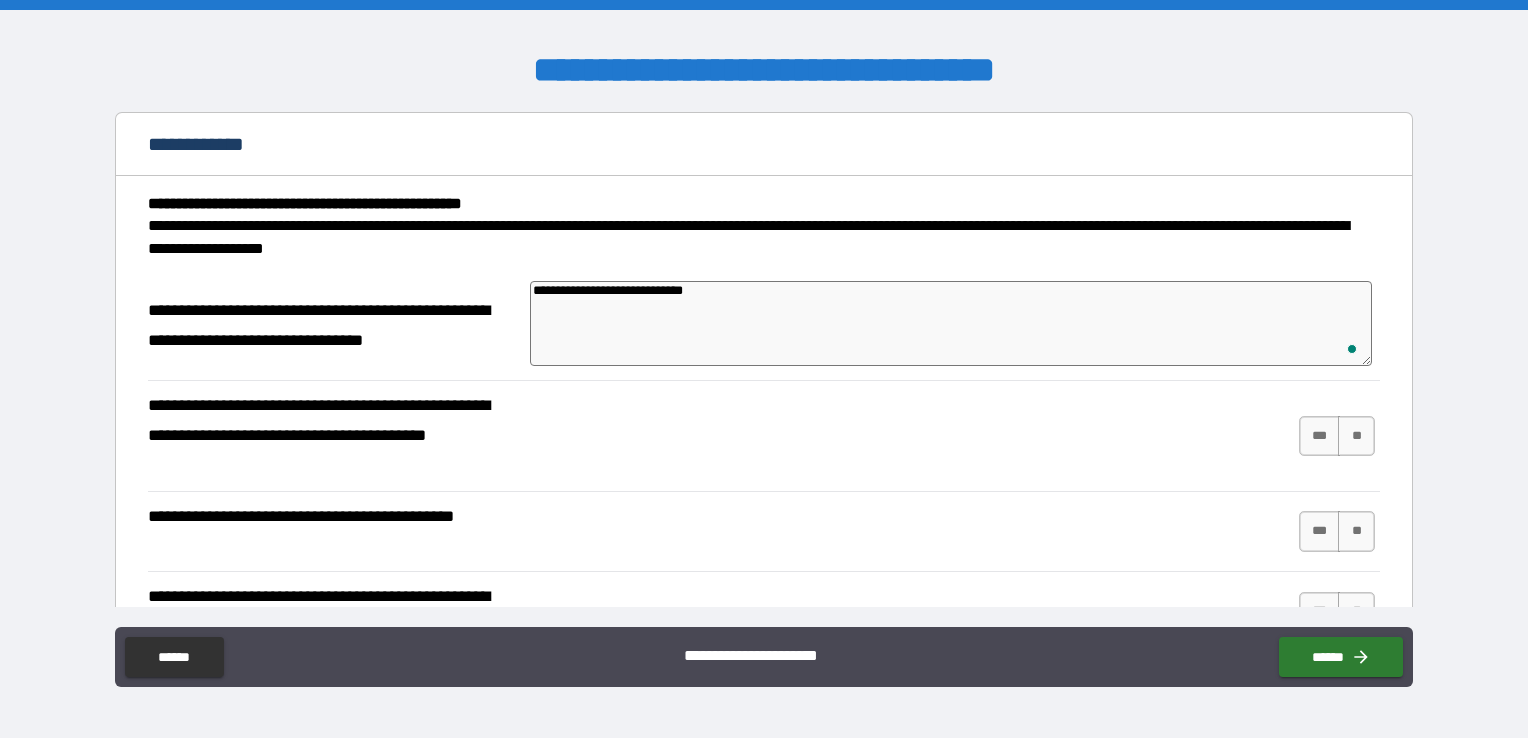 type on "**********" 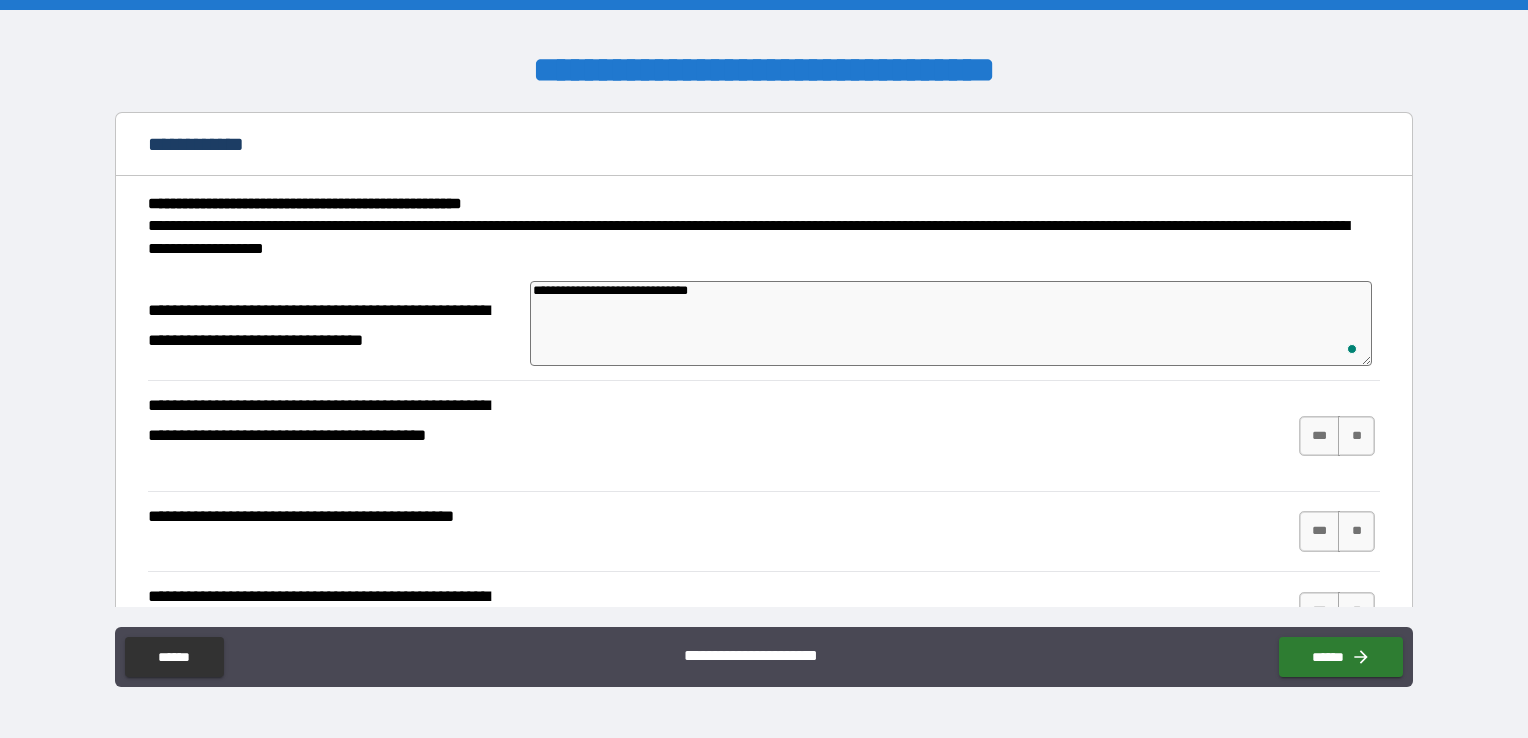type on "*" 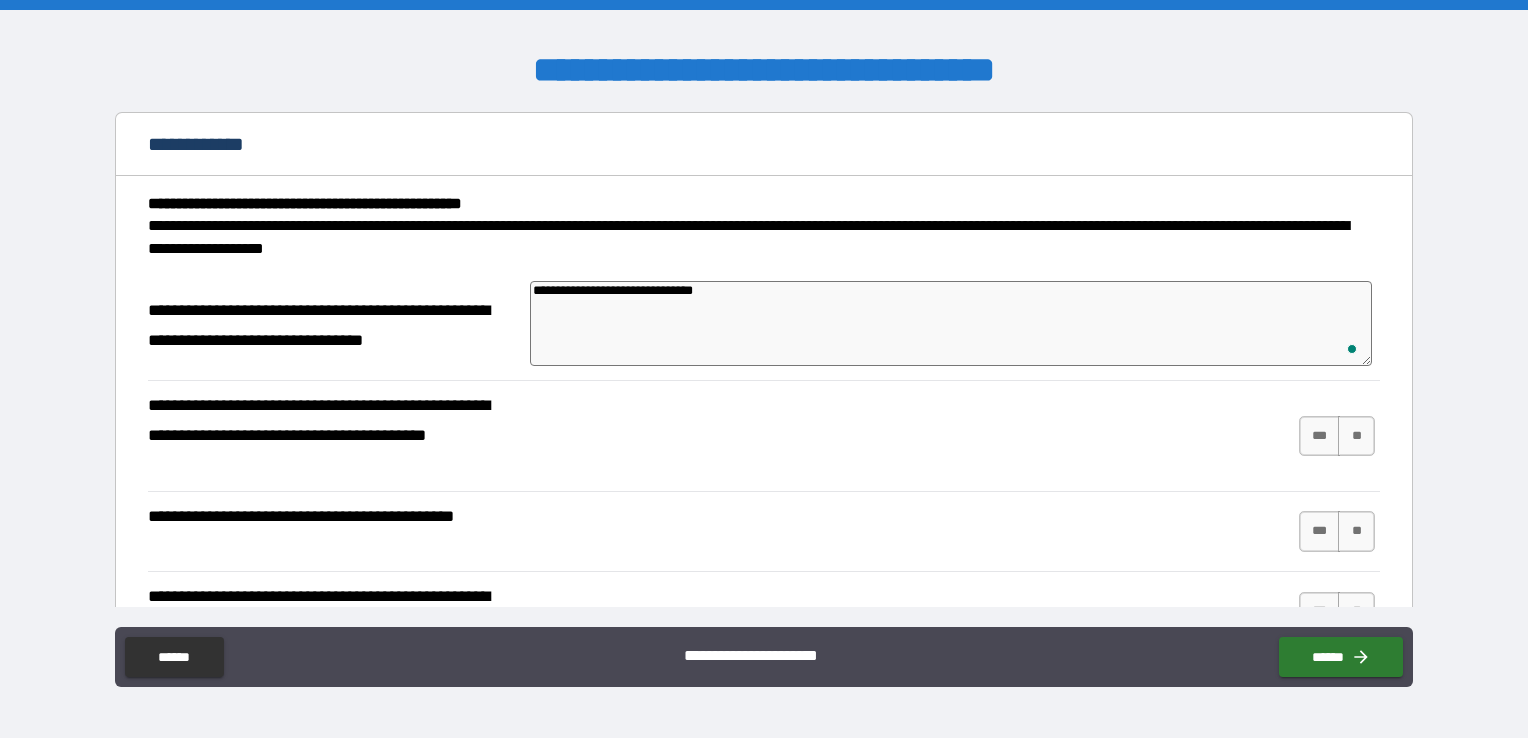 type on "*" 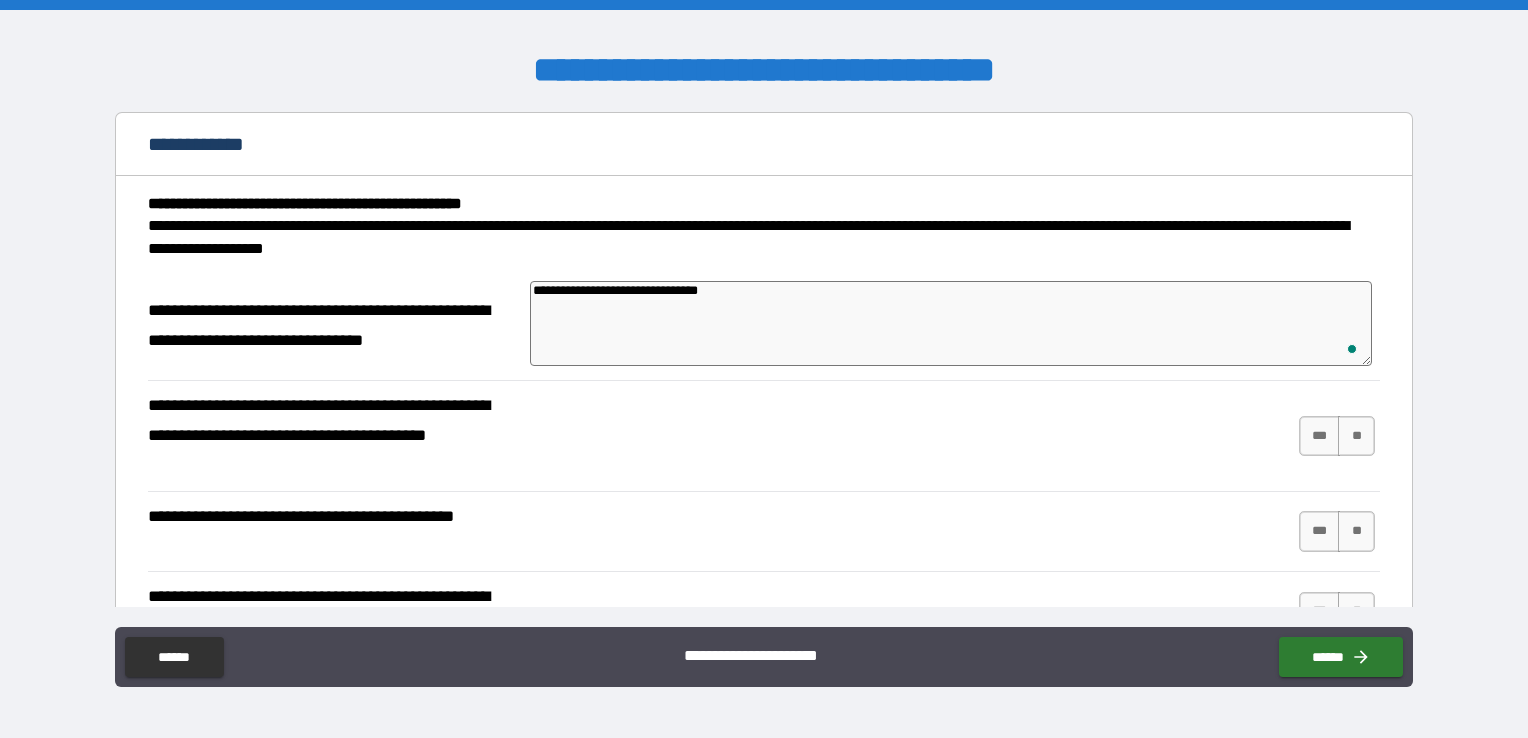 type on "**********" 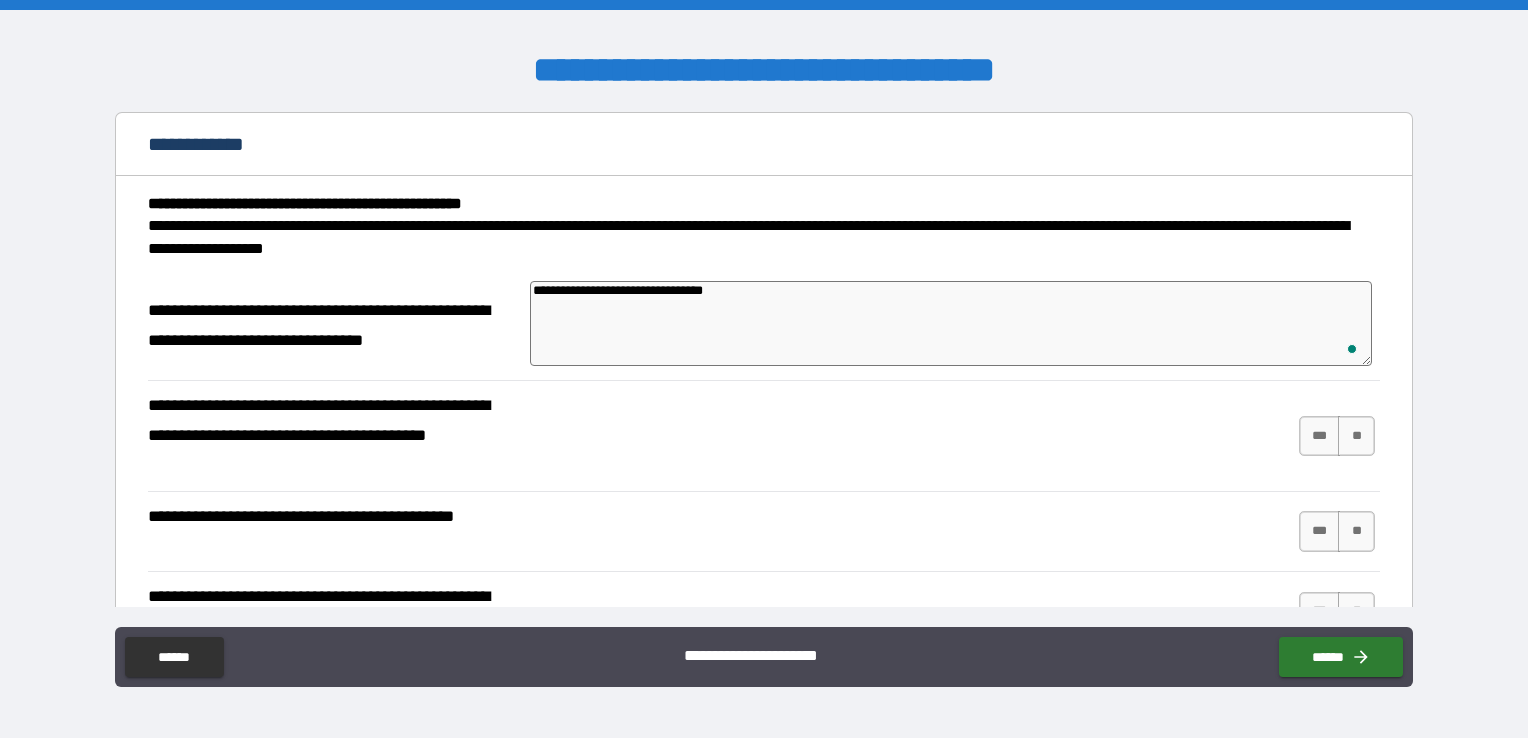 type on "*" 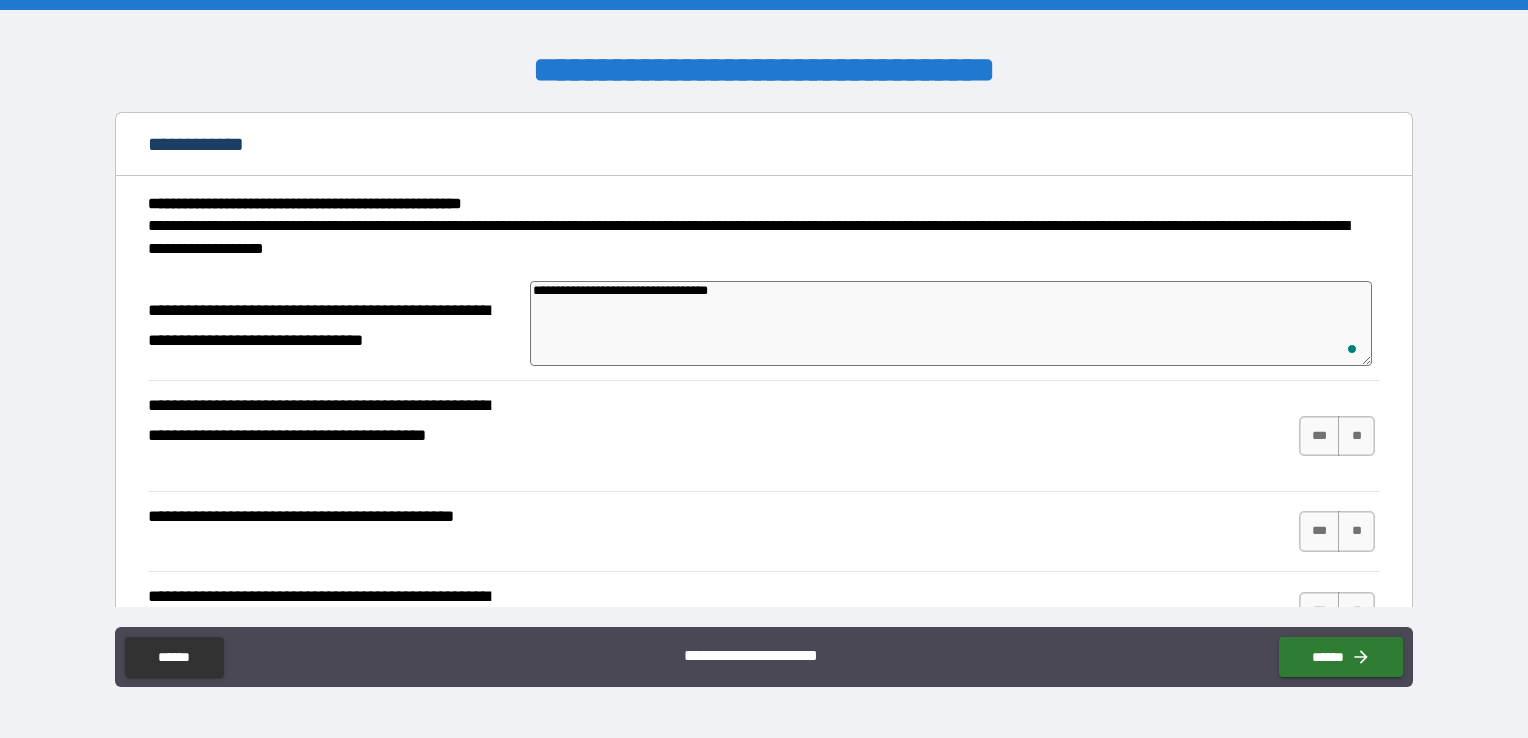 type on "*" 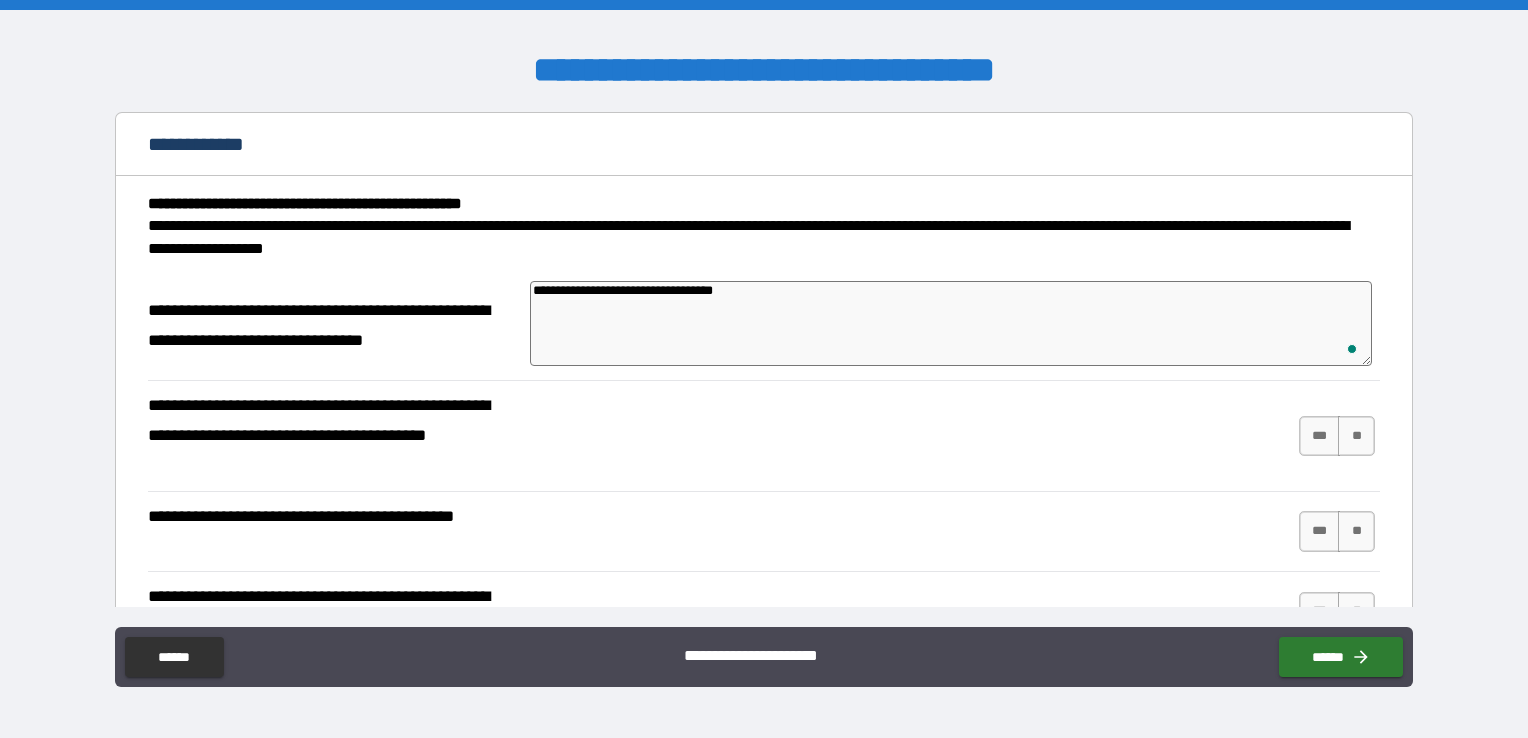 type on "**********" 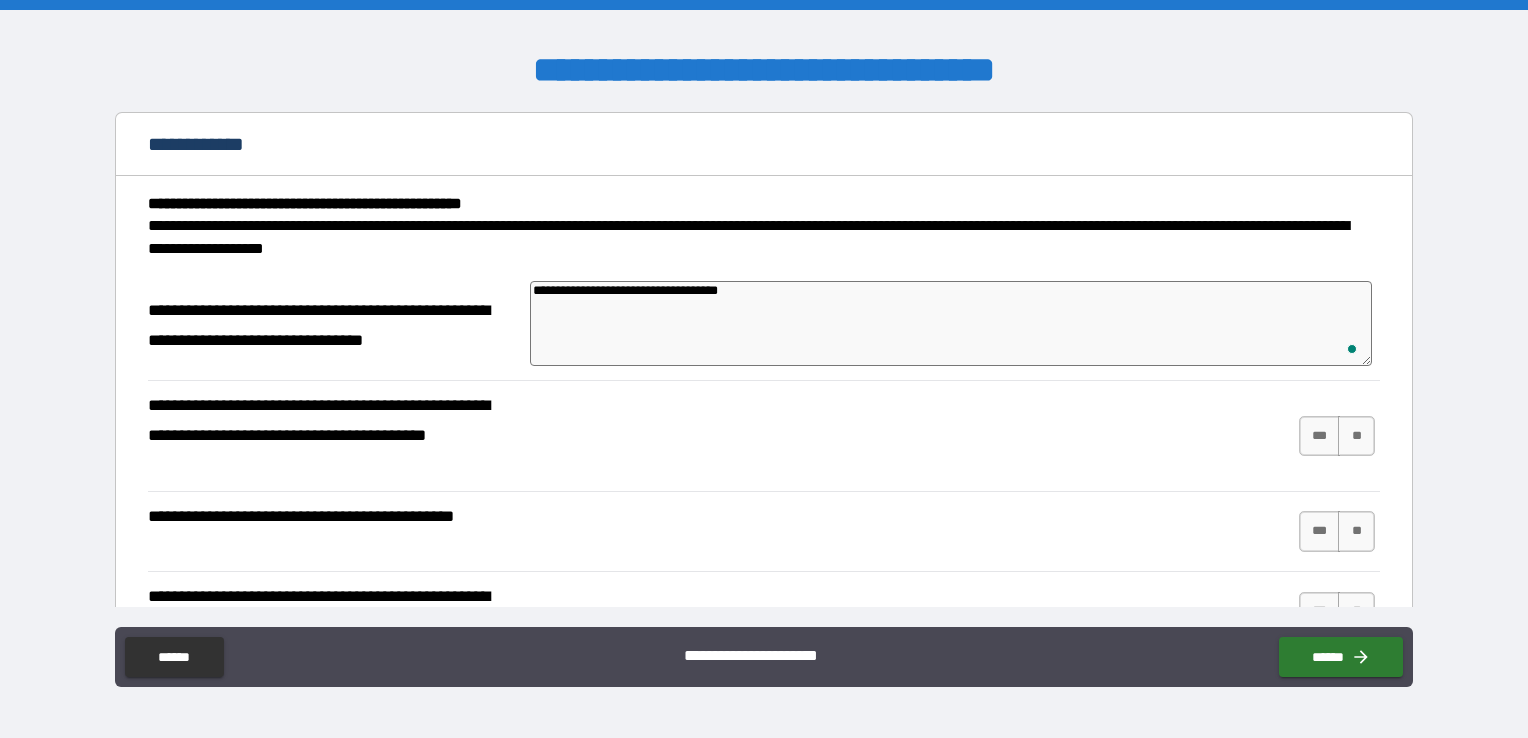 type on "*" 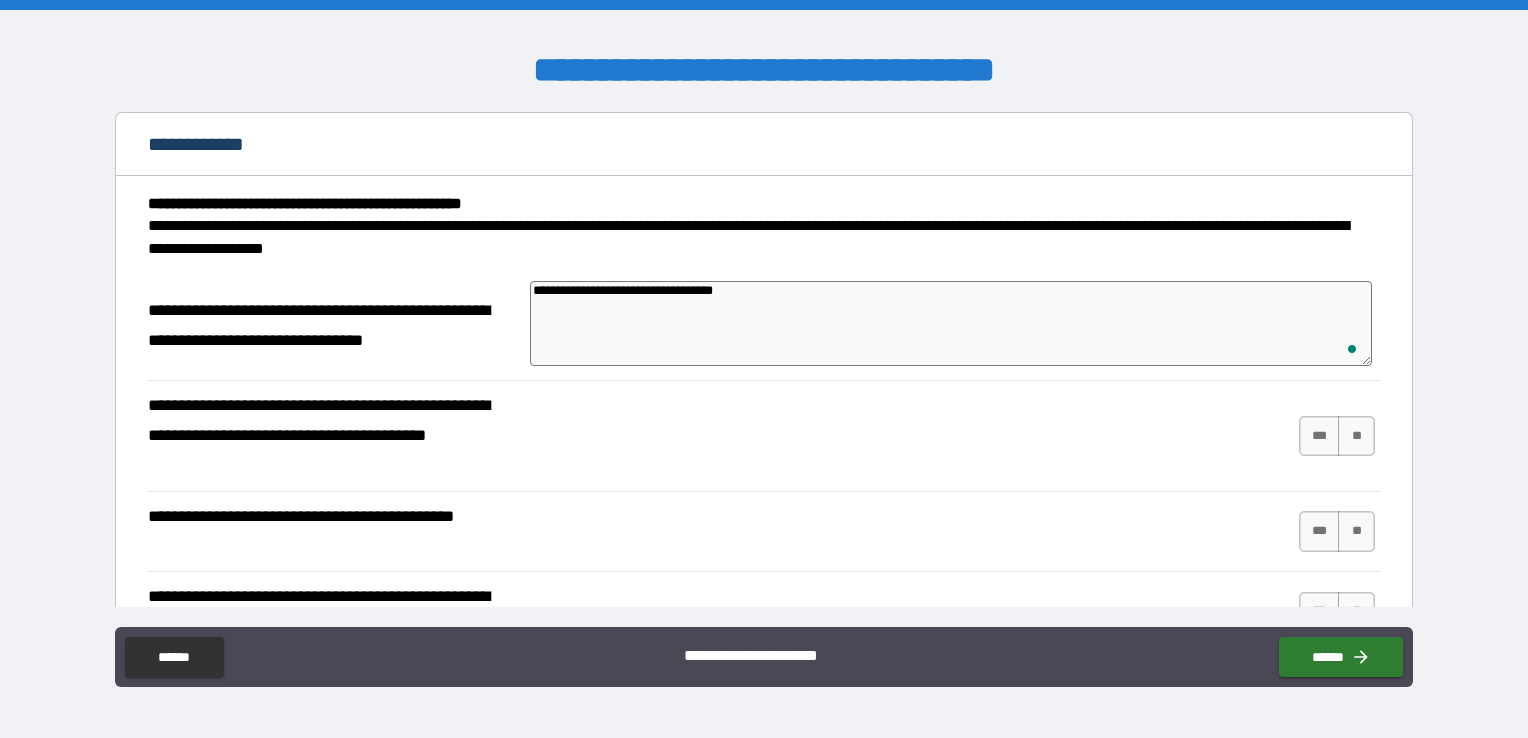 type on "*" 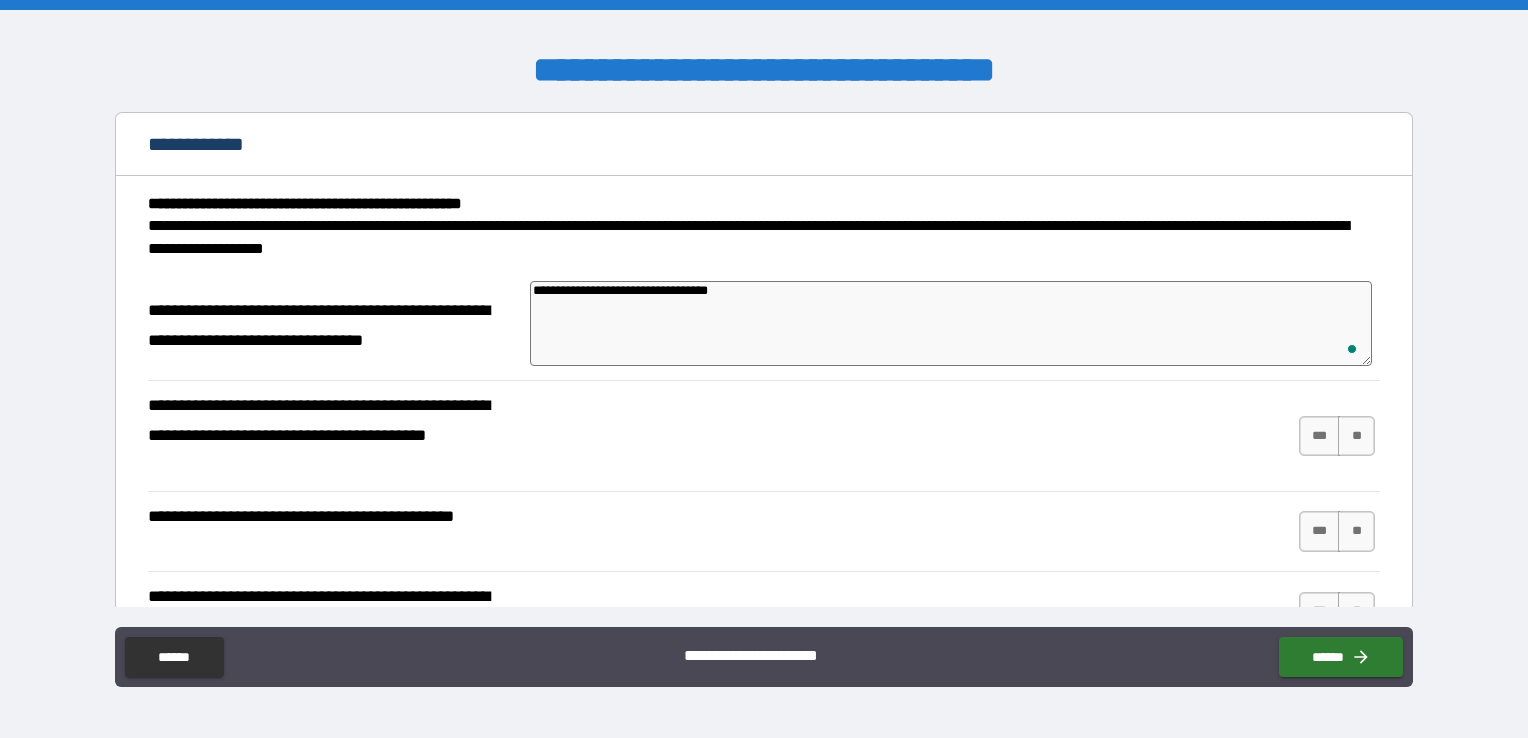 type on "*" 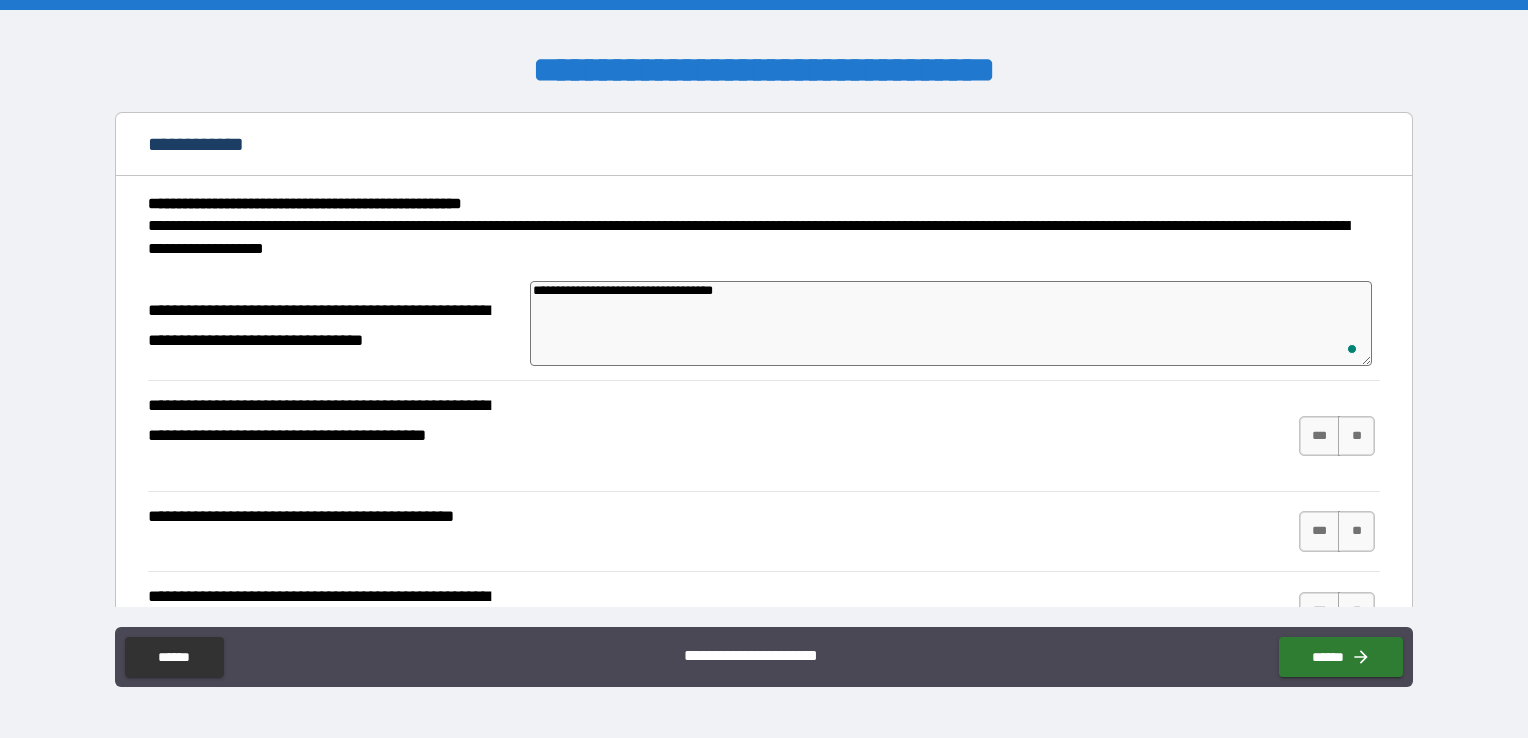 type on "*" 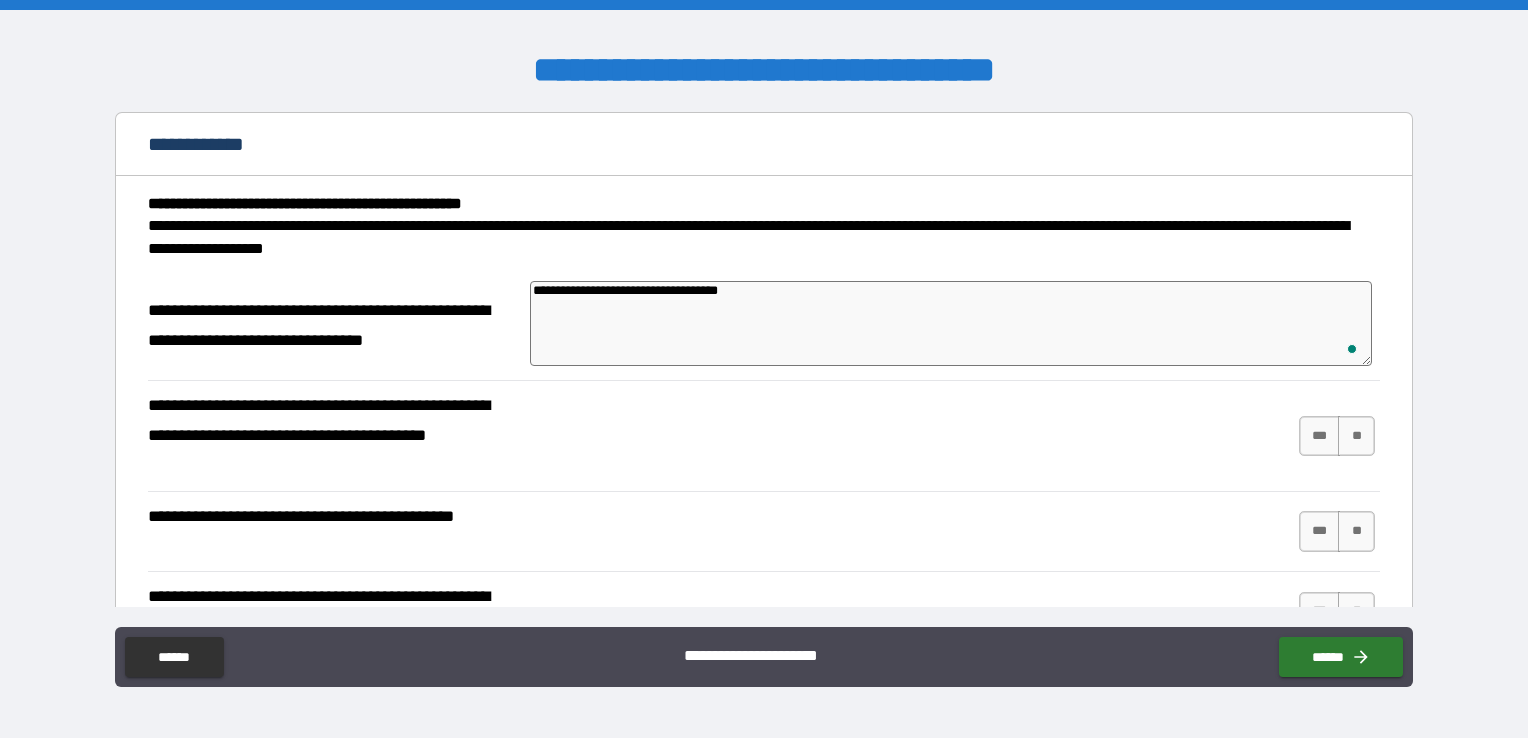 type on "**********" 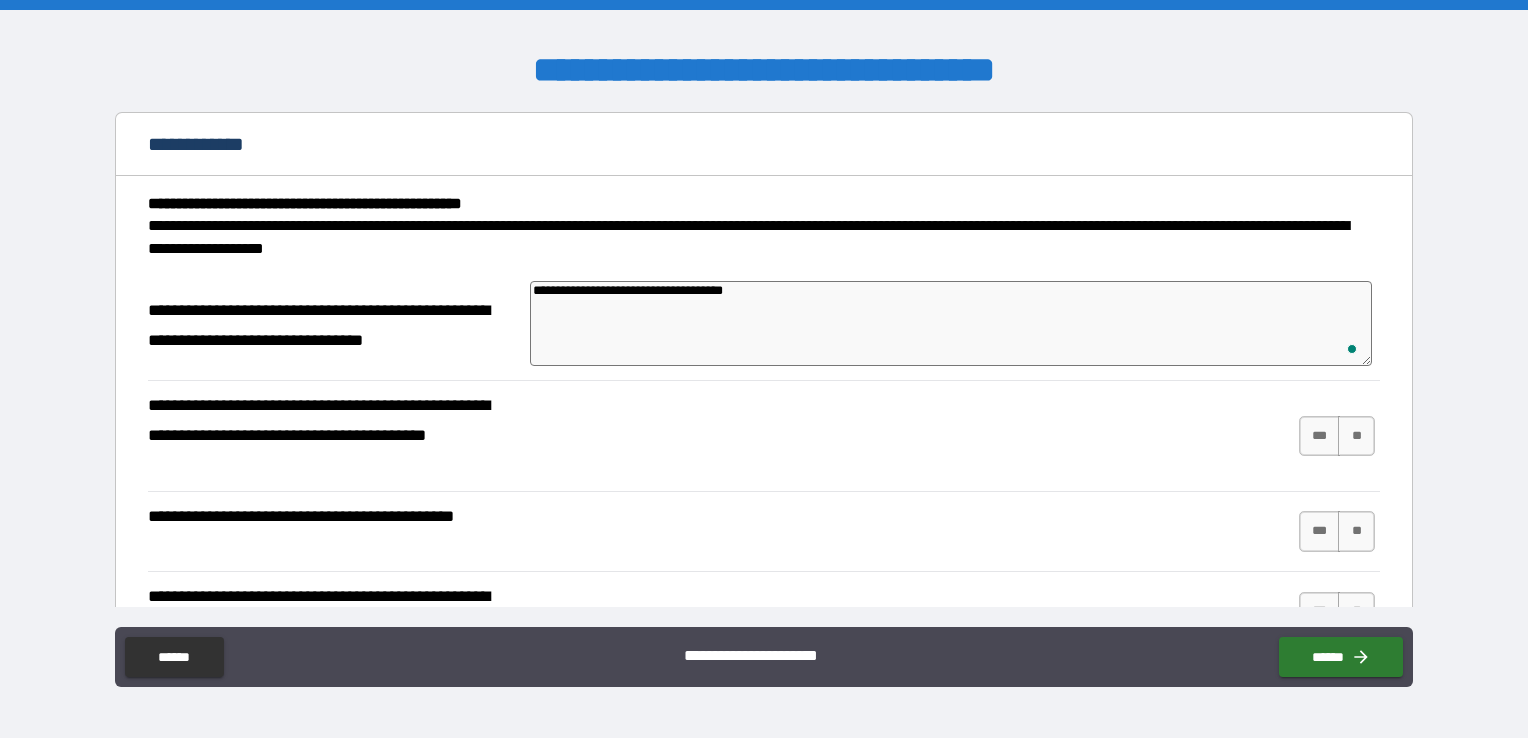 type on "*" 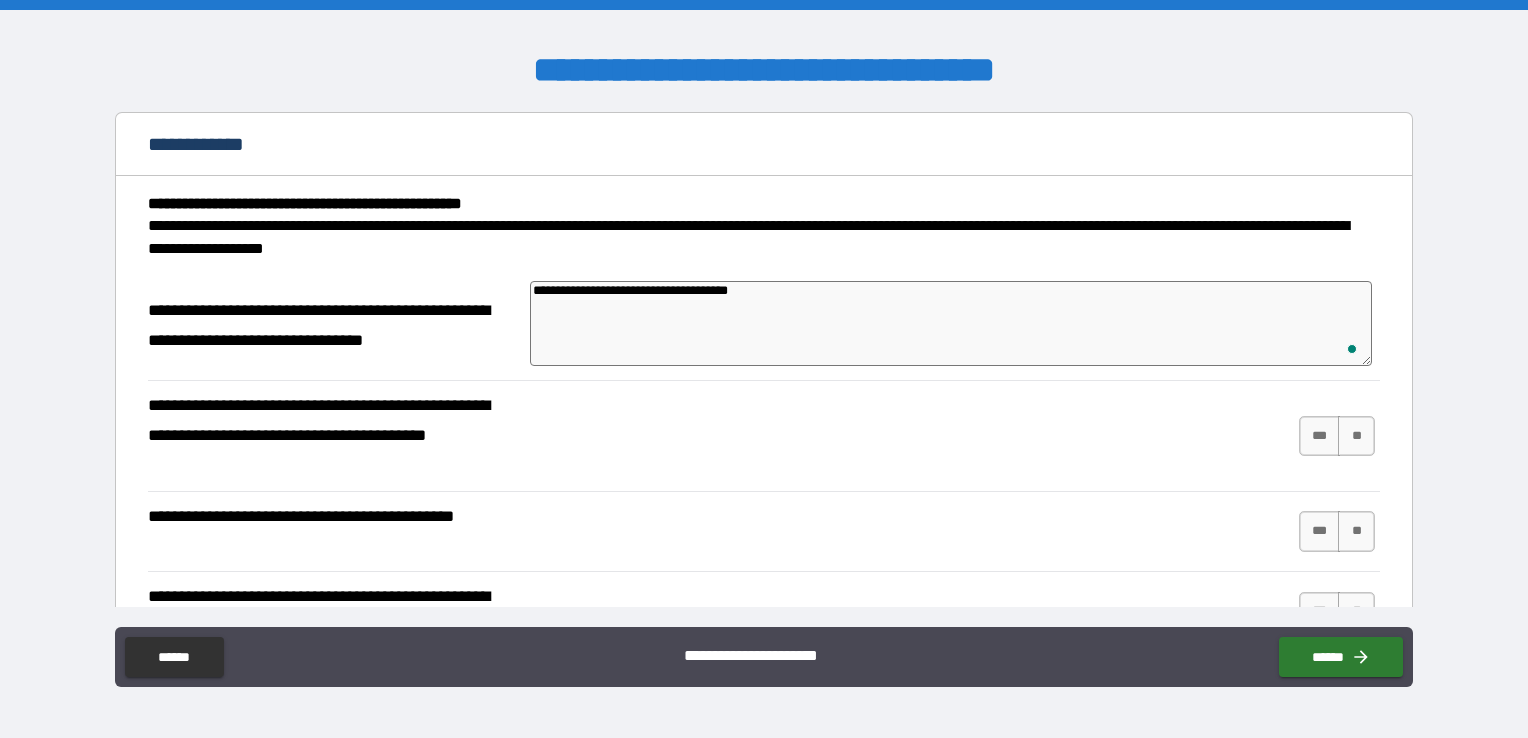 type on "*" 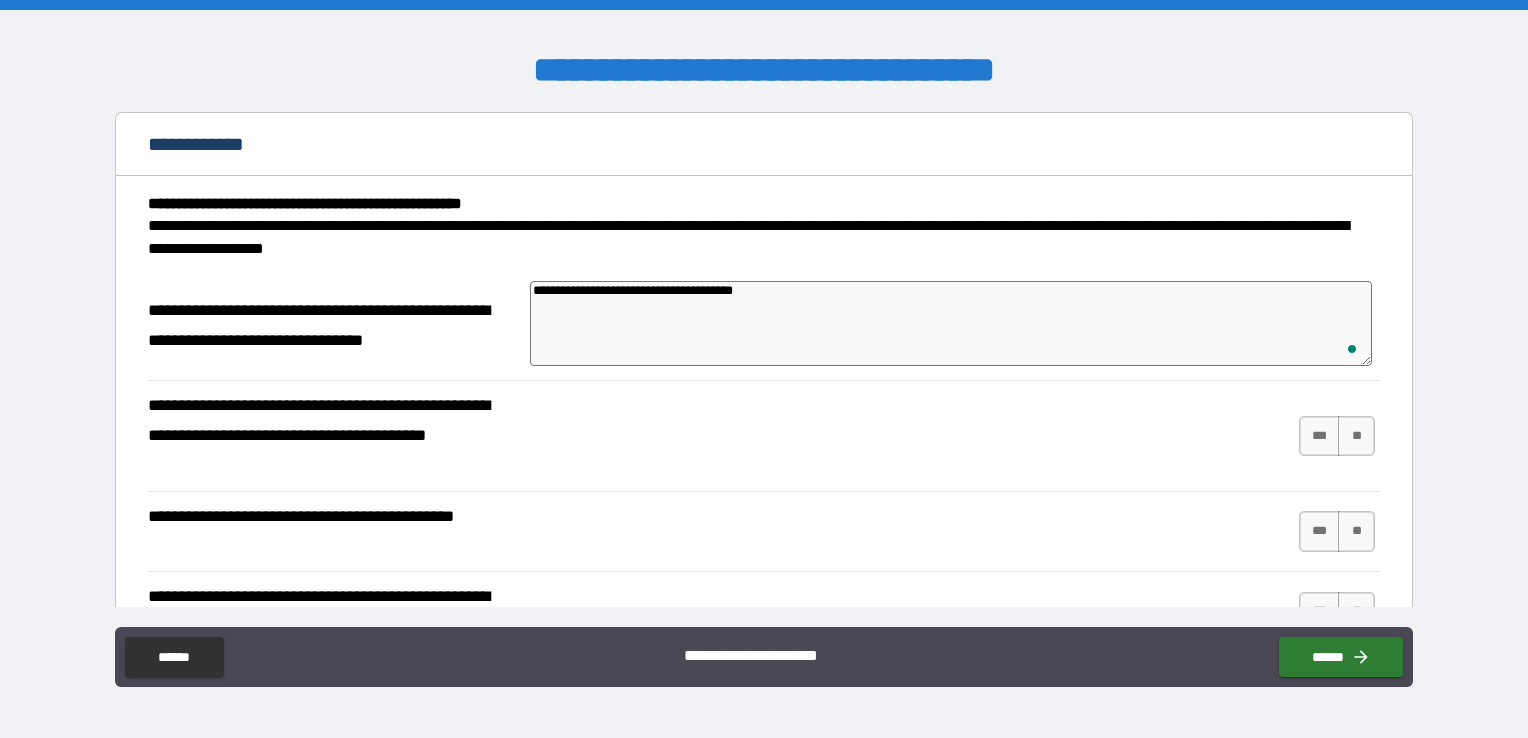 type on "*" 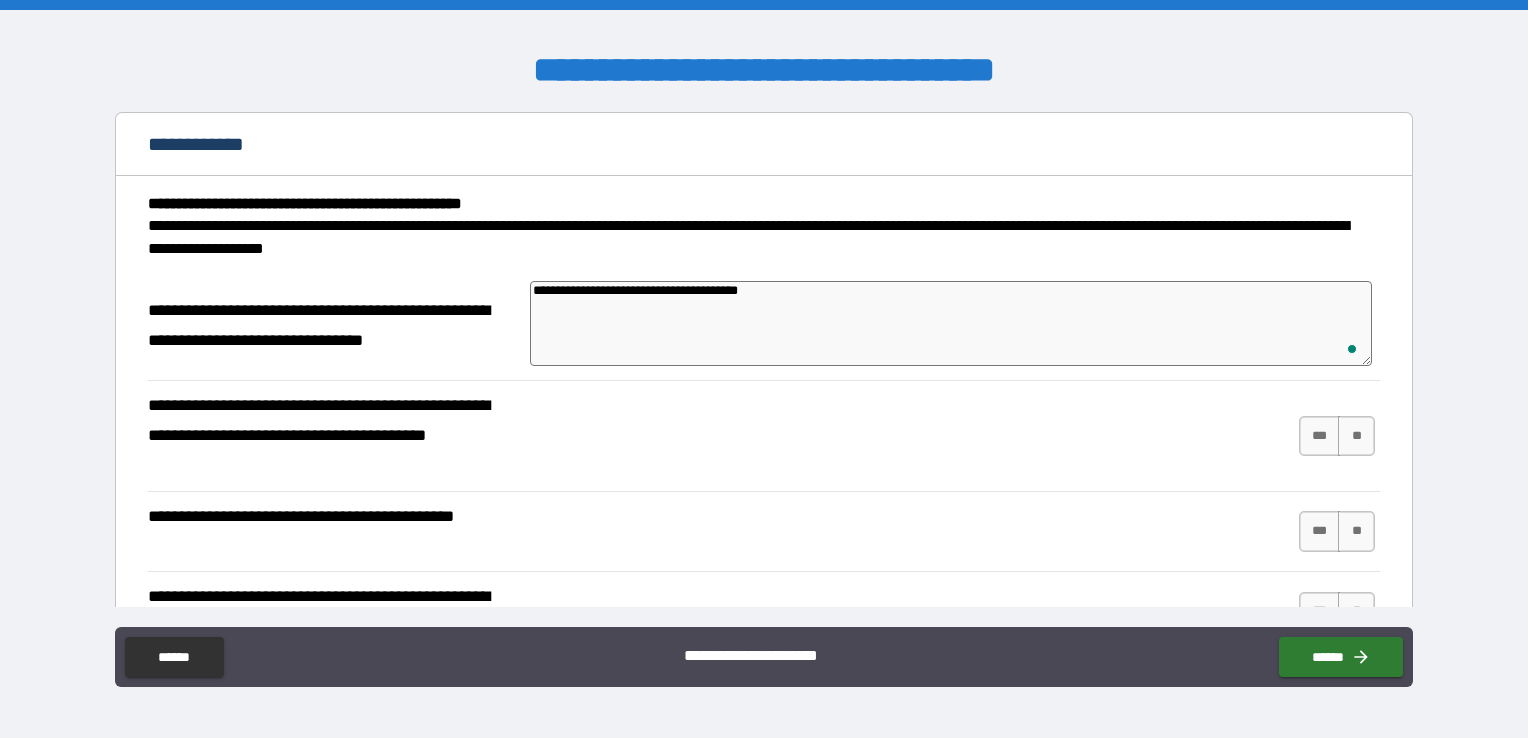 type on "*" 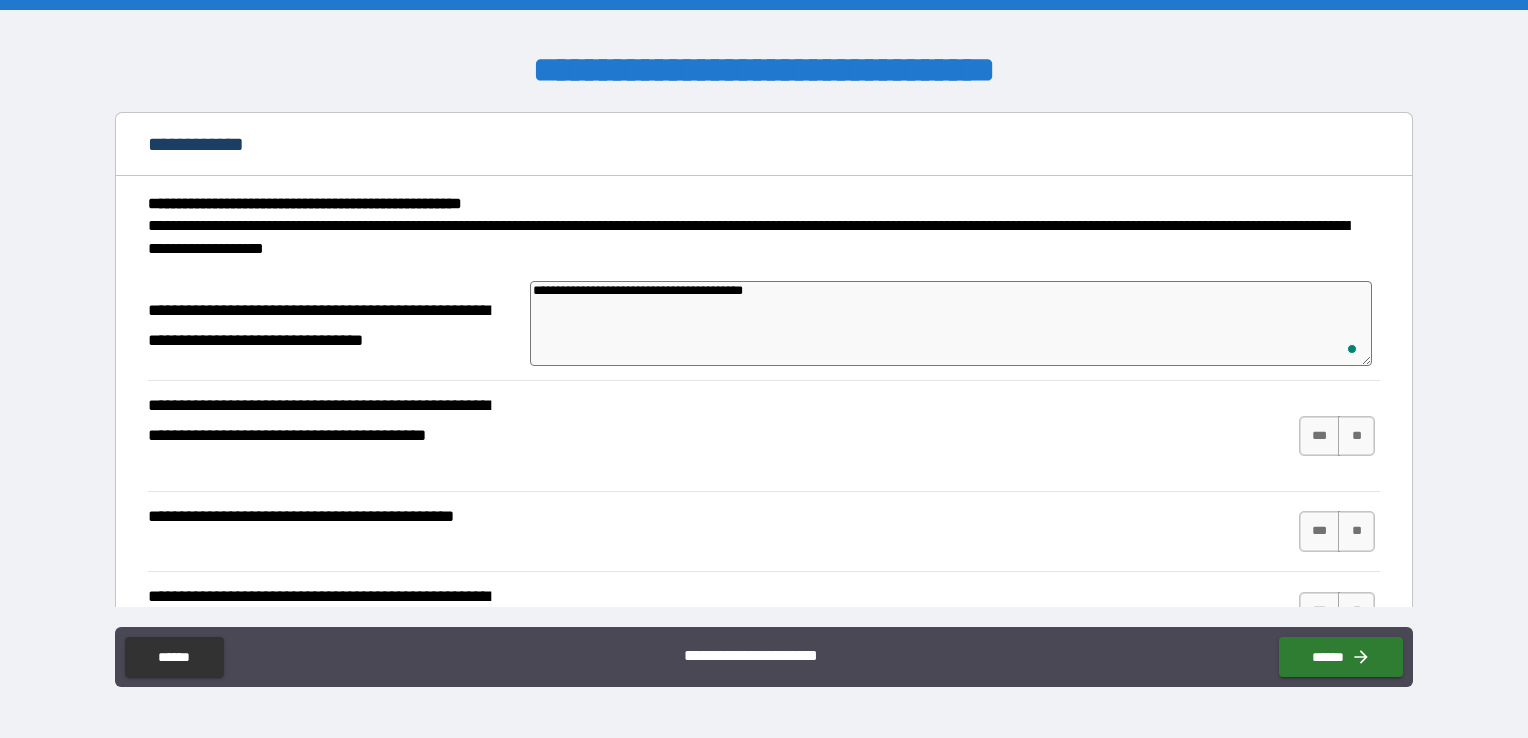 type on "*" 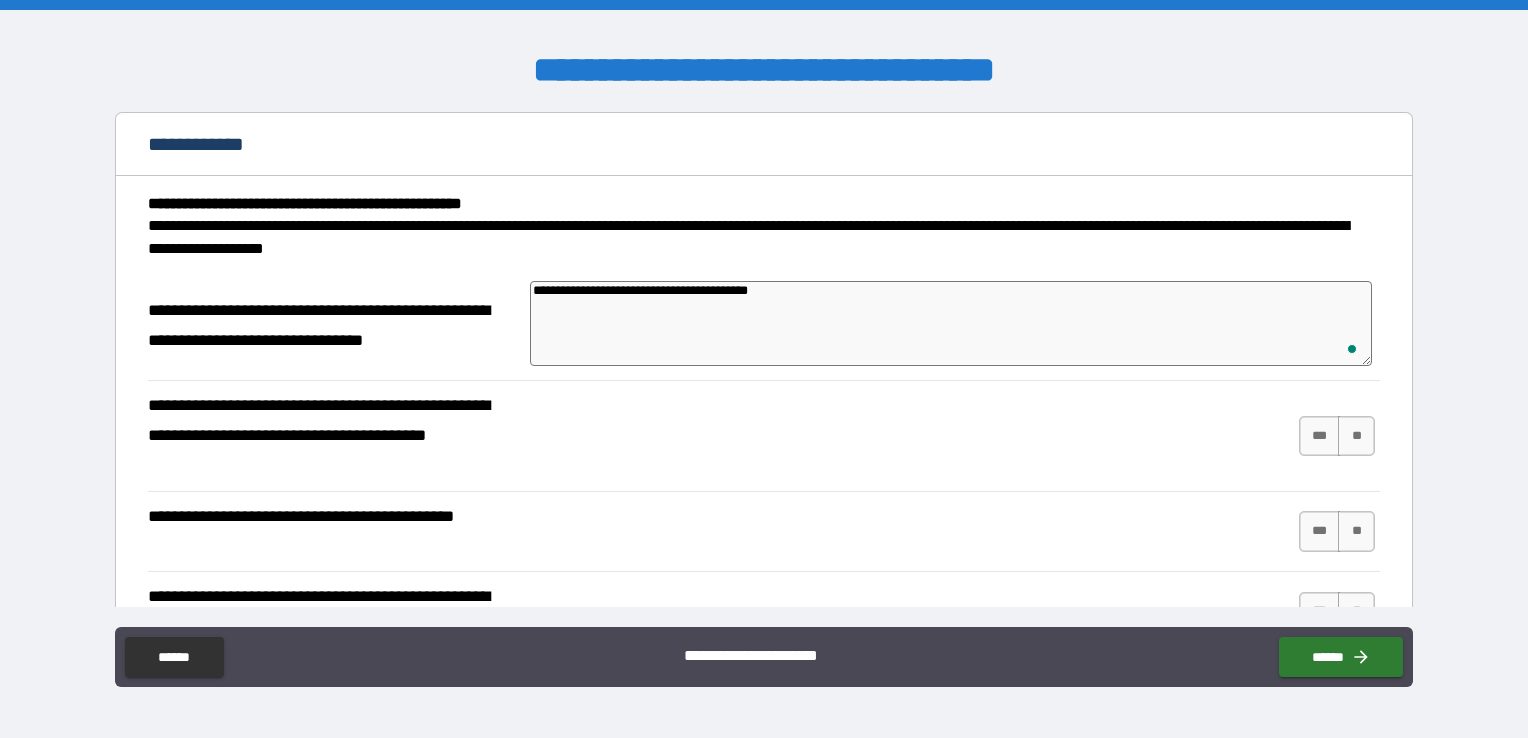 type on "**********" 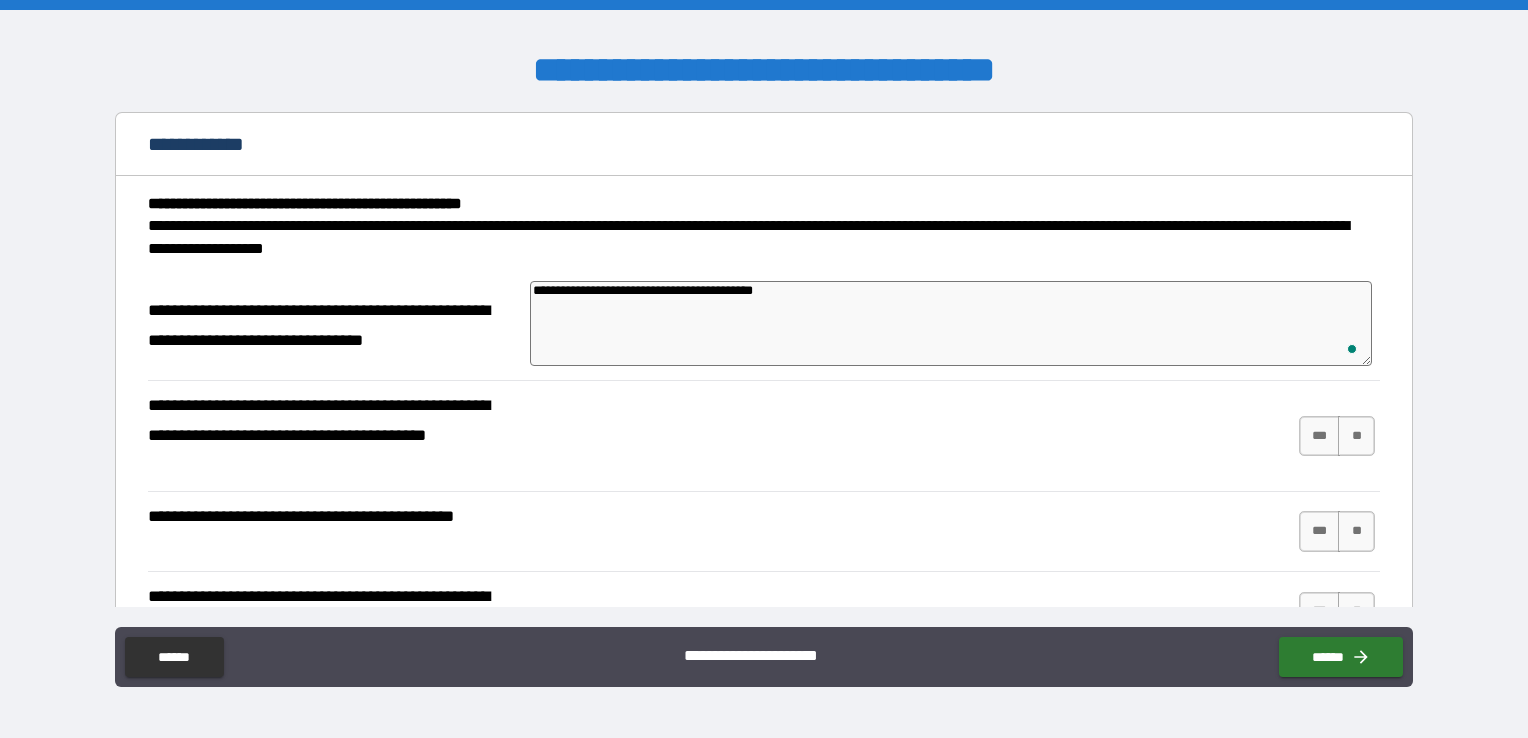 type on "*" 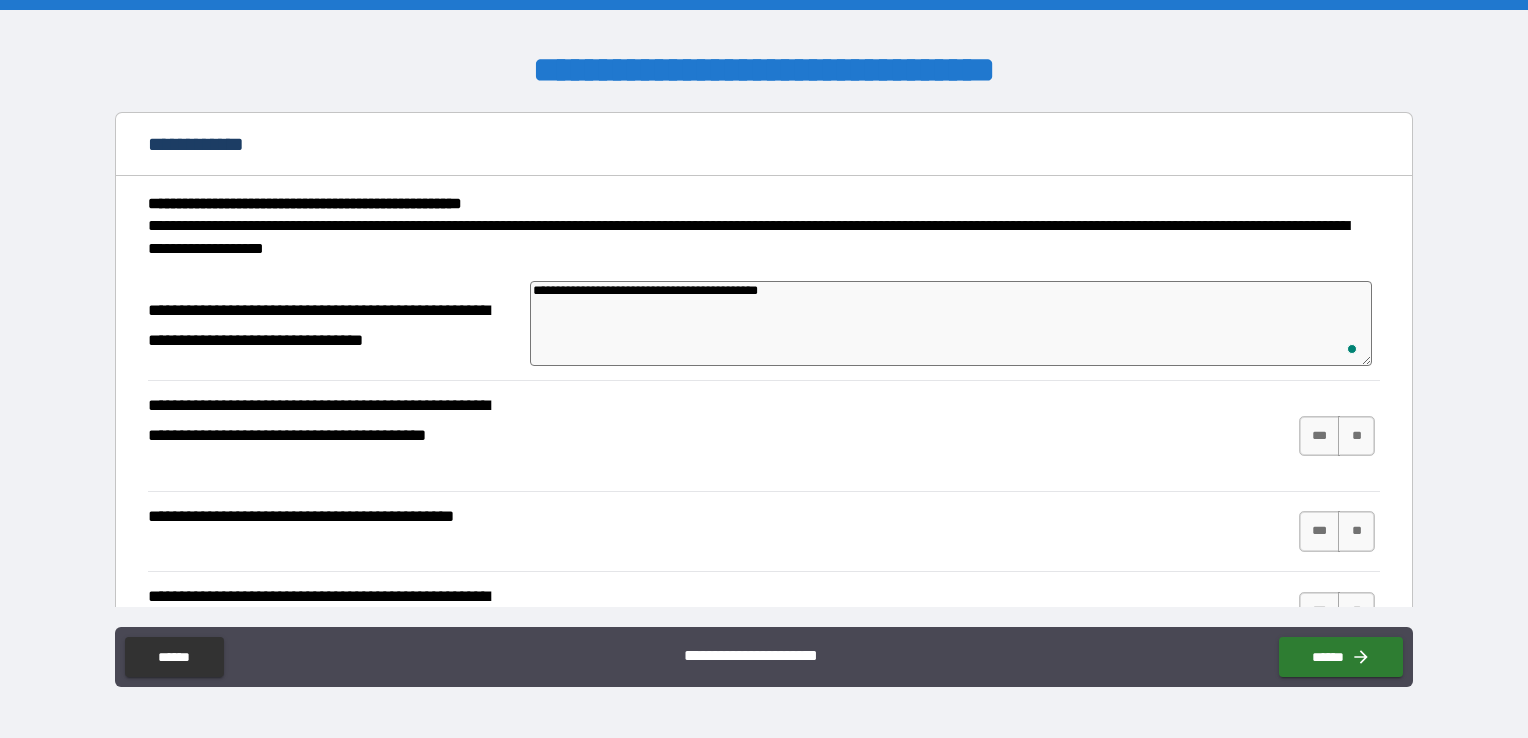 type on "**********" 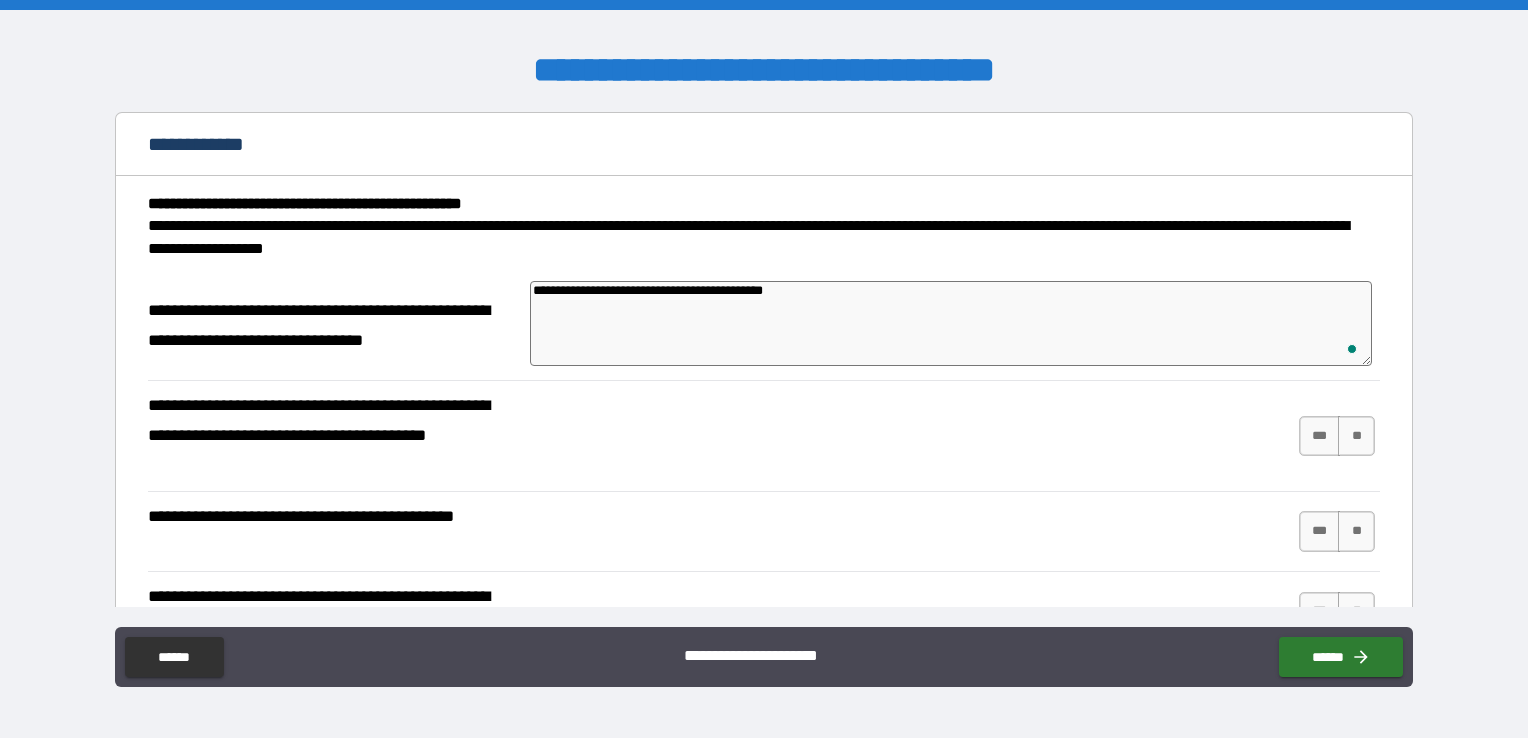 type on "*" 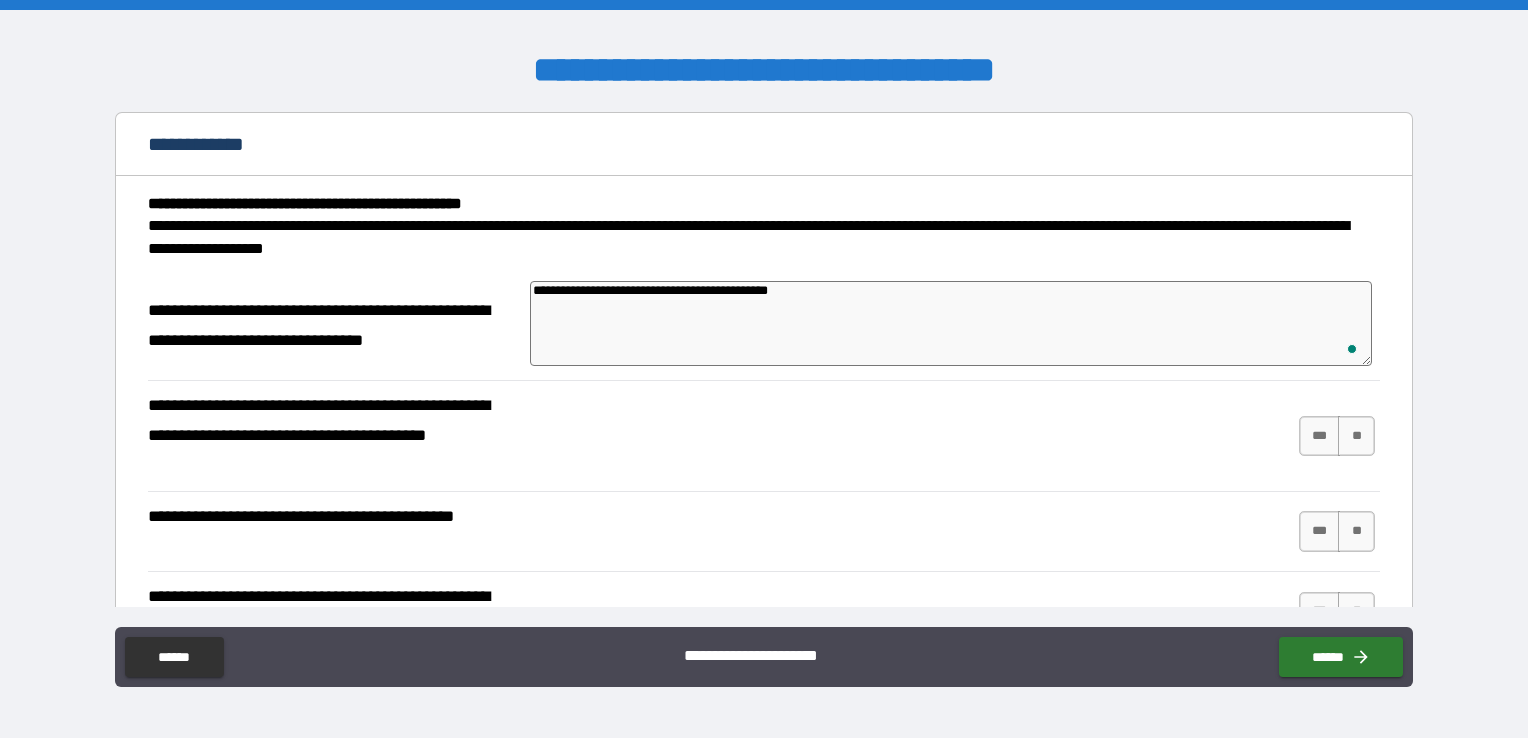 type on "**********" 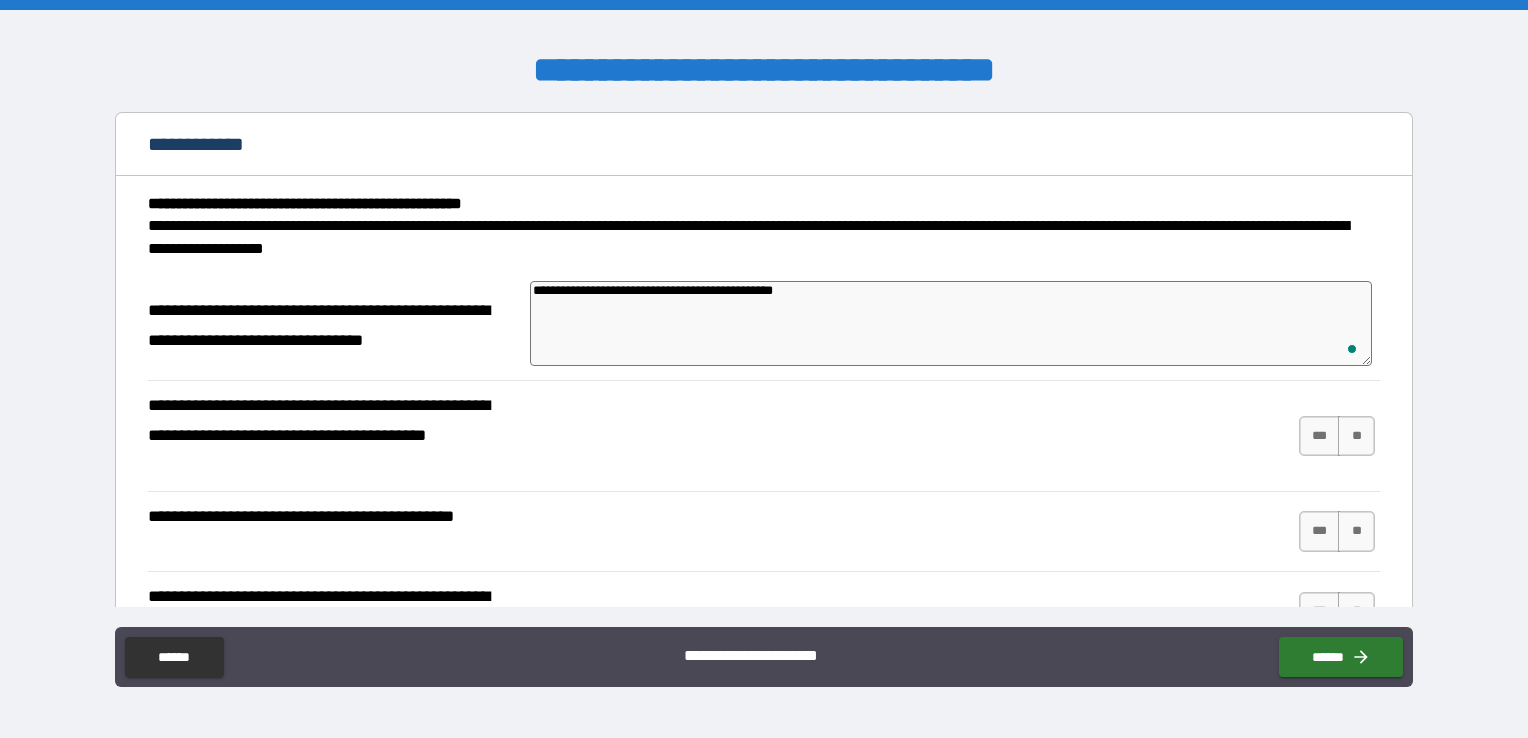 type on "*" 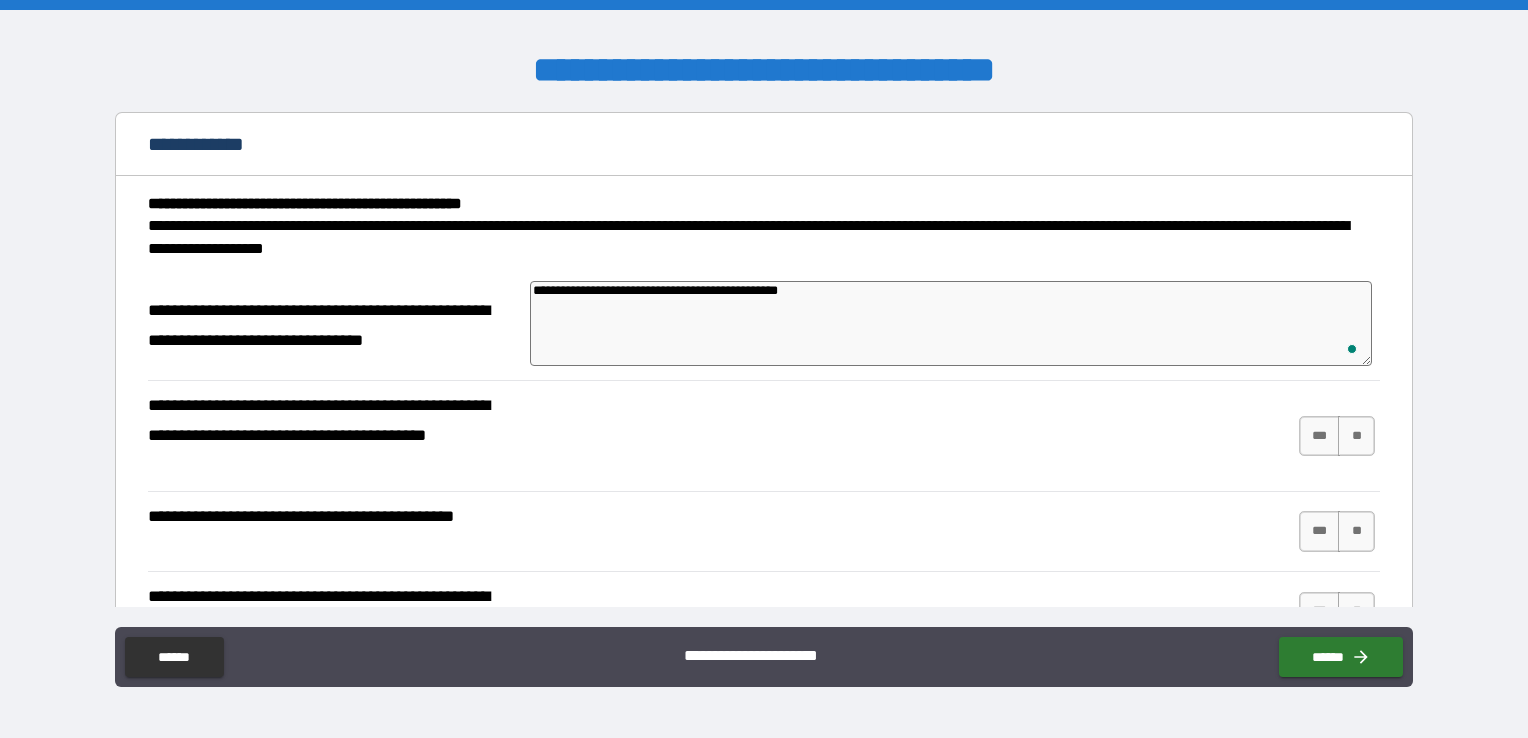 type on "*" 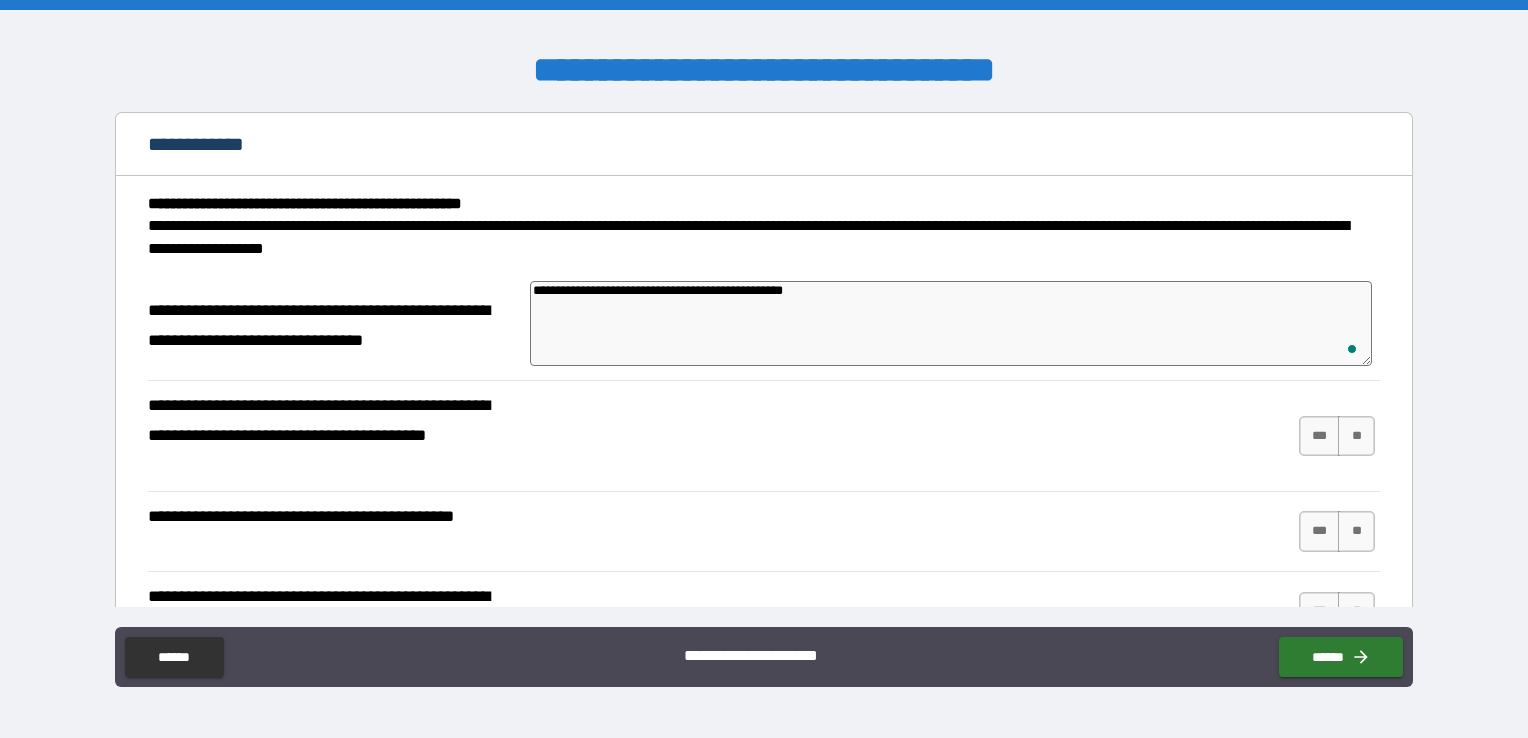 type on "**********" 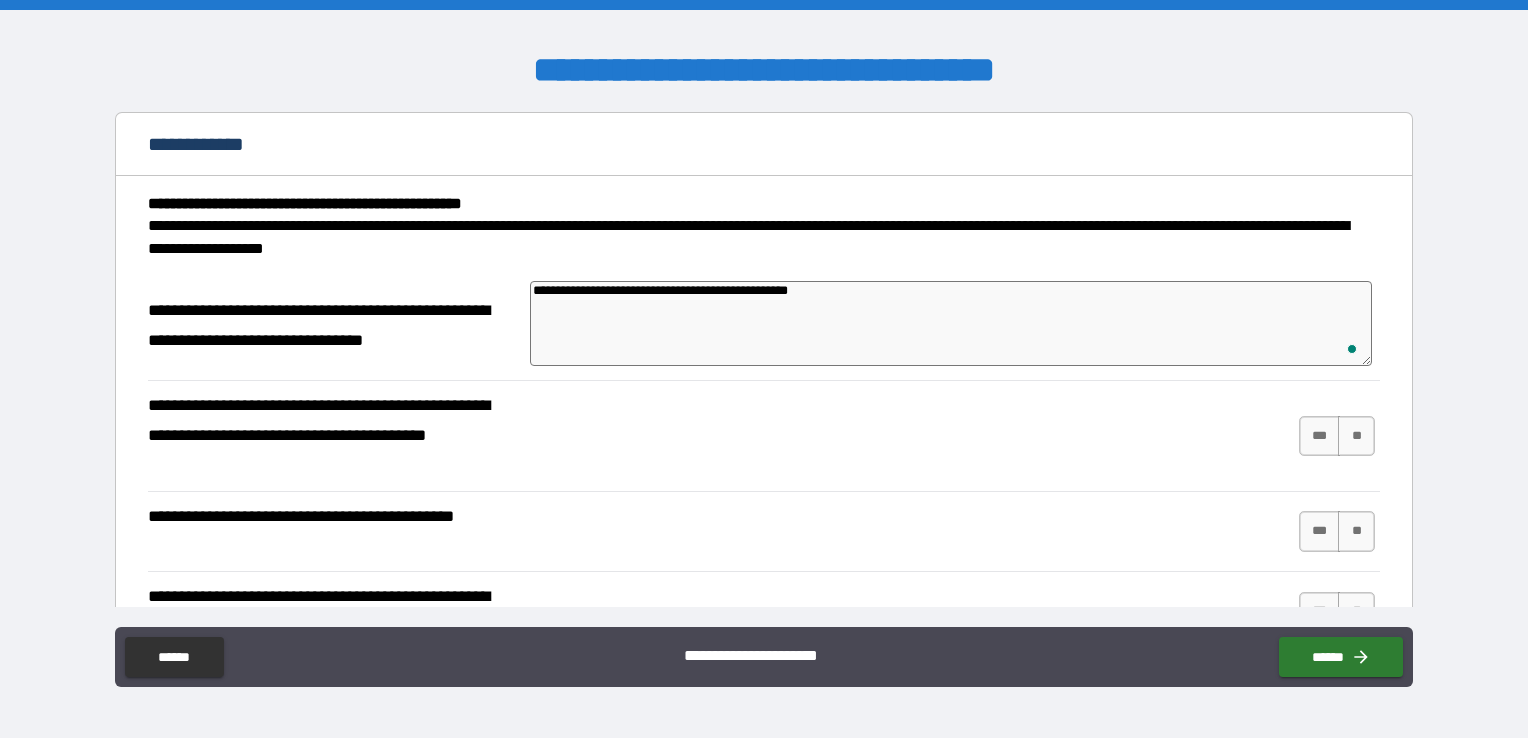 type on "**********" 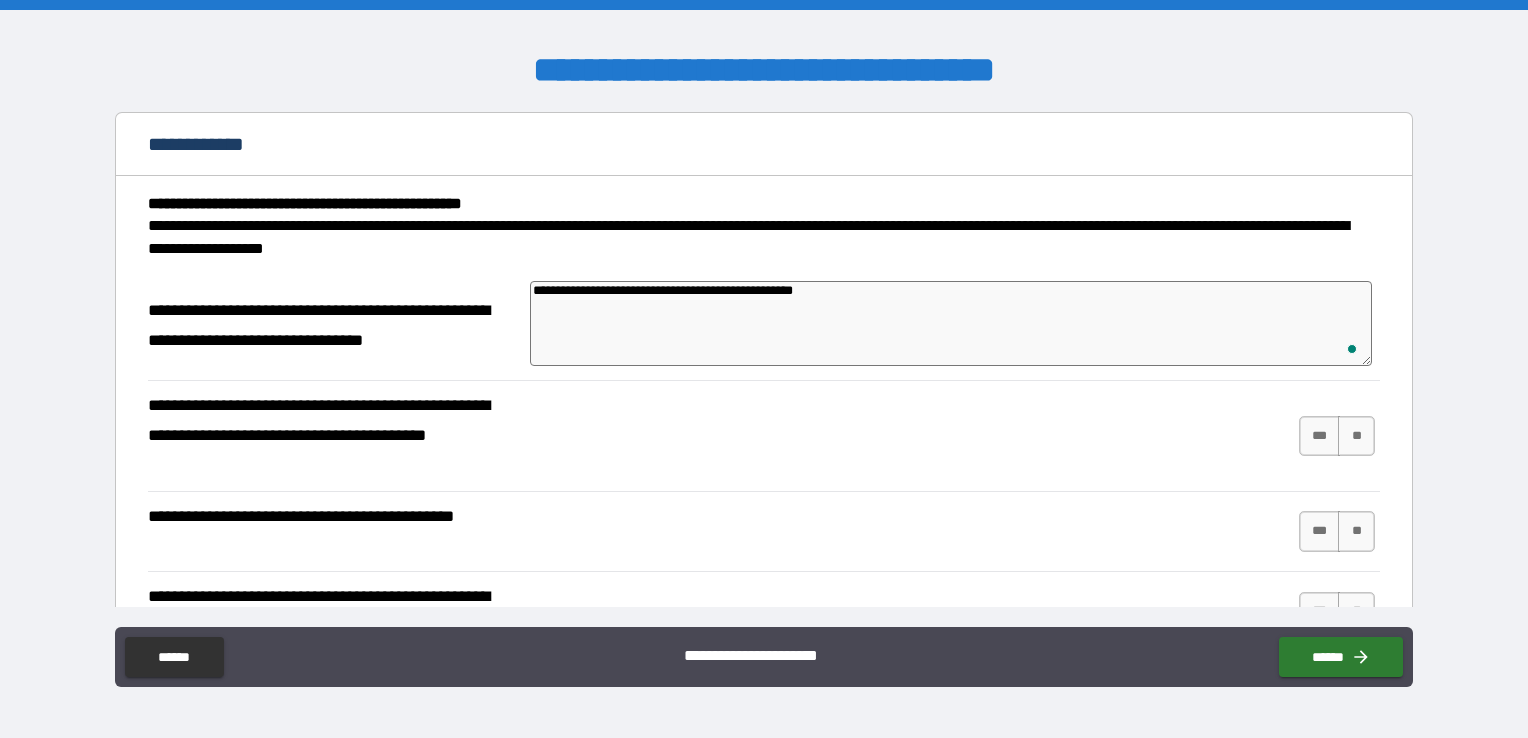 type on "**********" 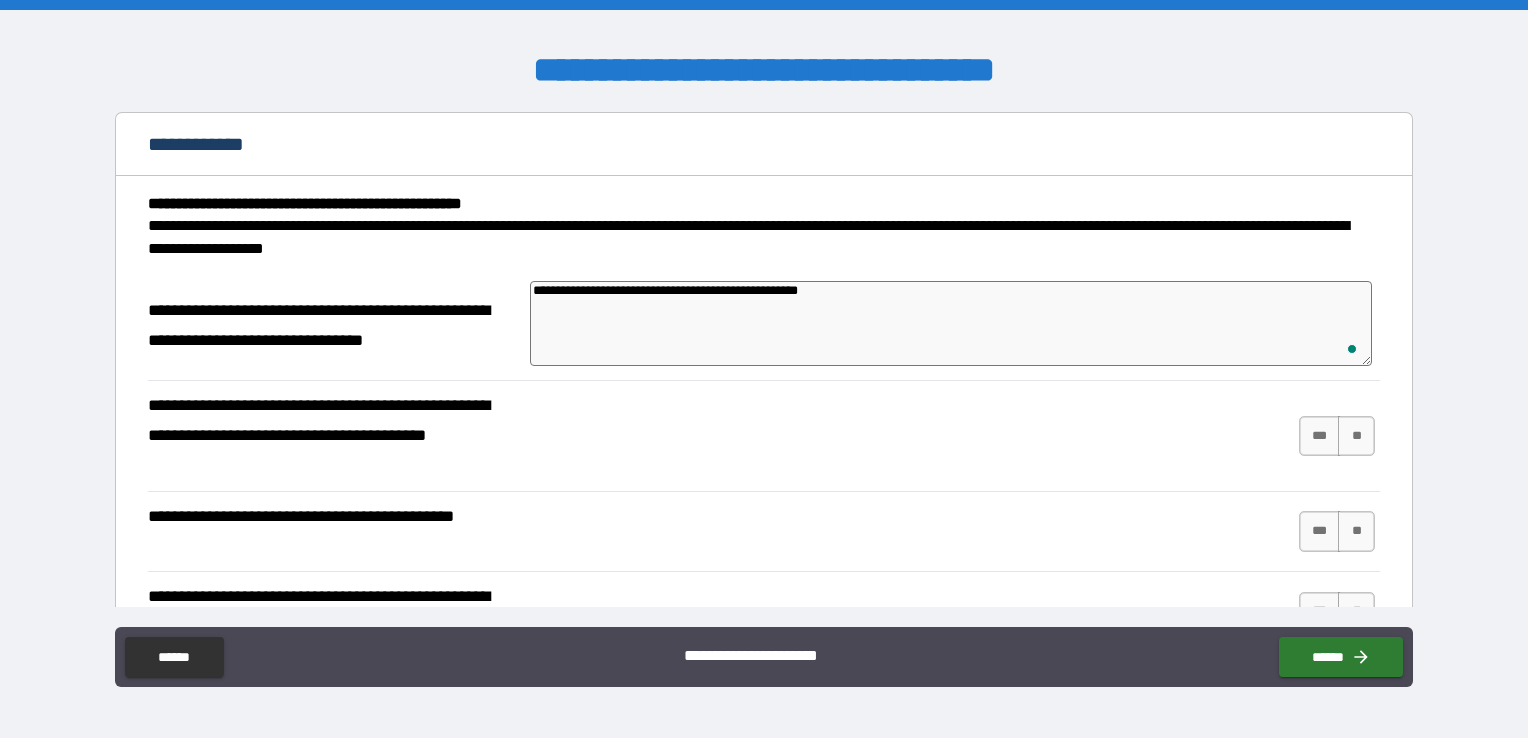 type on "*" 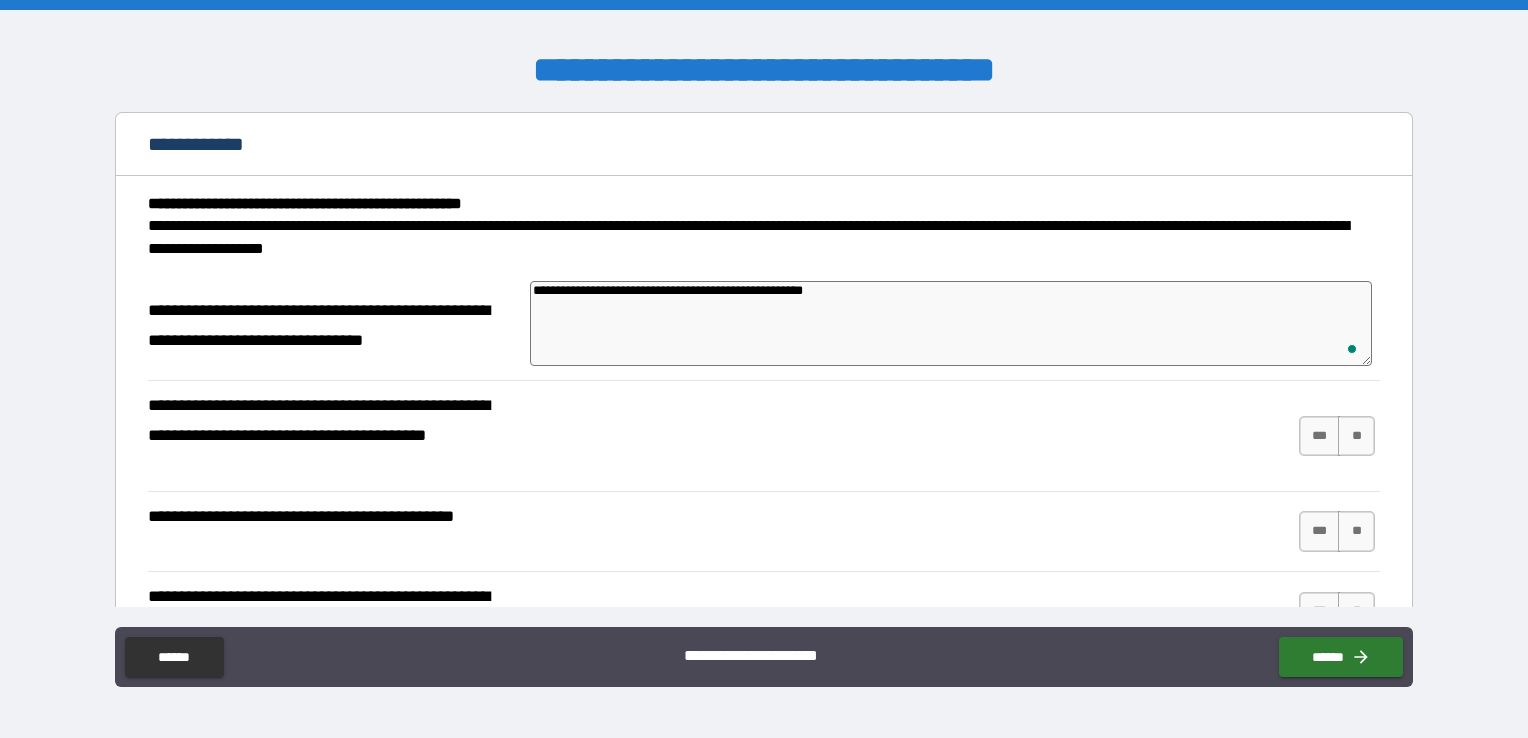 type on "*" 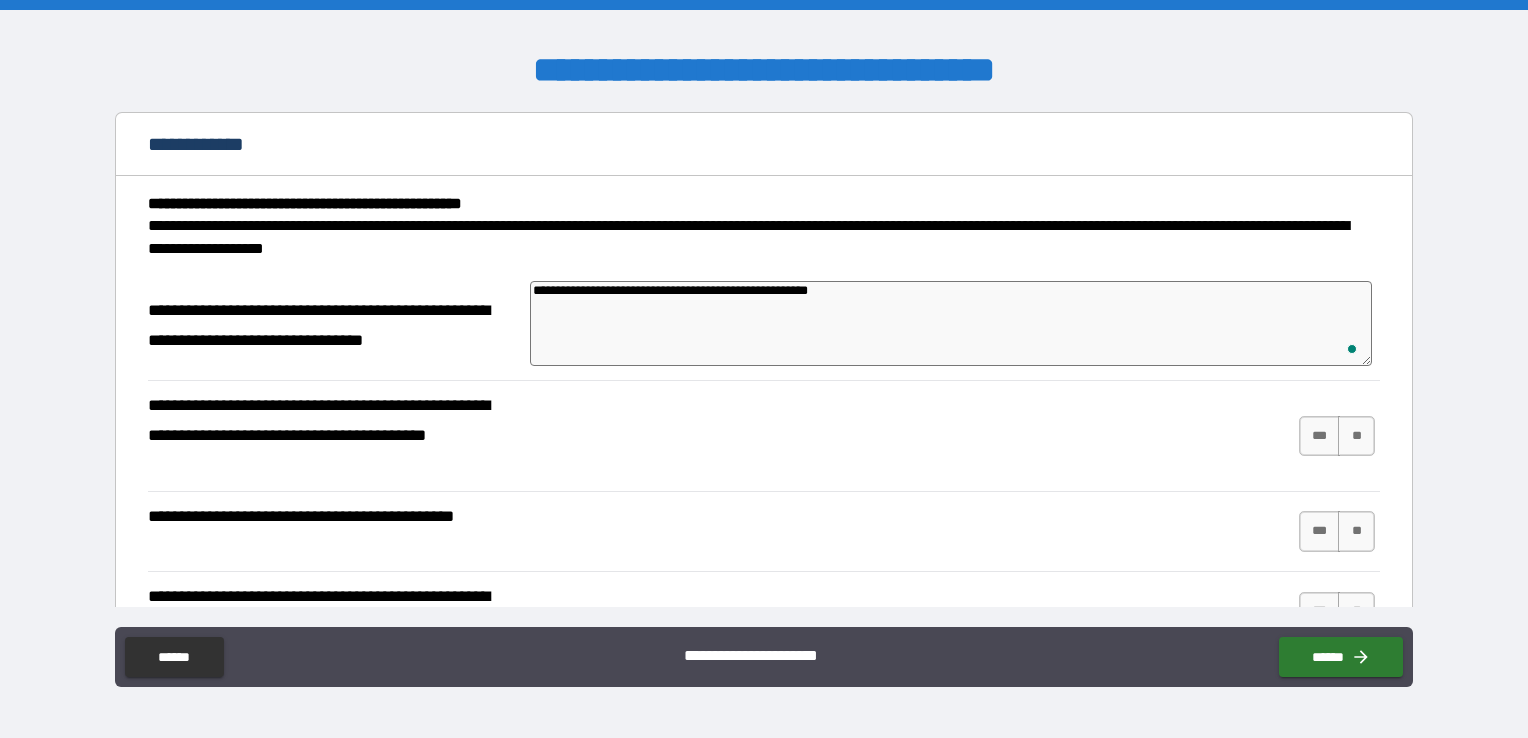 type on "*" 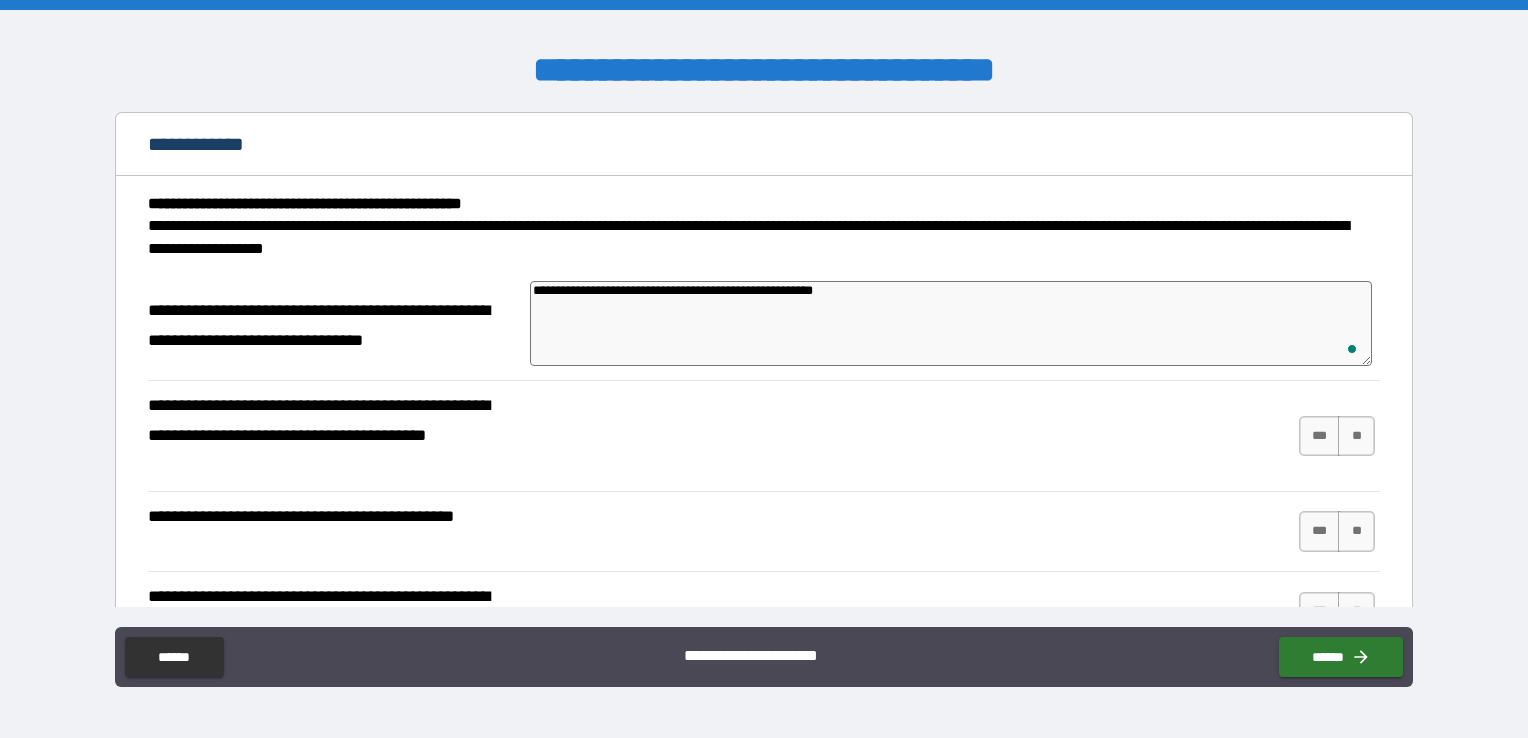 type on "**********" 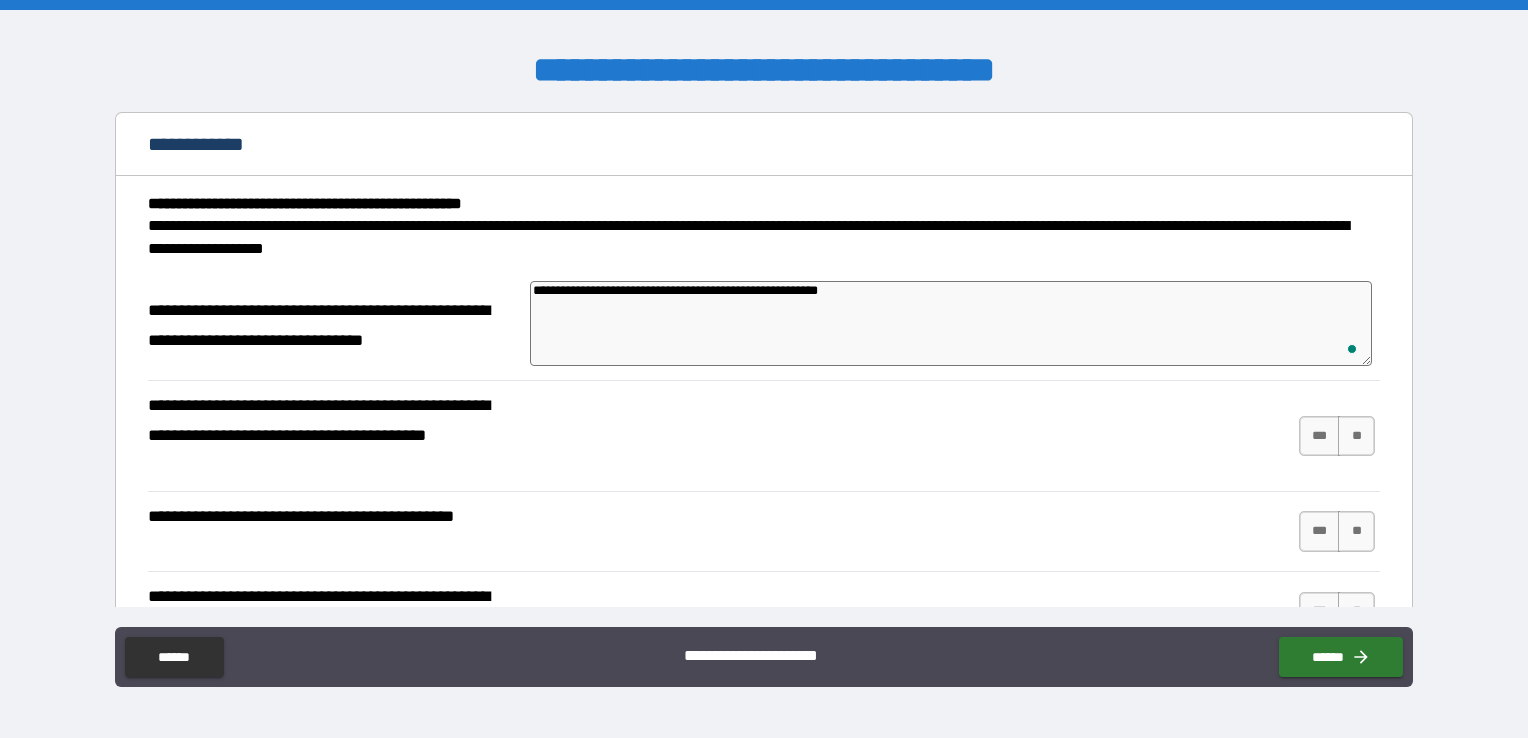 type on "**********" 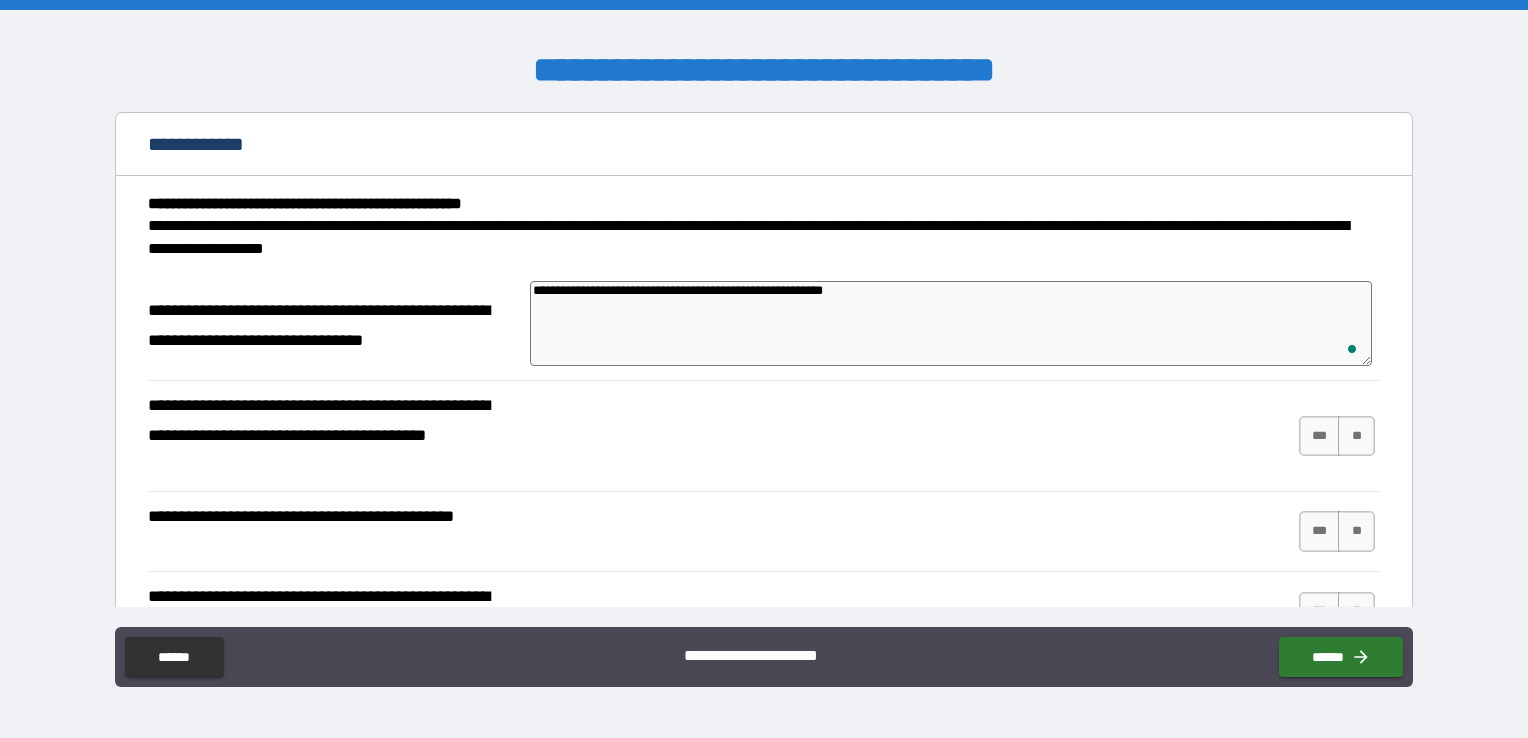 type on "**********" 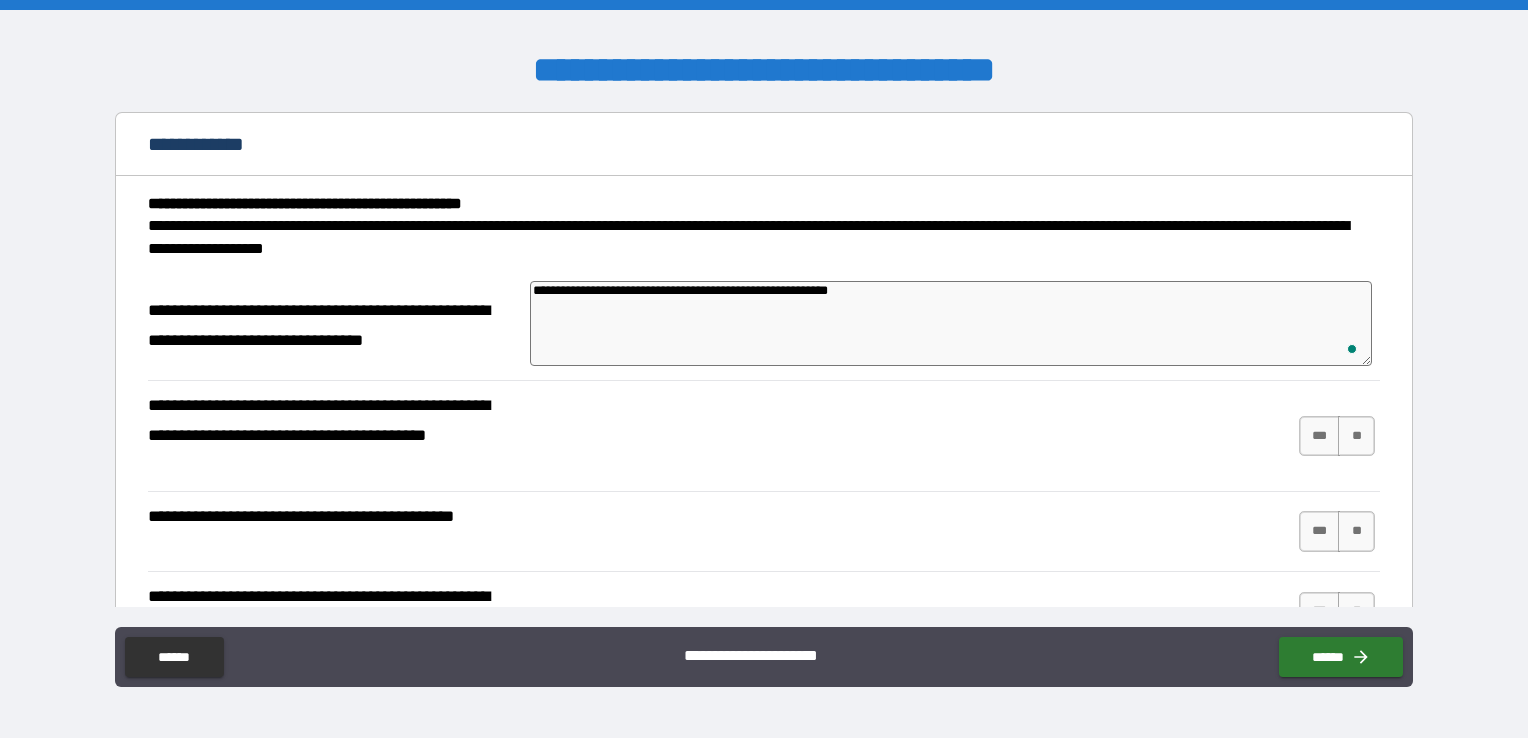 type on "*" 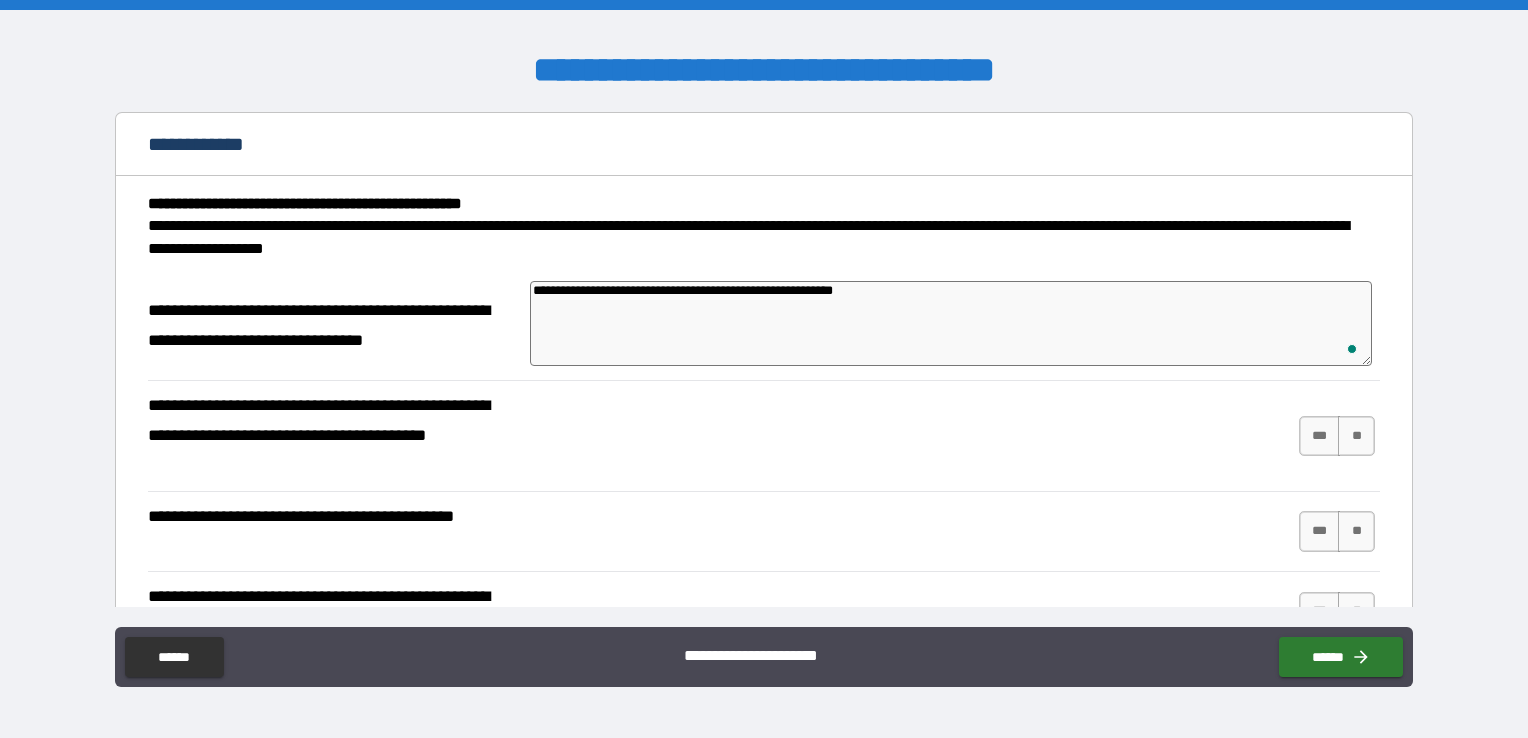 type on "*" 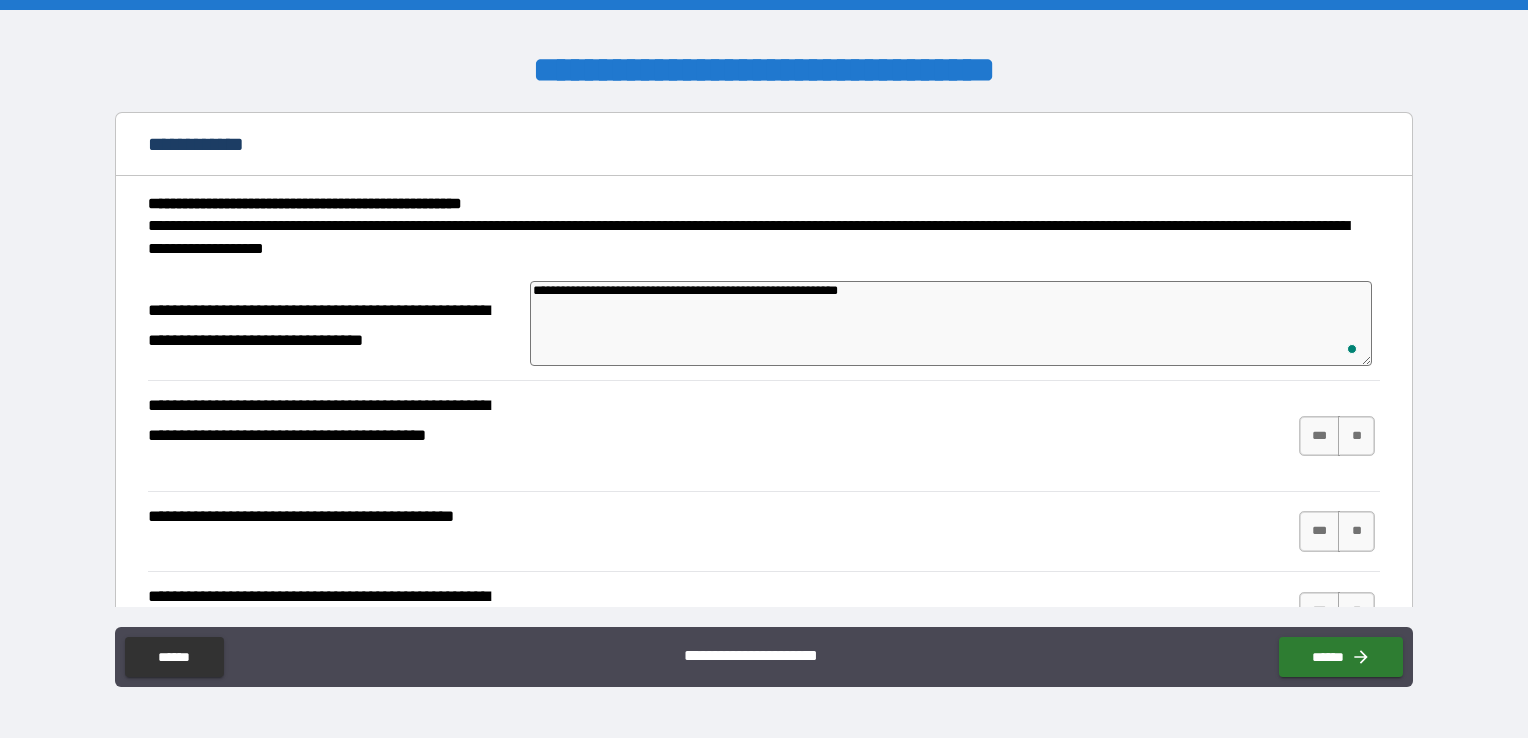 type on "**********" 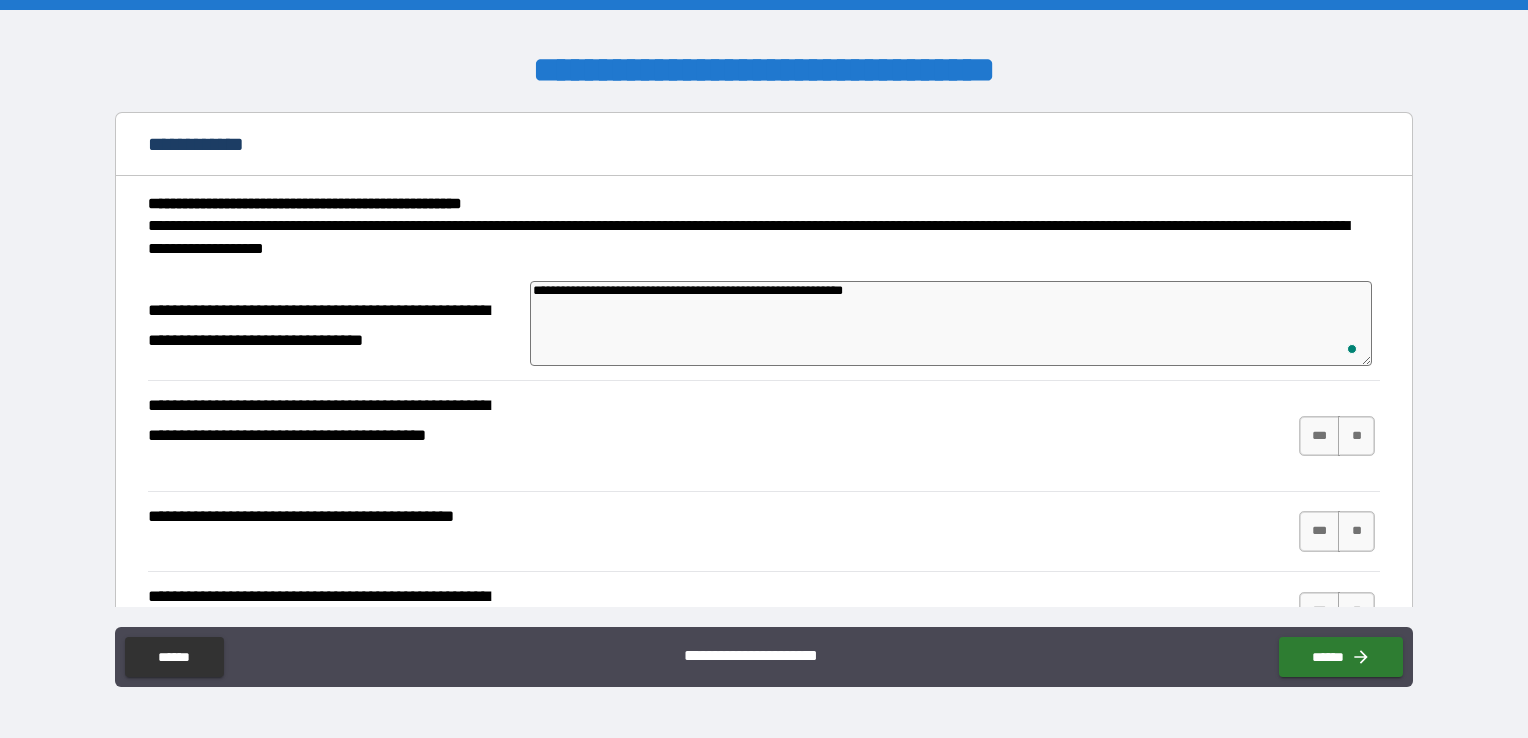 type on "**********" 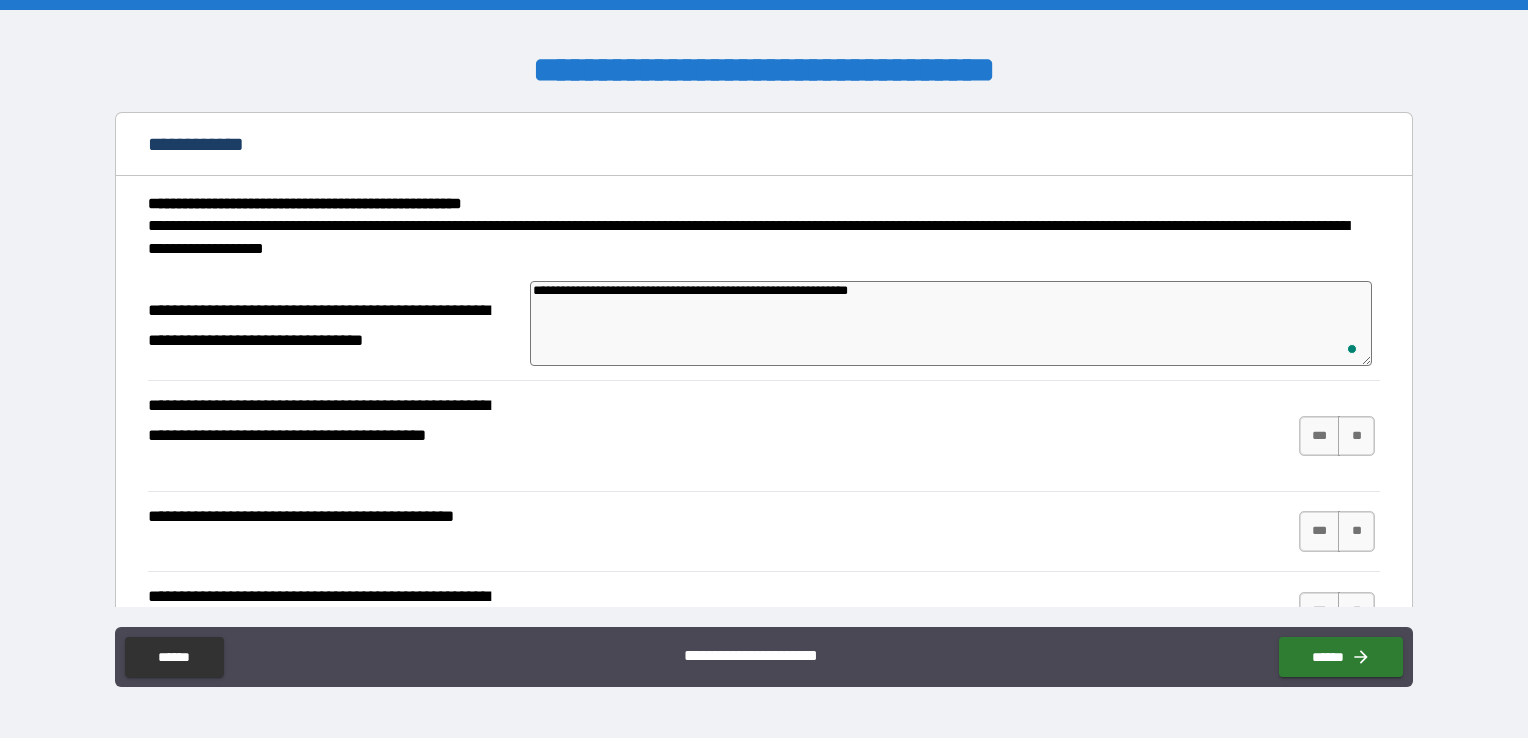 type on "**********" 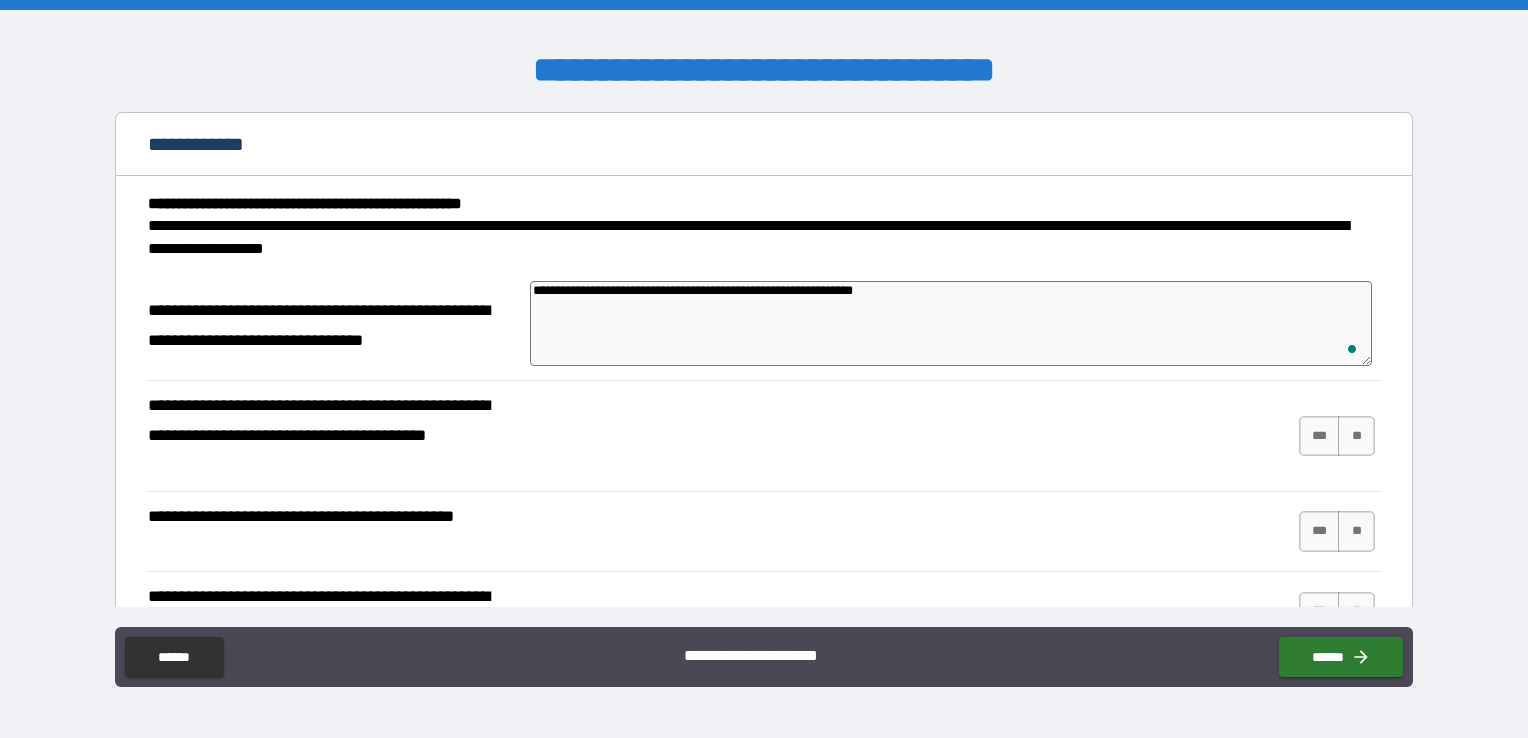 type on "**********" 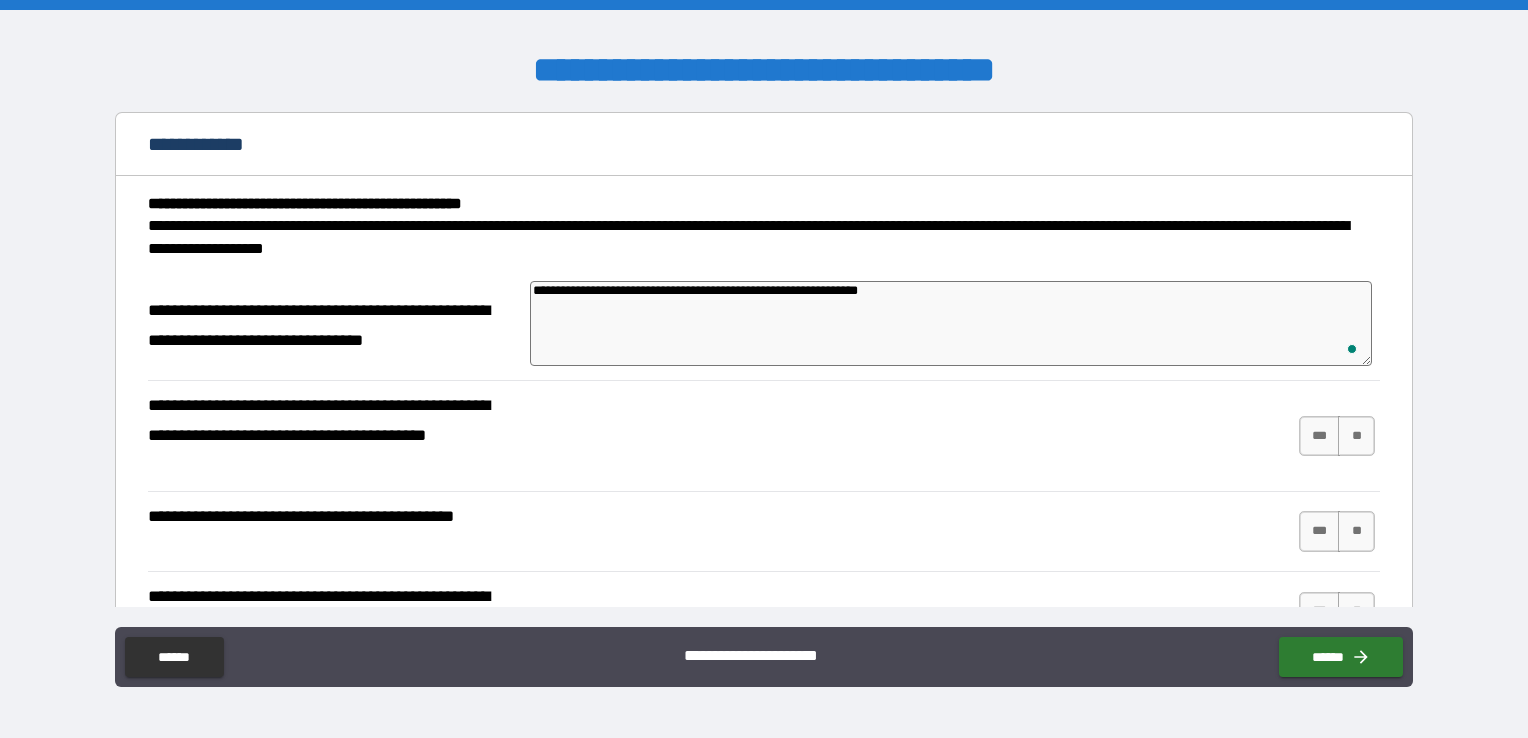 type on "*" 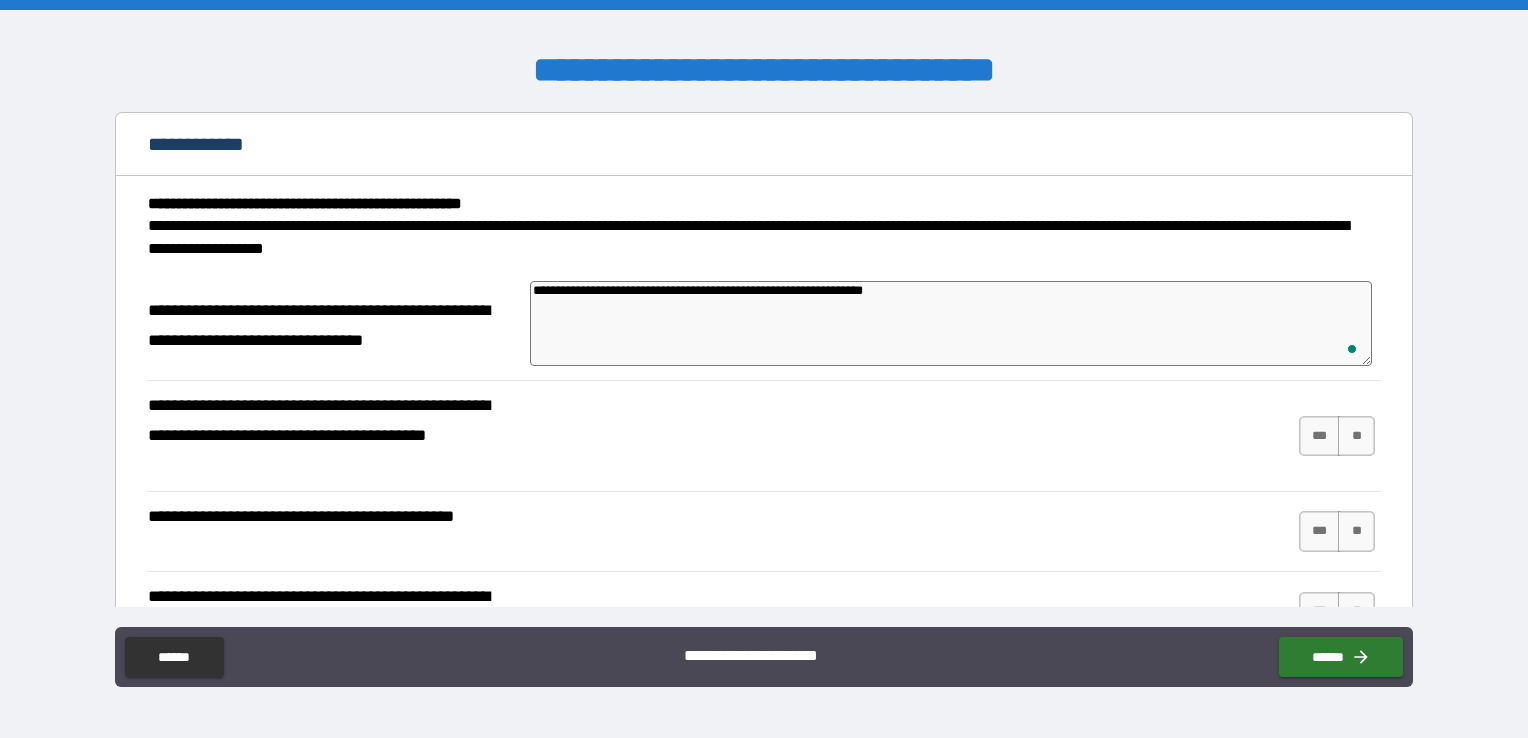 type on "*" 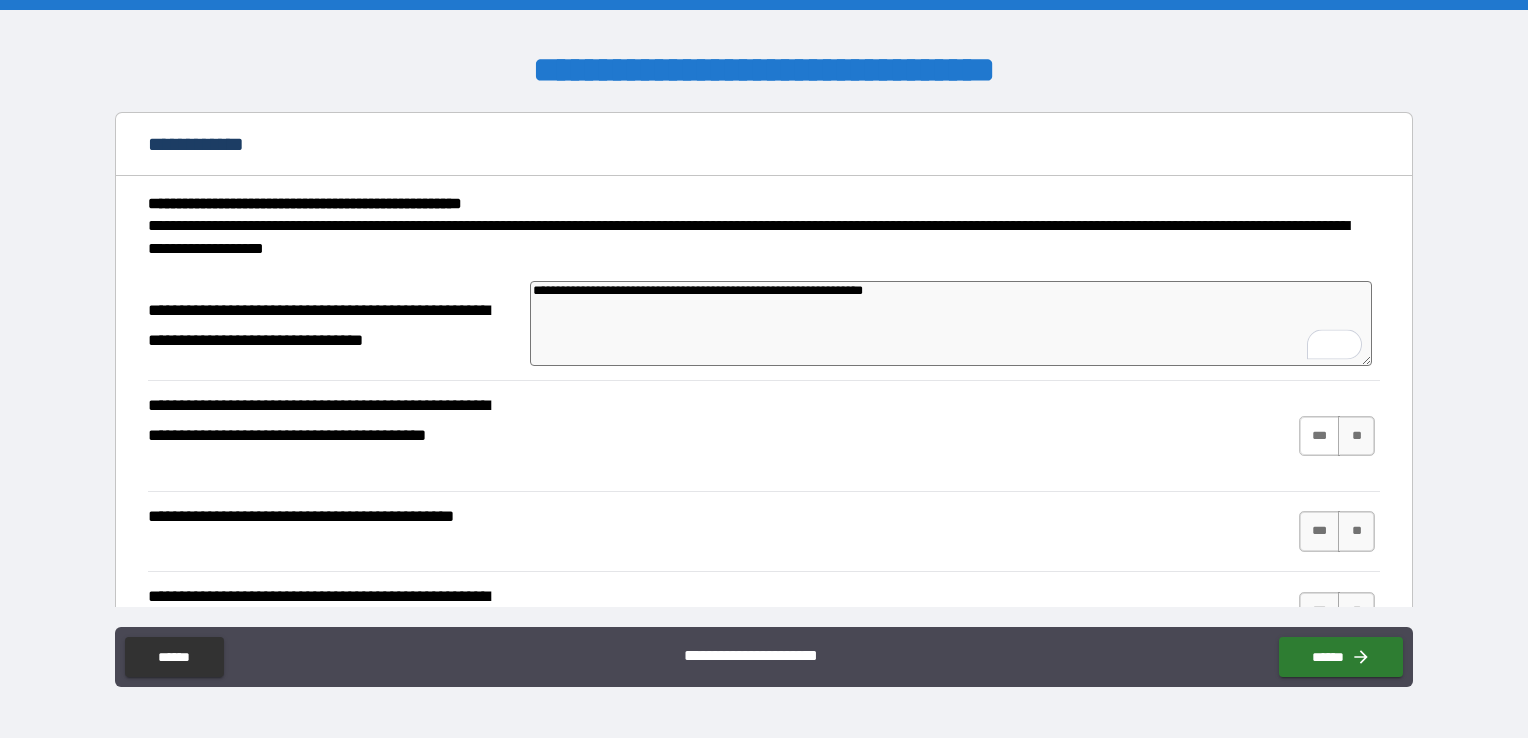 type on "**********" 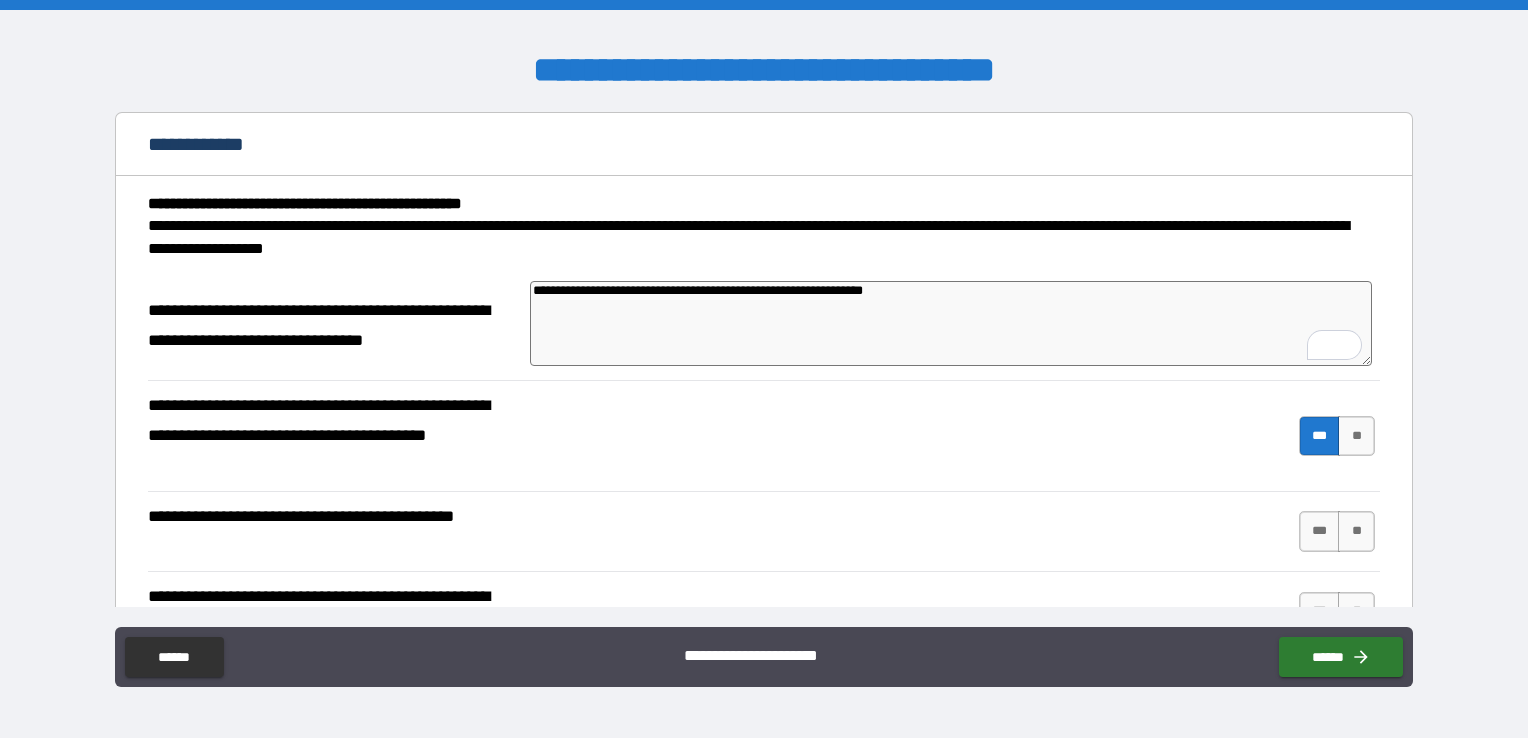scroll, scrollTop: 58, scrollLeft: 0, axis: vertical 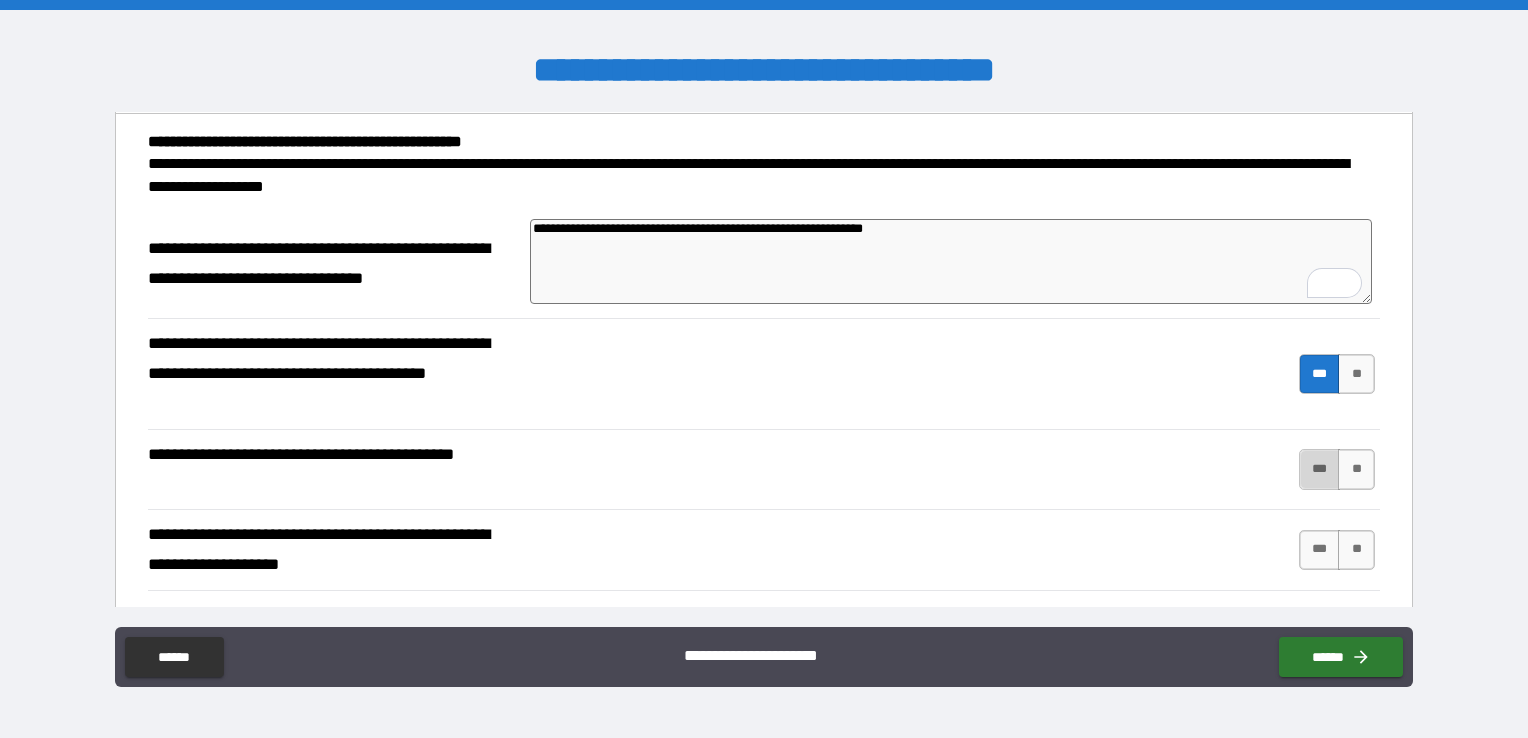 click on "***" at bounding box center (1320, 469) 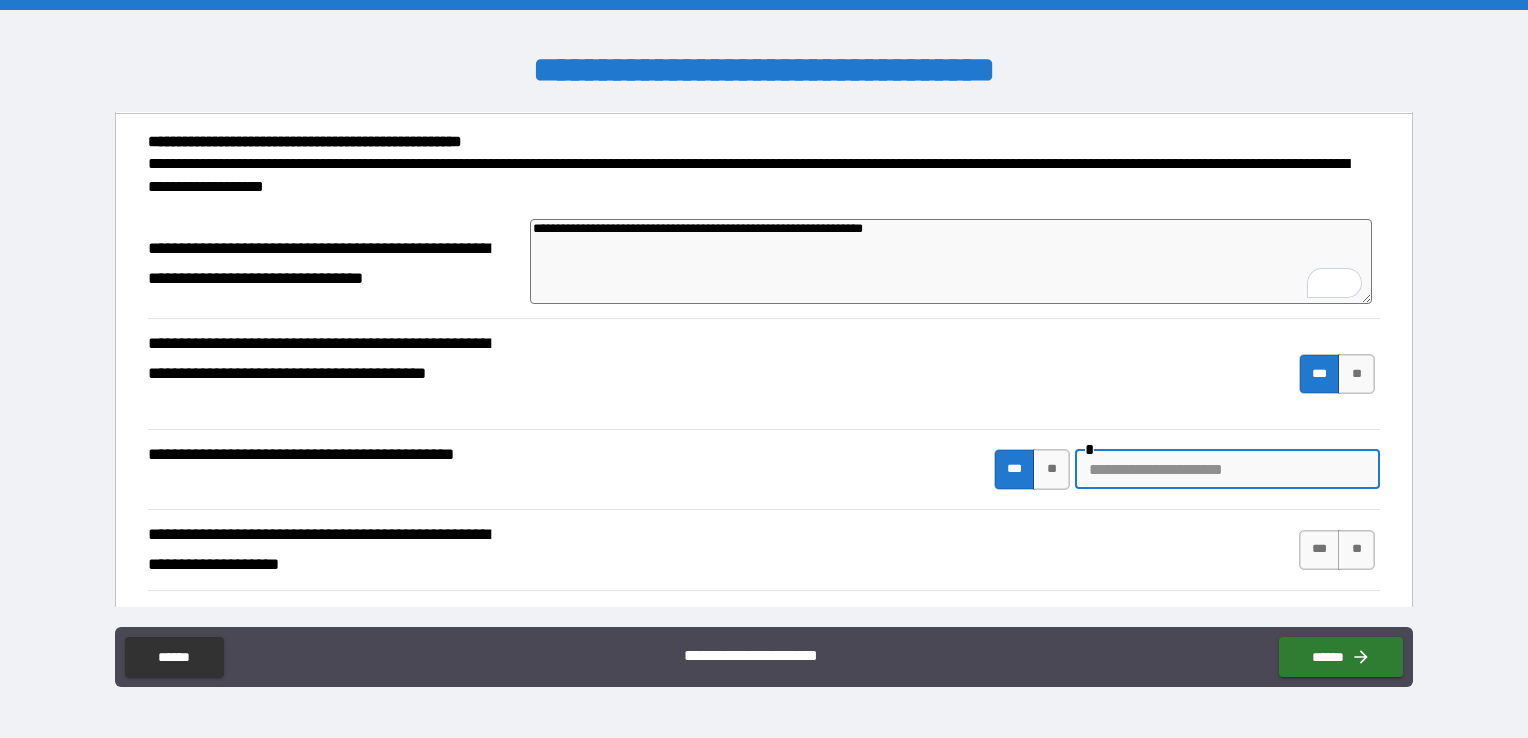 click at bounding box center [1227, 469] 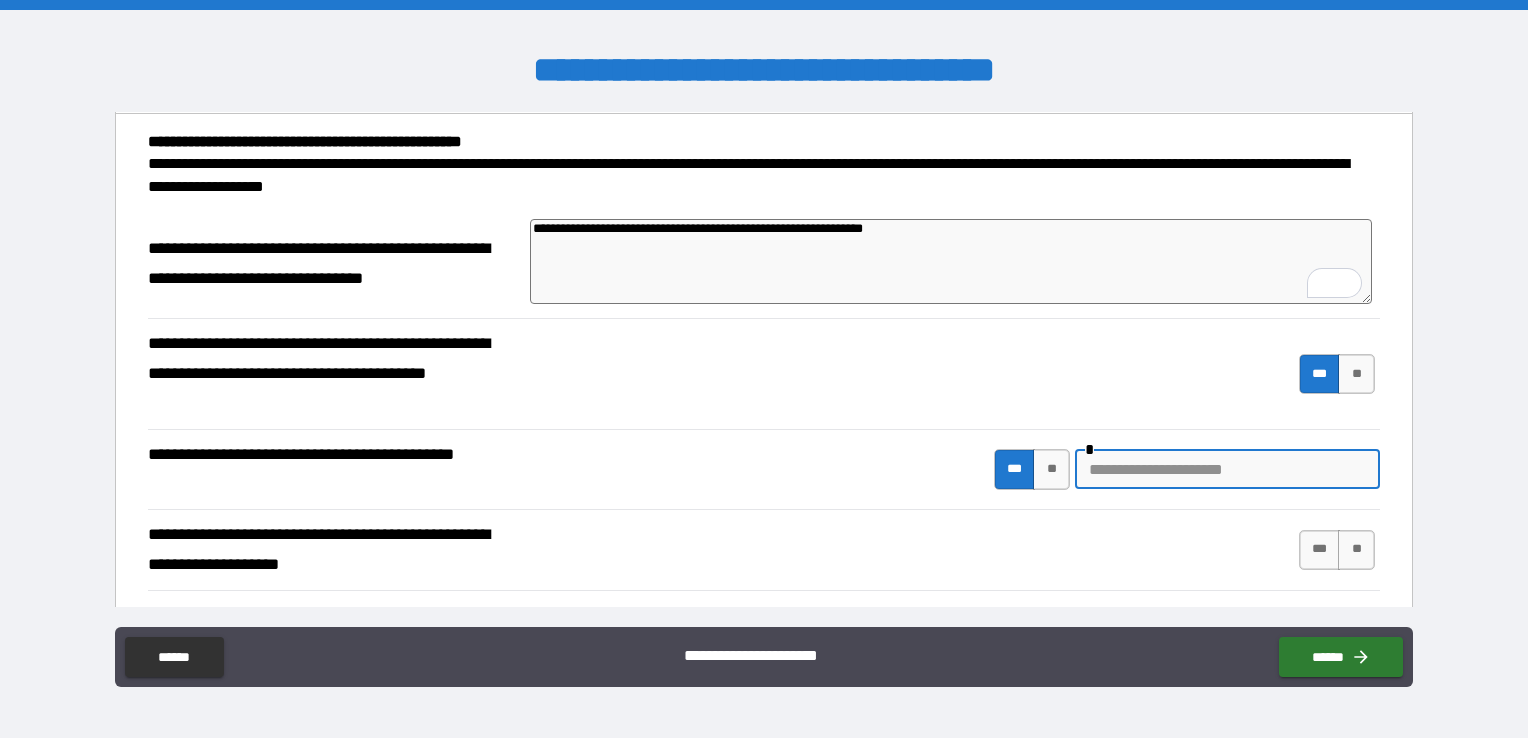 scroll, scrollTop: 194, scrollLeft: 0, axis: vertical 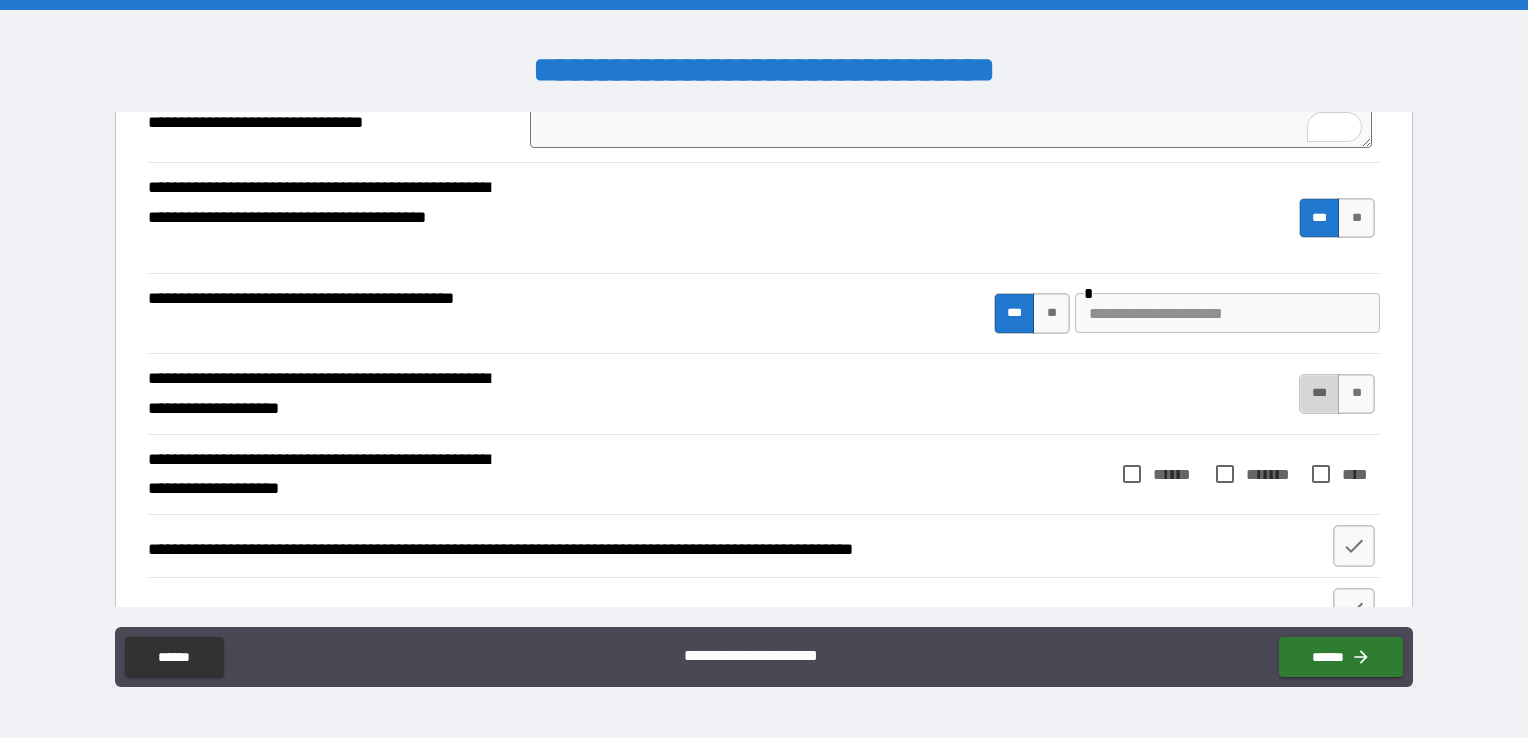 click on "***" at bounding box center (1320, 394) 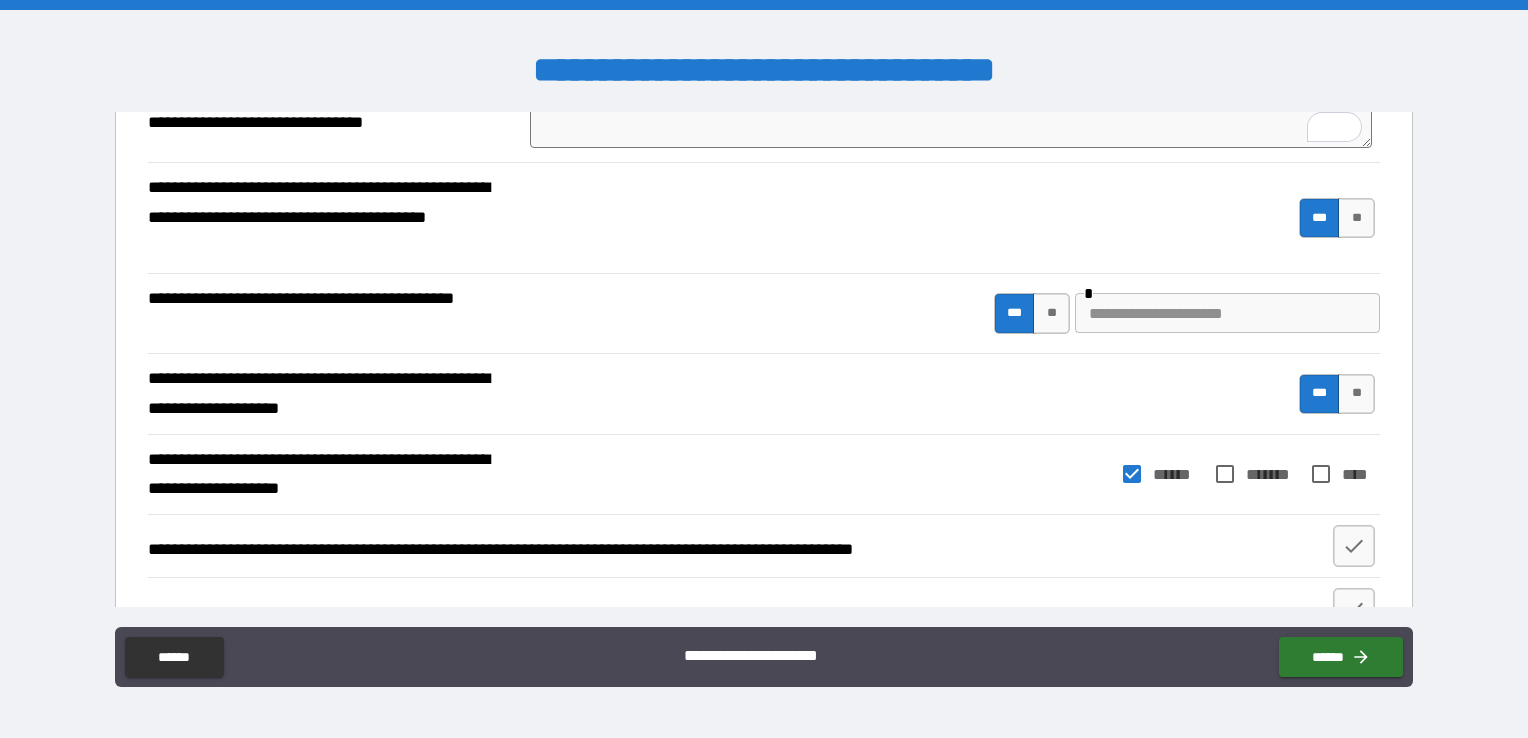 scroll, scrollTop: 351, scrollLeft: 0, axis: vertical 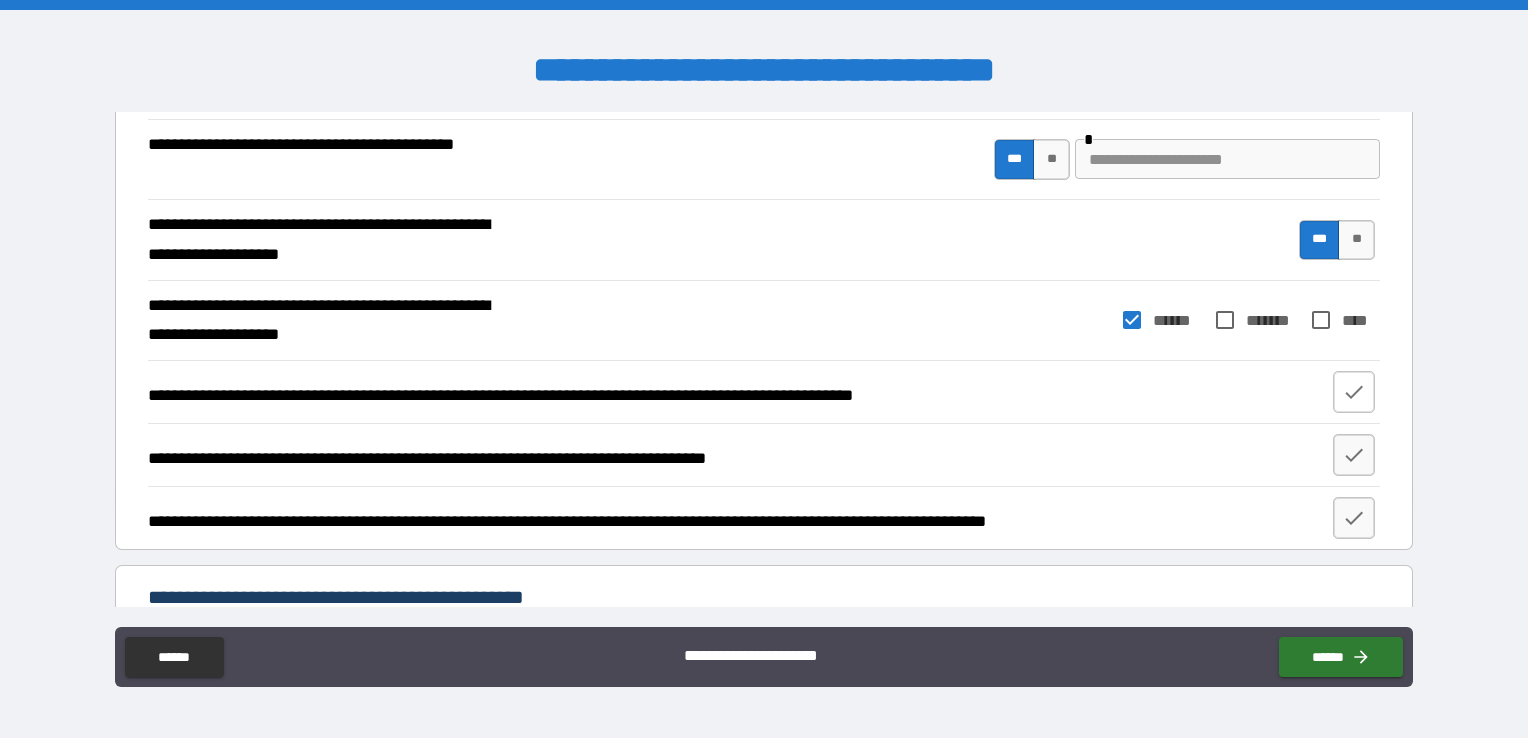 click 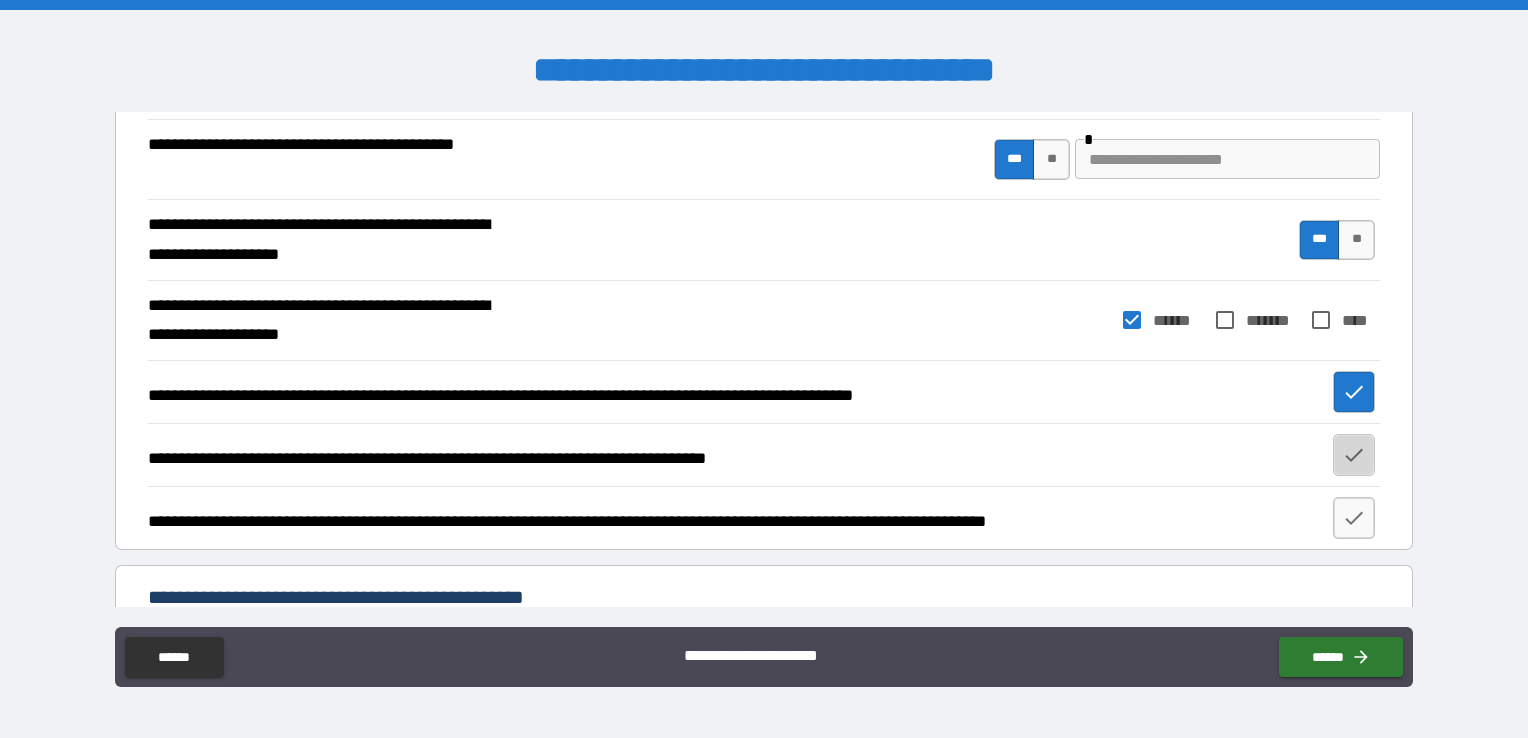 click 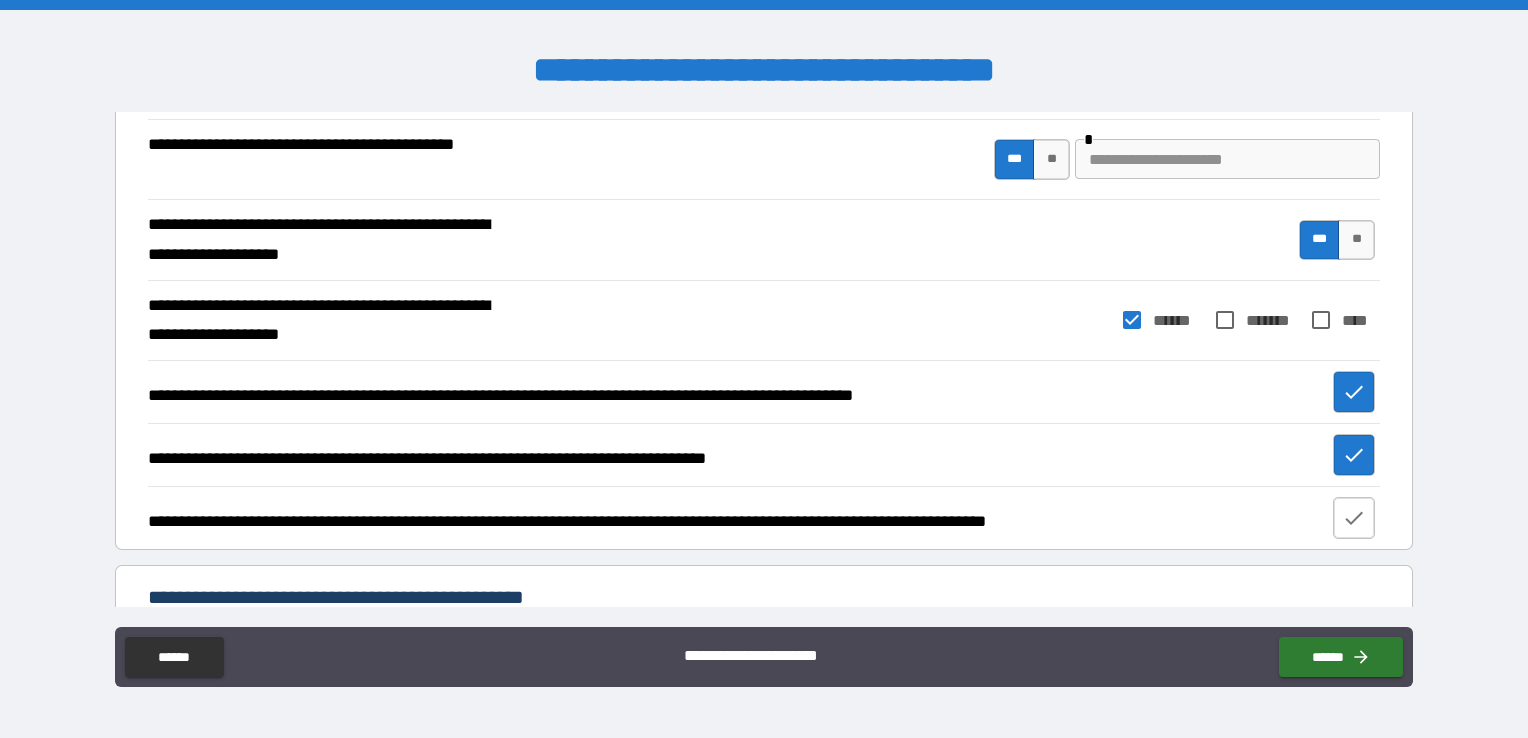 click at bounding box center [1354, 518] 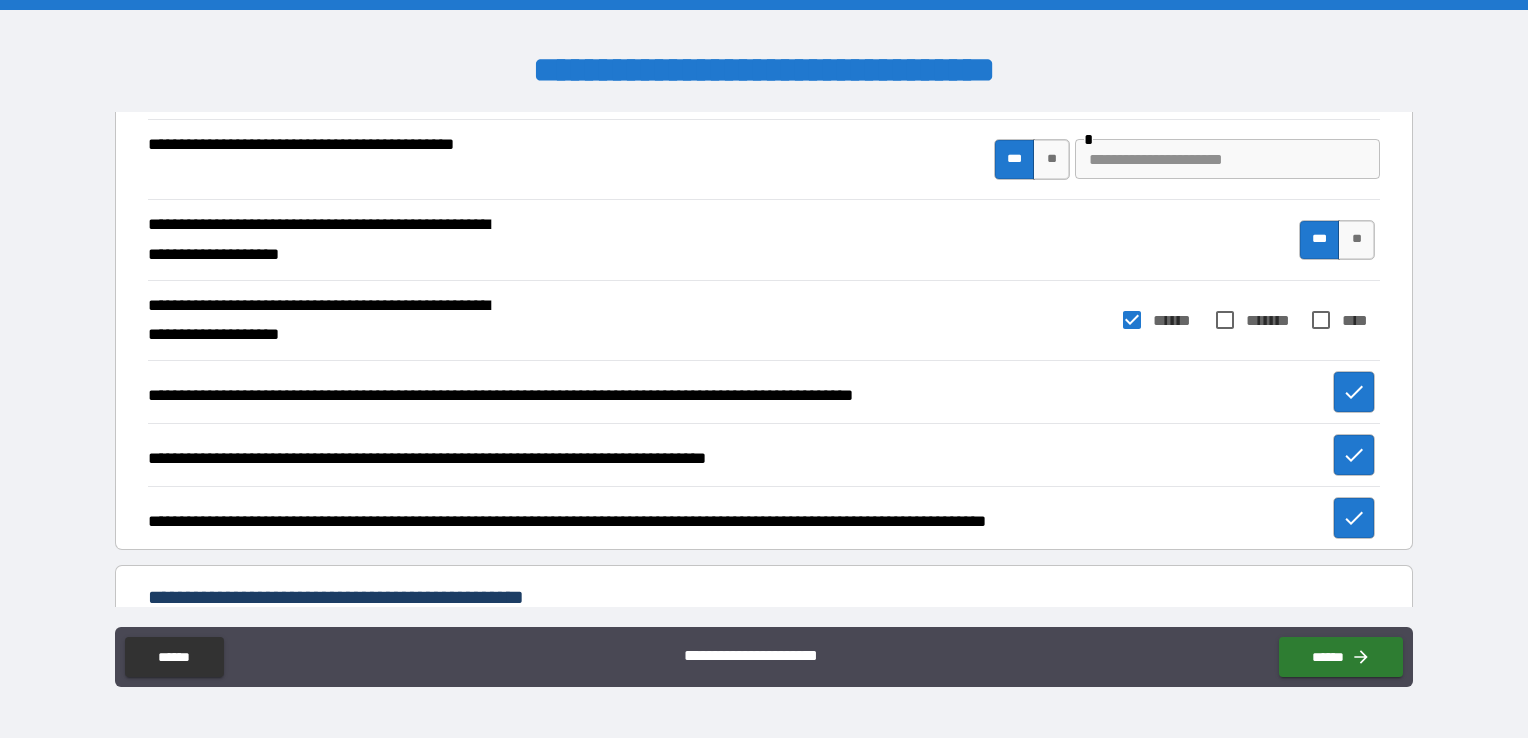 scroll, scrollTop: 536, scrollLeft: 0, axis: vertical 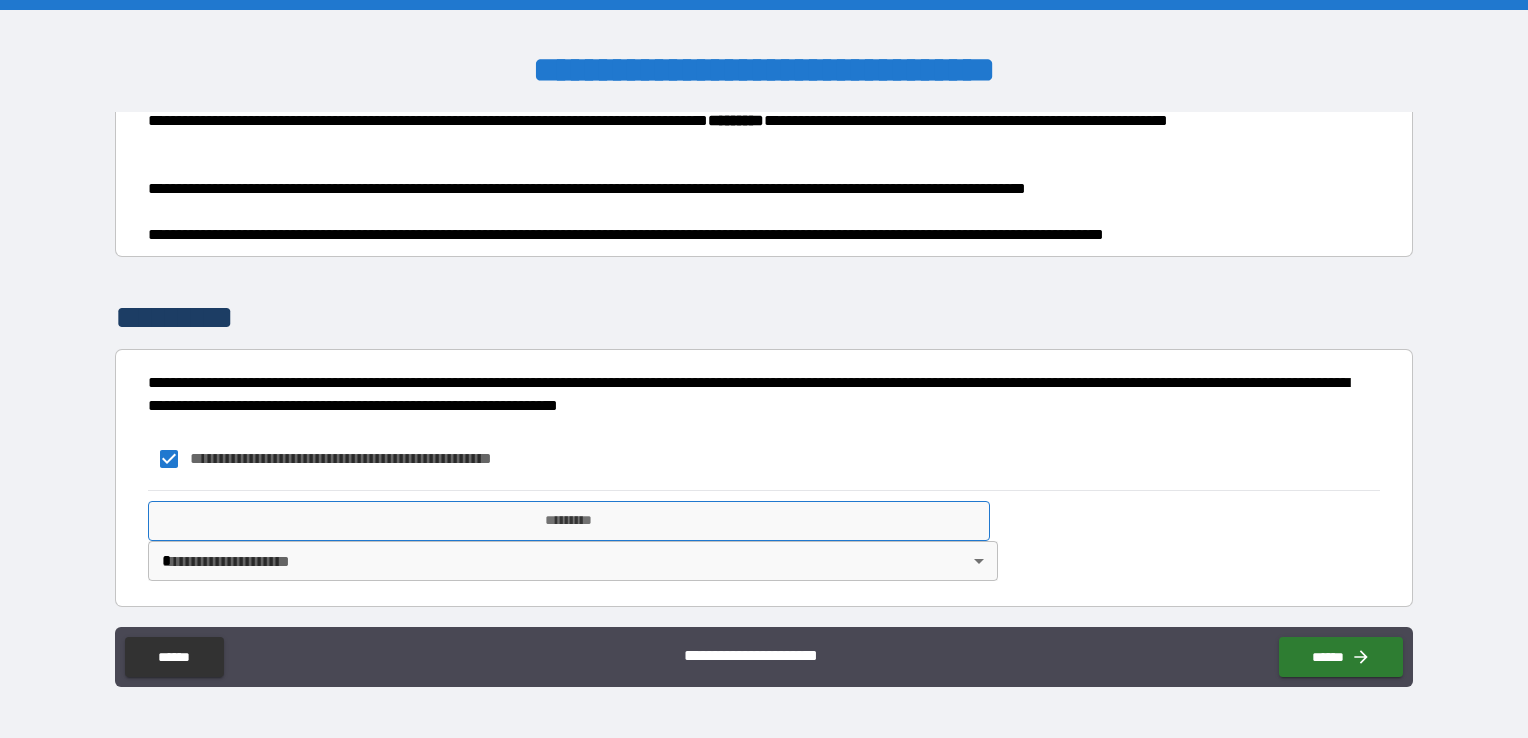 click on "*********" at bounding box center [569, 521] 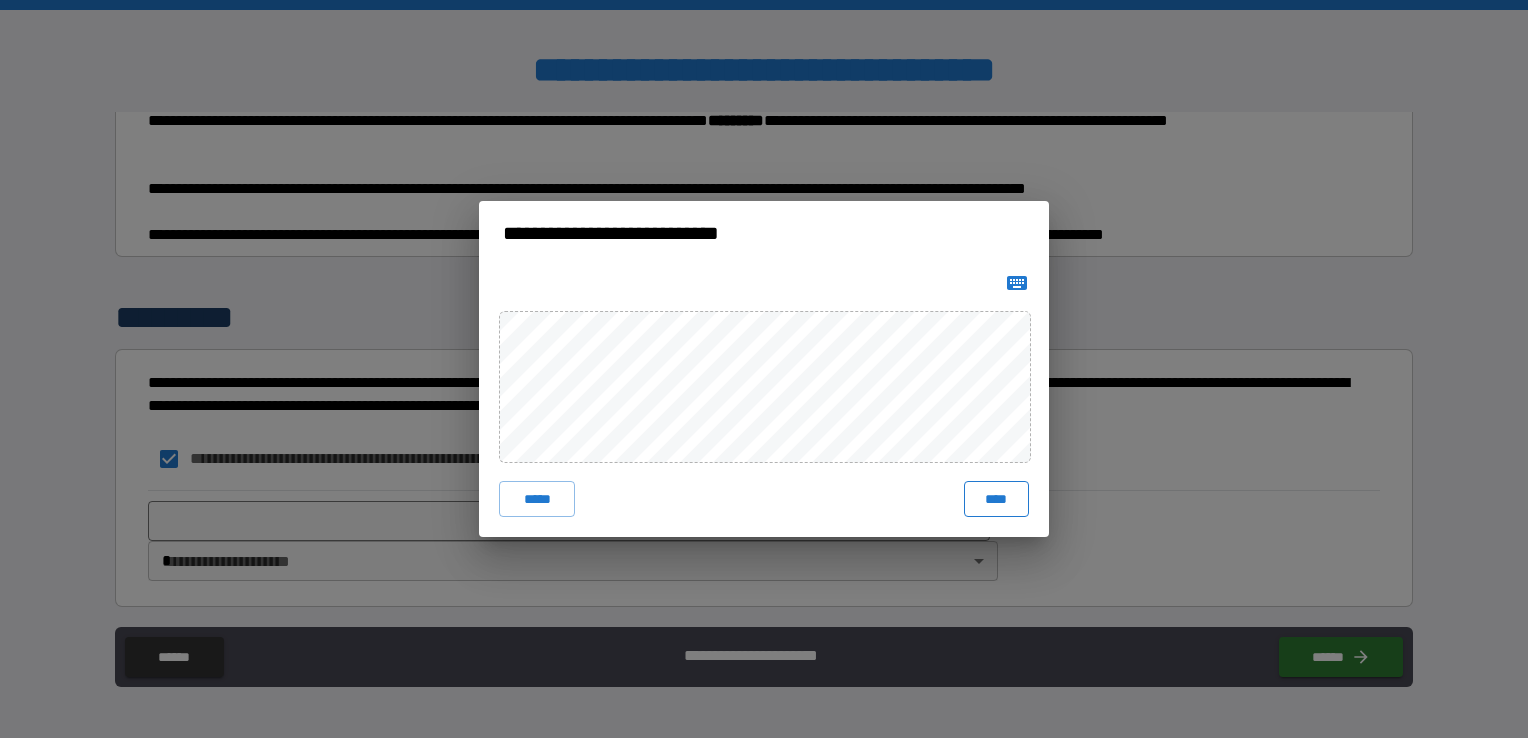 click on "****" at bounding box center (996, 499) 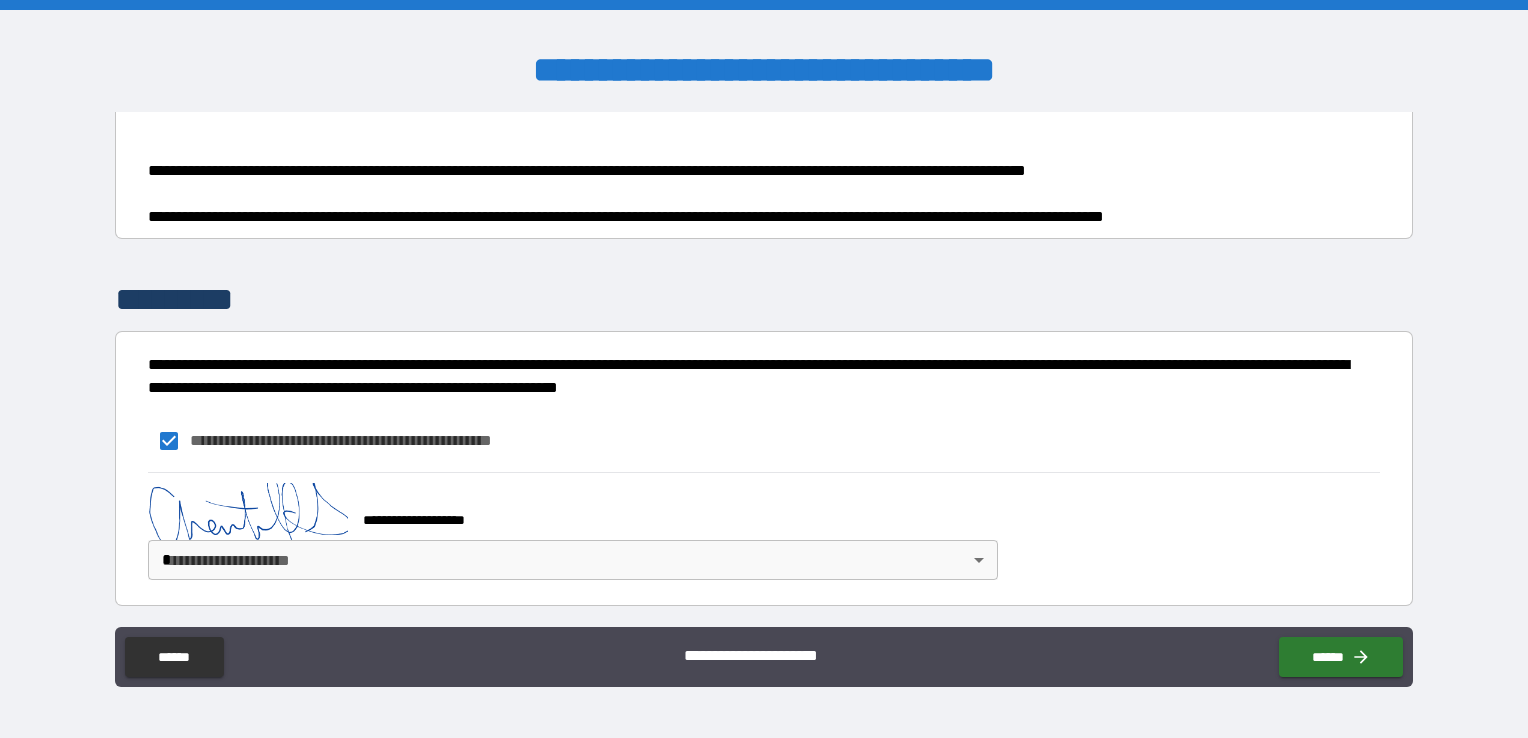 click on "**********" at bounding box center [764, 369] 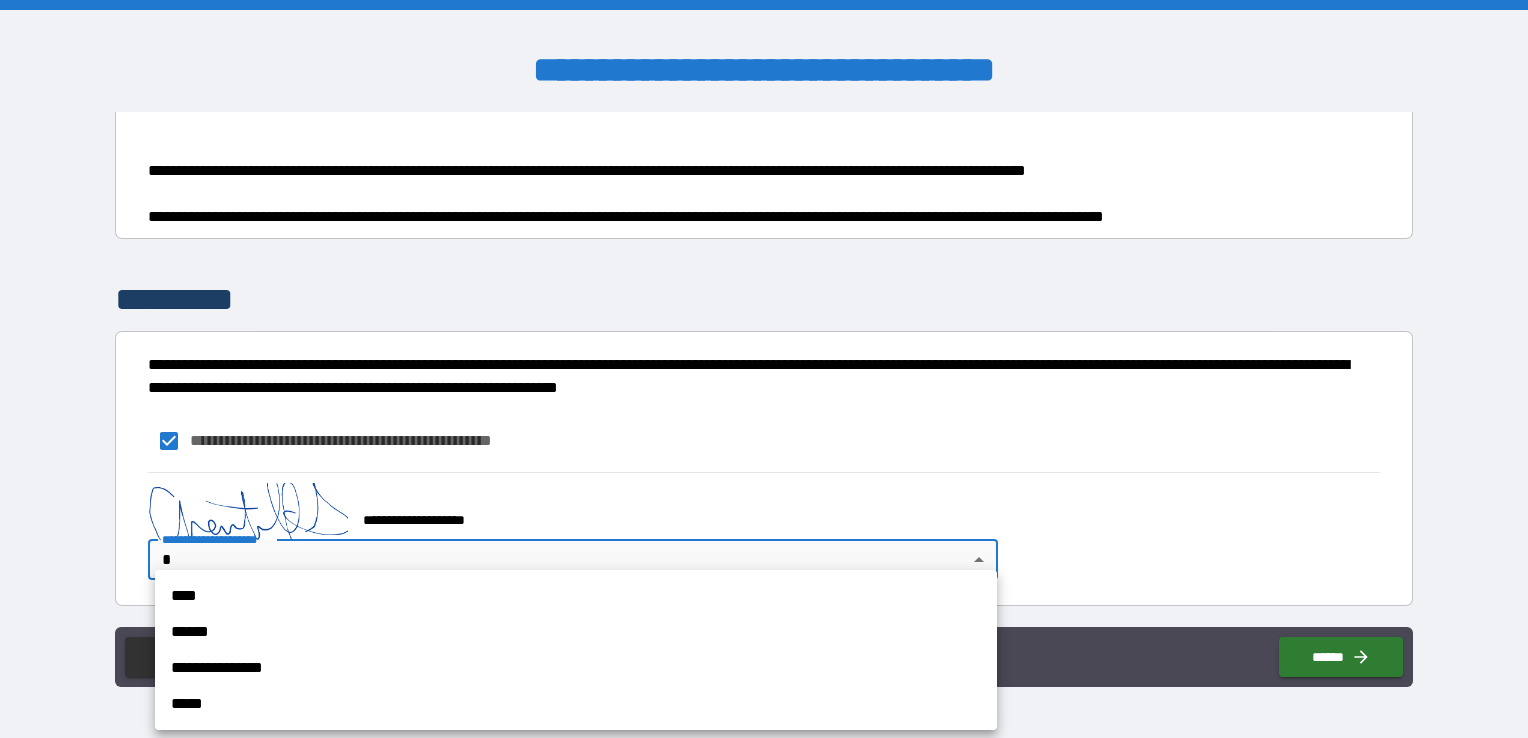 click on "**********" at bounding box center (576, 668) 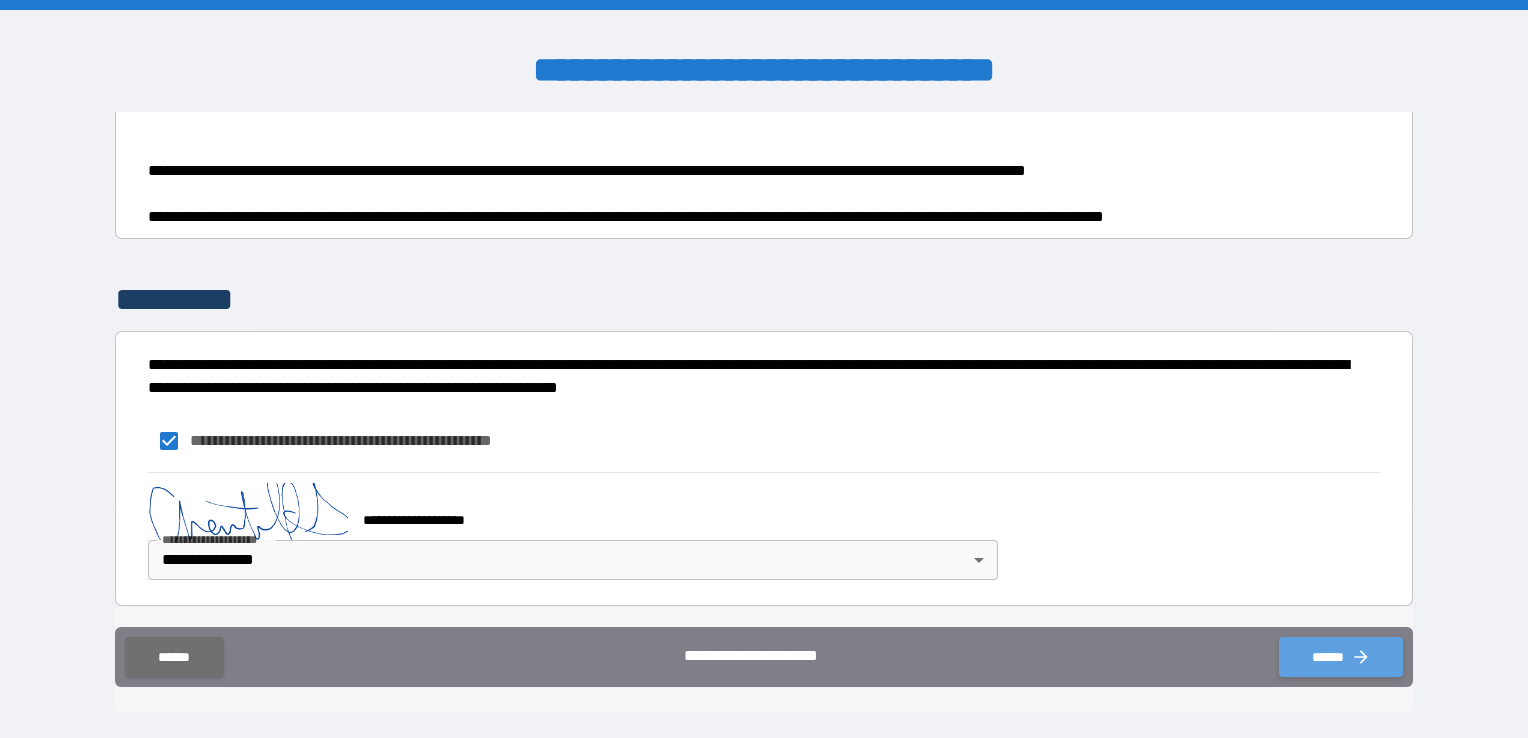click on "******" at bounding box center (1341, 657) 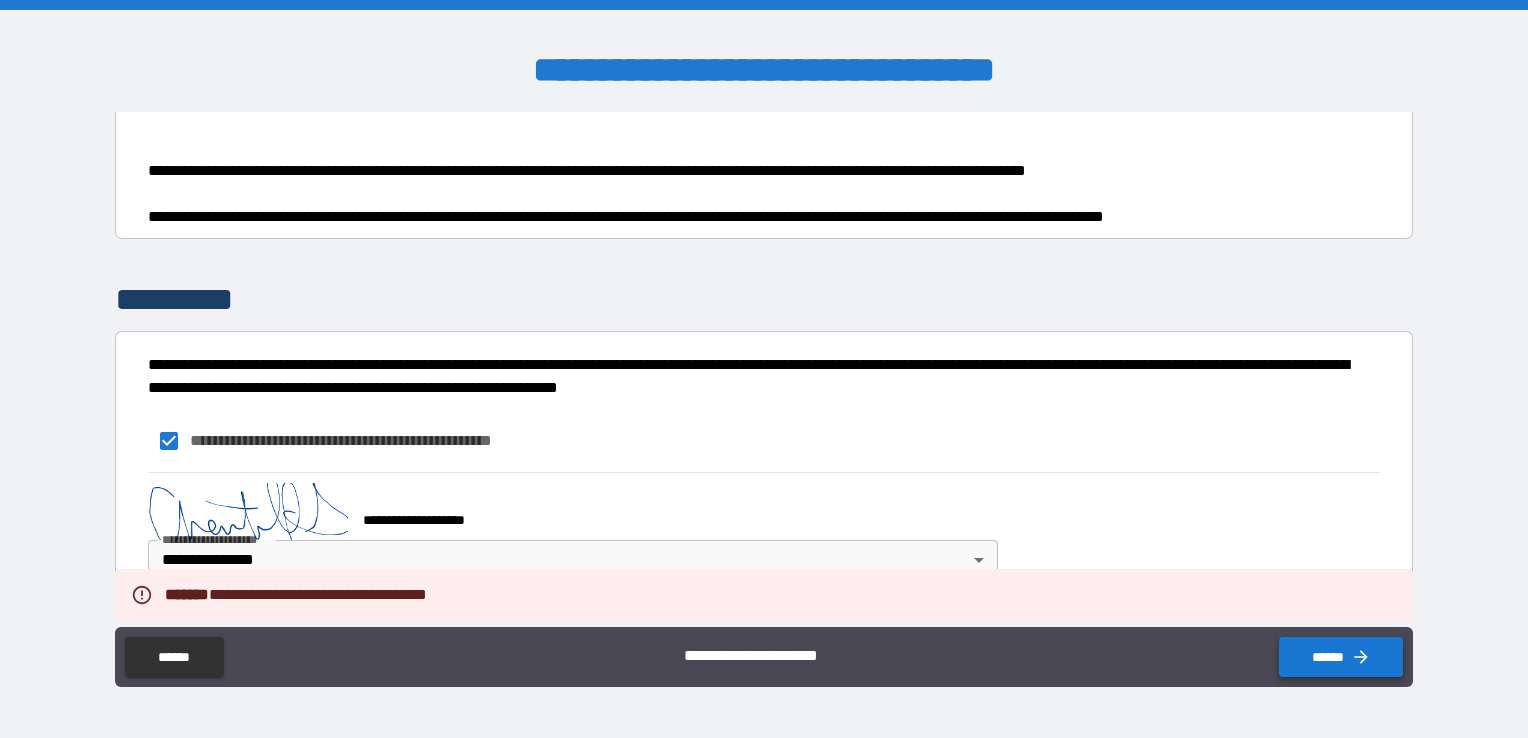 type on "*" 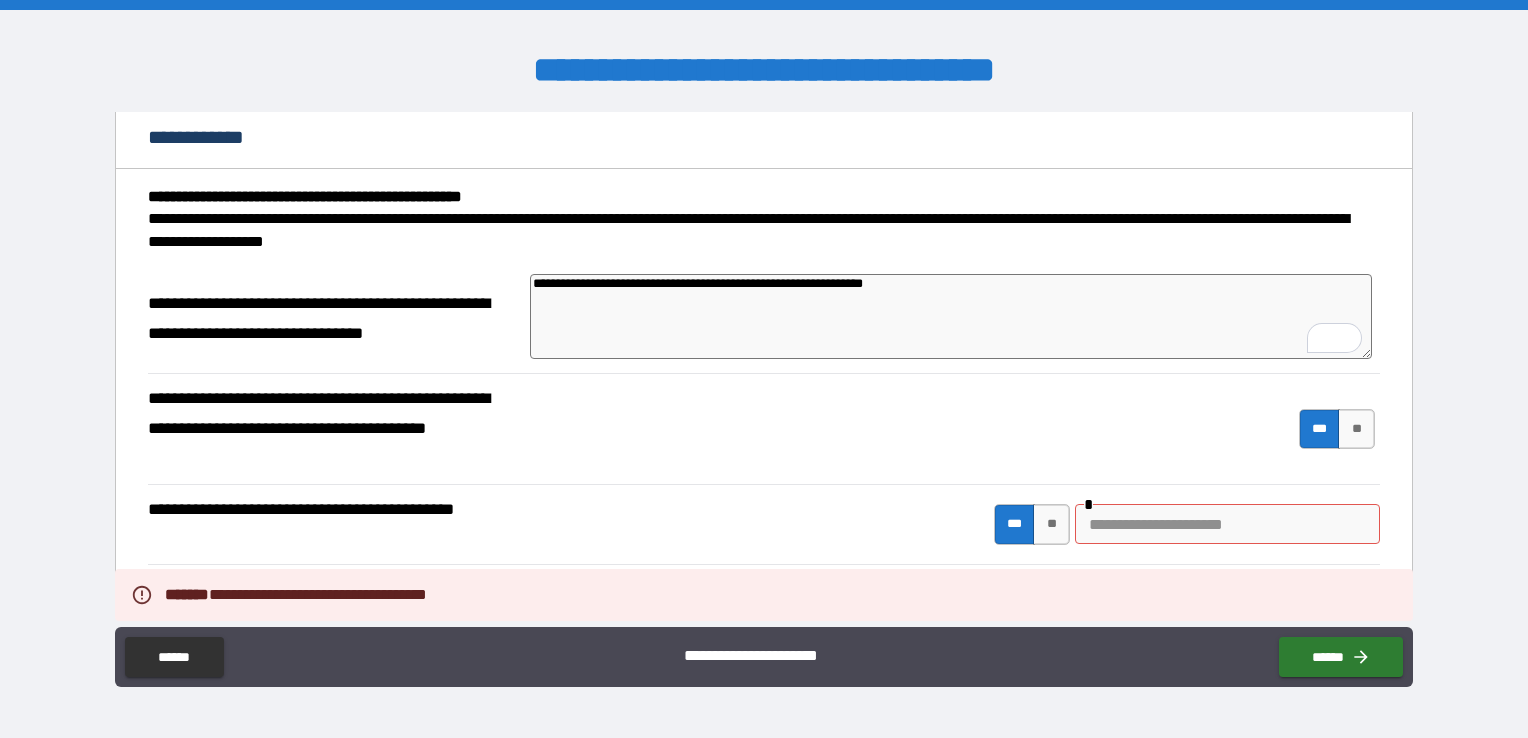 click at bounding box center [1227, 524] 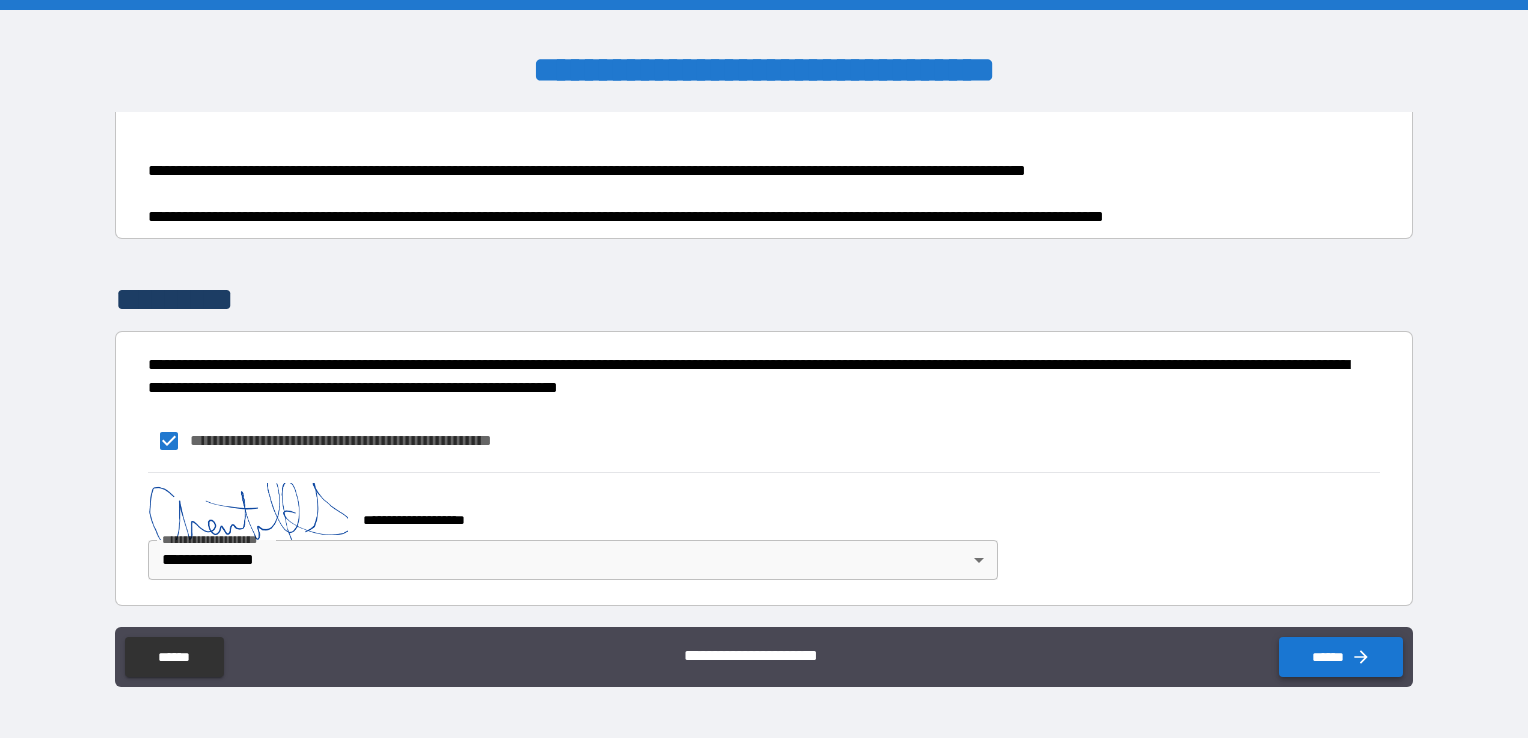 type on "**********" 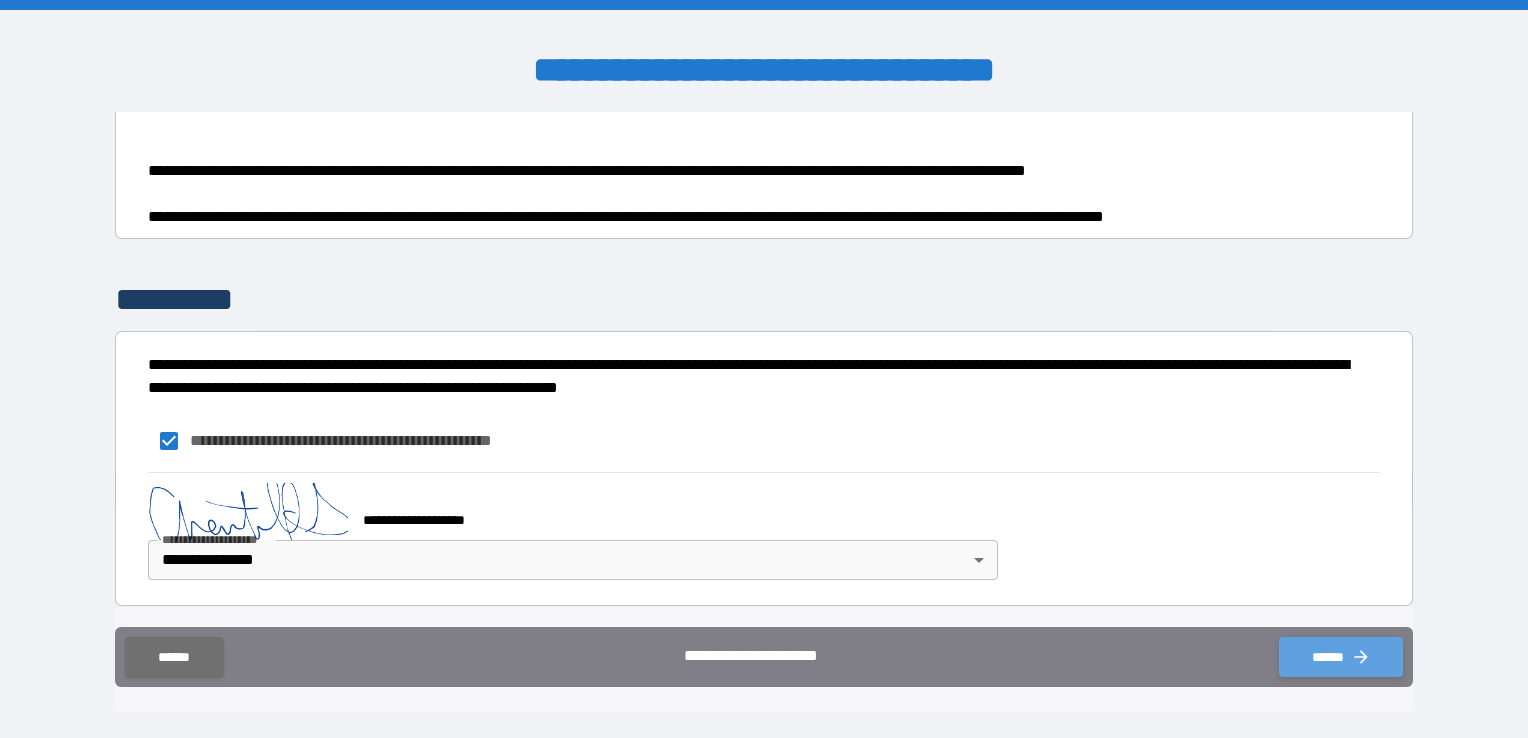 click on "******" at bounding box center [1341, 657] 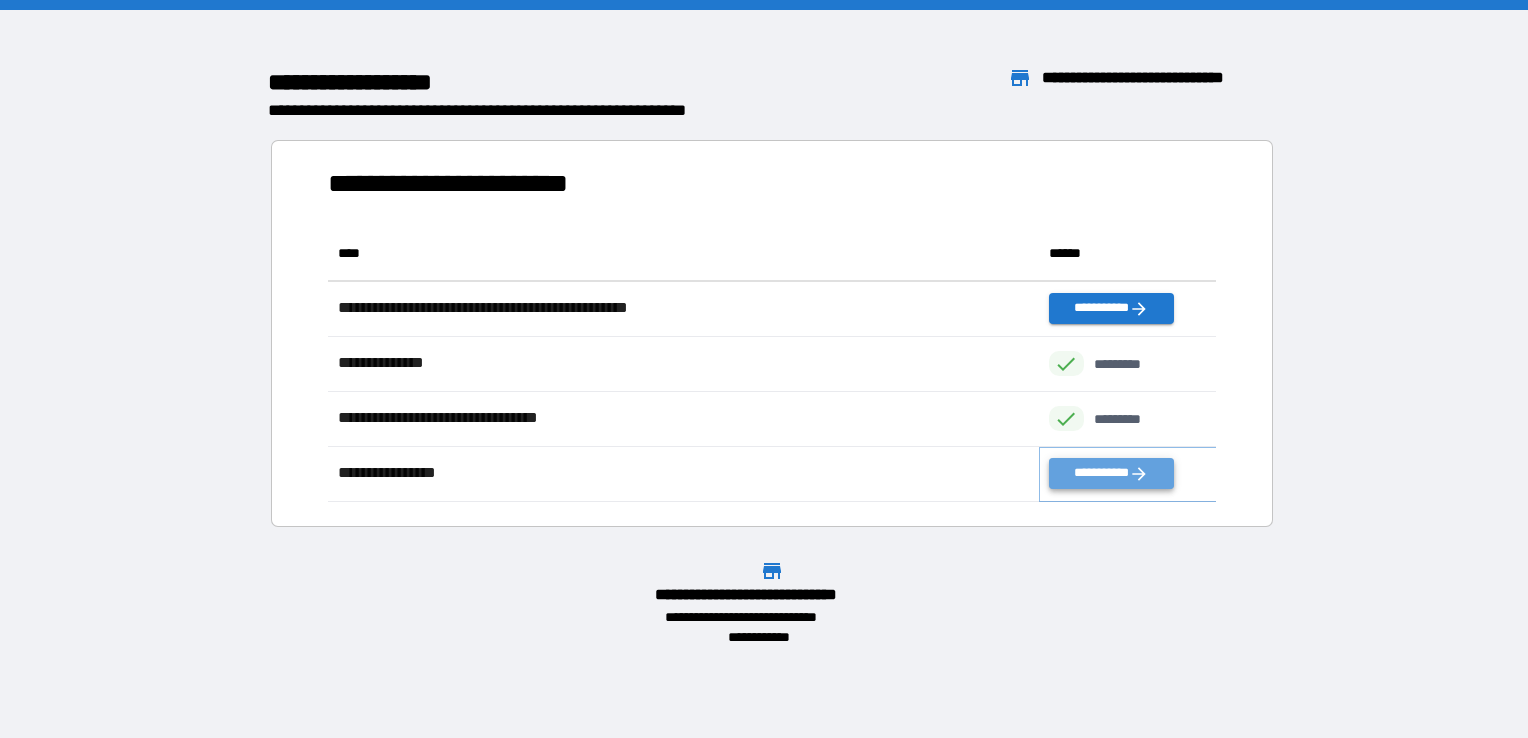click on "**********" at bounding box center [1111, 473] 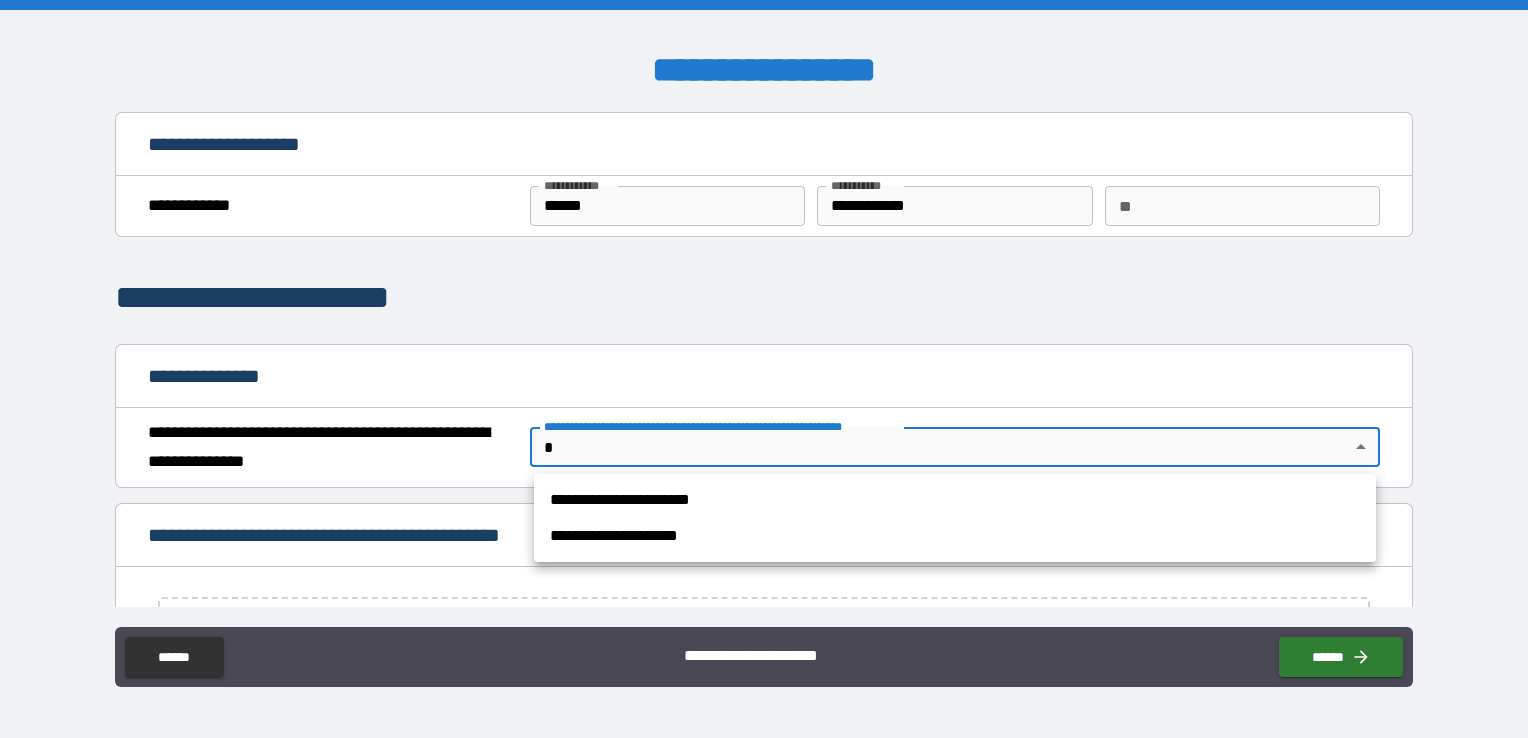 click on "**********" at bounding box center [764, 369] 